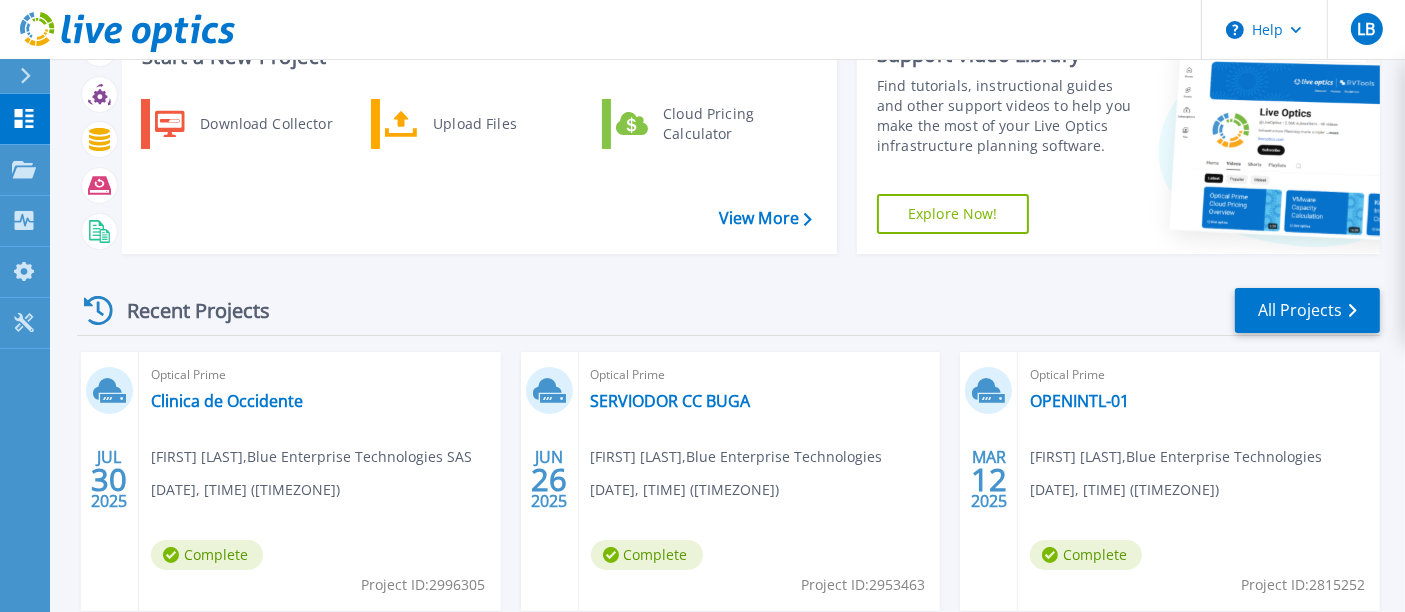 scroll, scrollTop: 111, scrollLeft: 0, axis: vertical 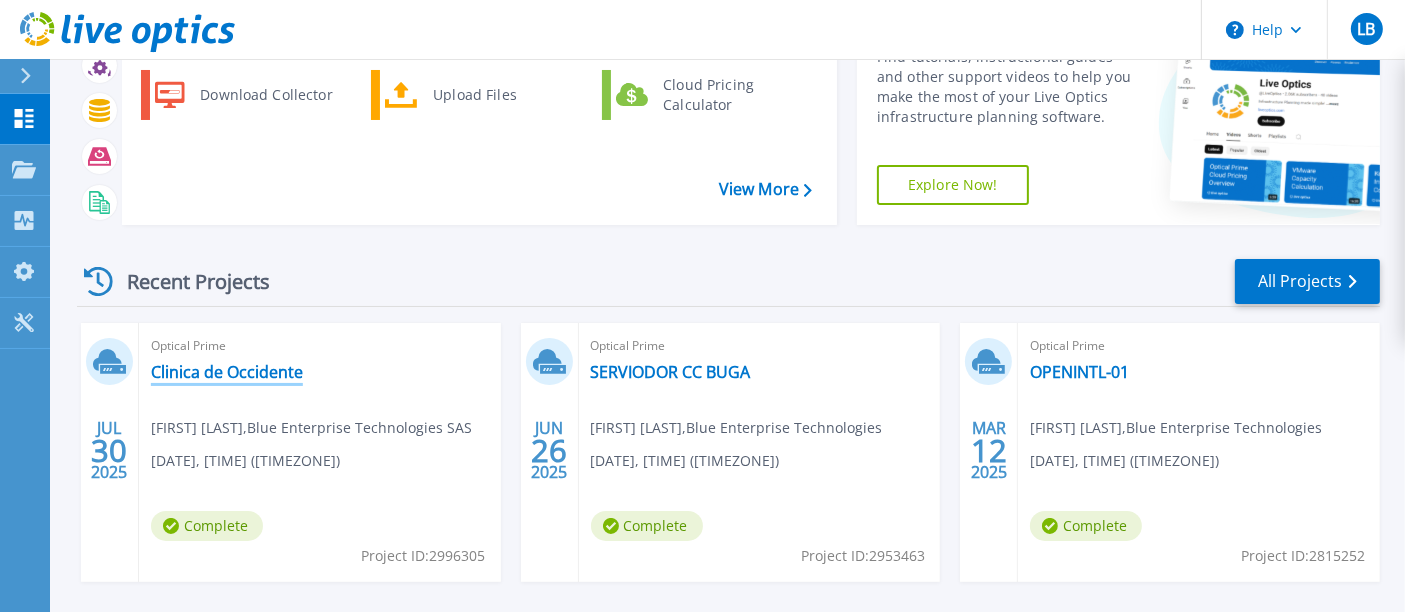 click on "Clinica de Occidente" at bounding box center (227, 372) 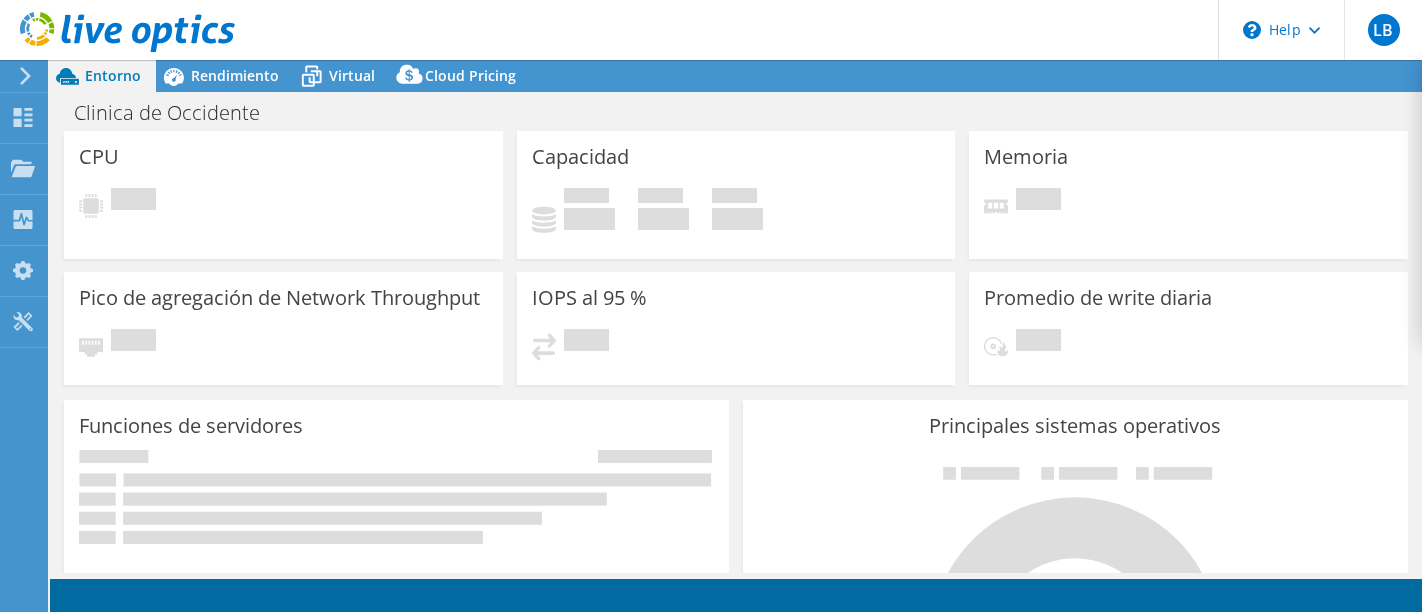 scroll, scrollTop: 0, scrollLeft: 0, axis: both 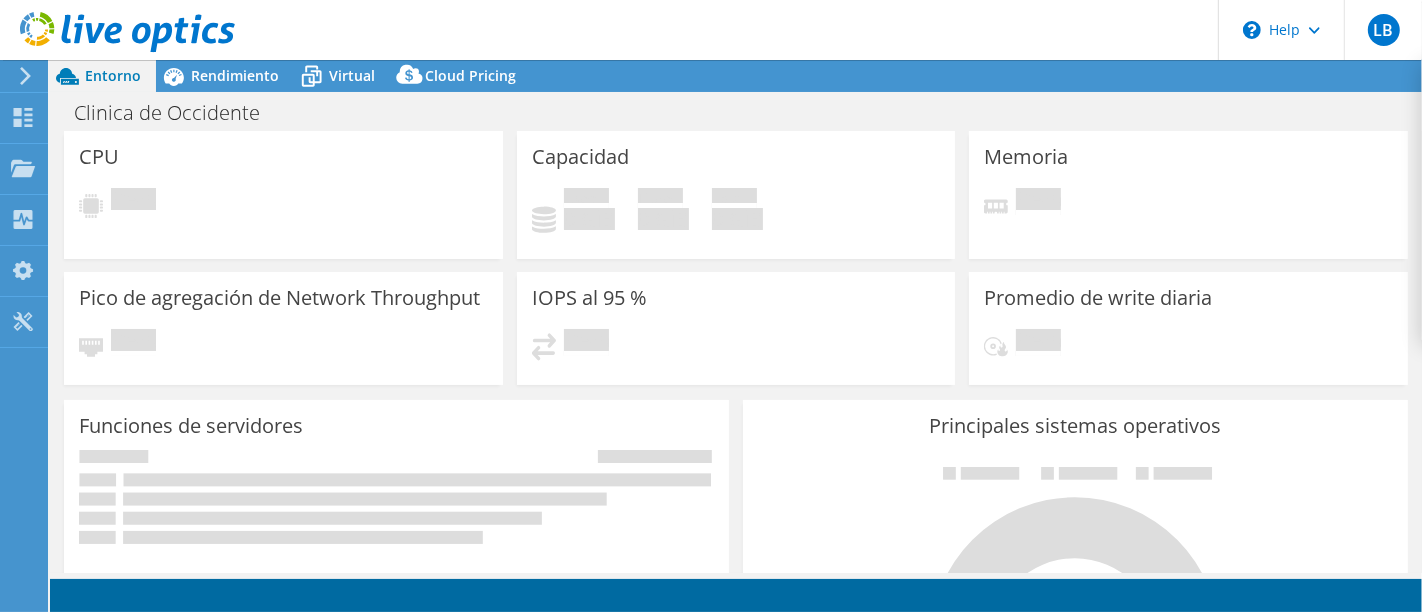 select on "USD" 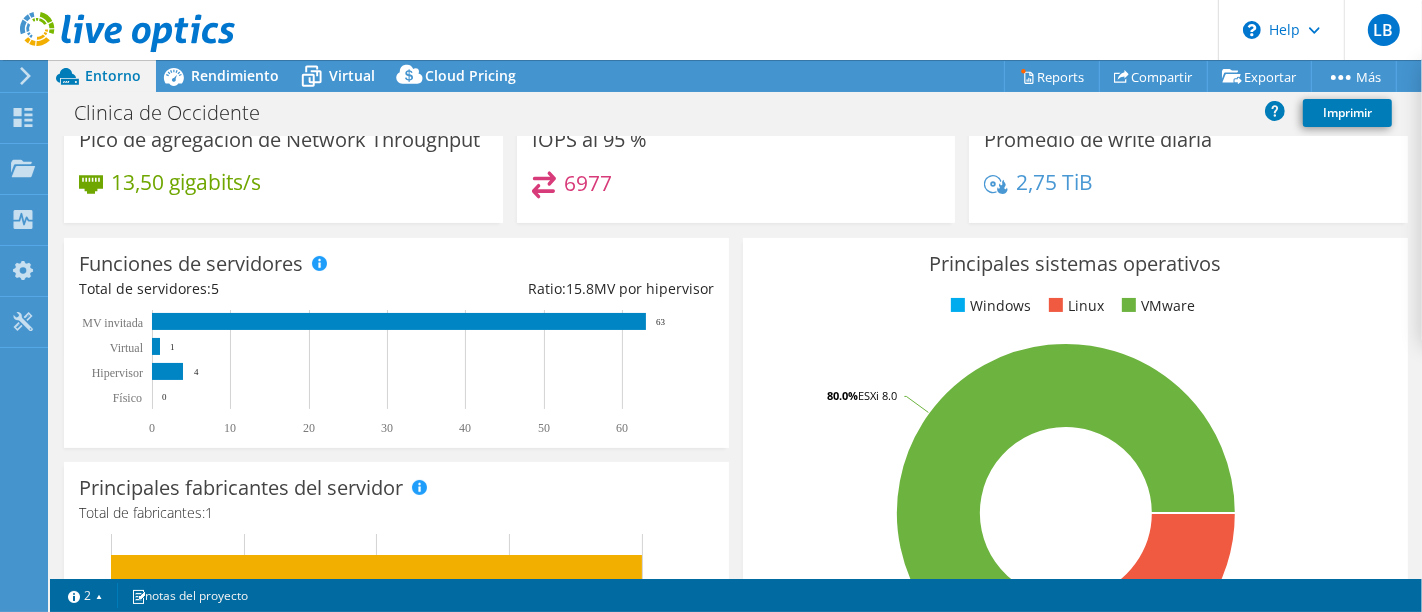 scroll, scrollTop: 0, scrollLeft: 0, axis: both 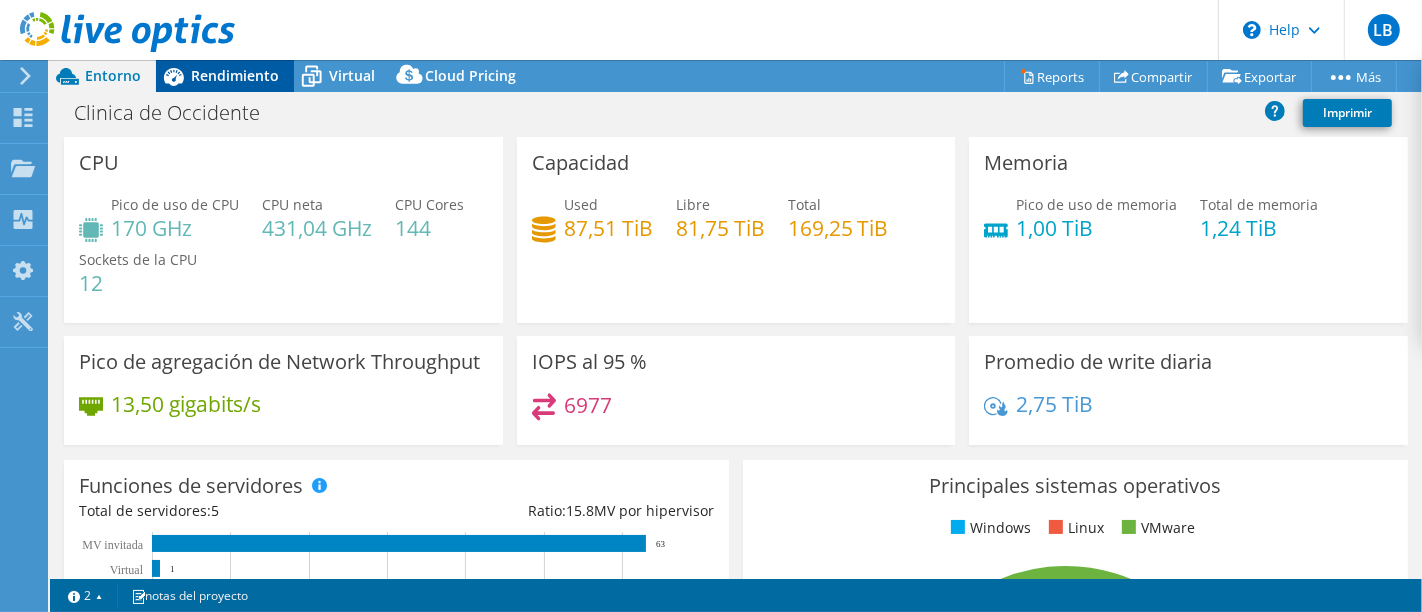 click on "Rendimiento" at bounding box center (235, 75) 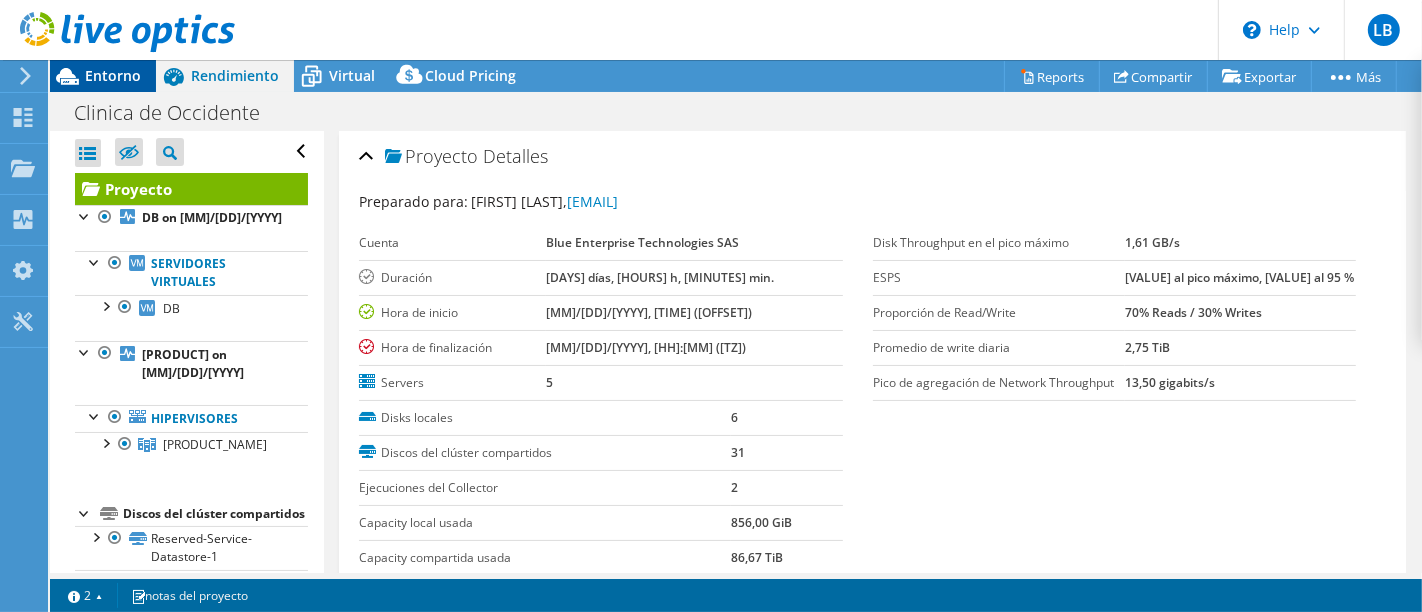 click on "Entorno" at bounding box center [113, 75] 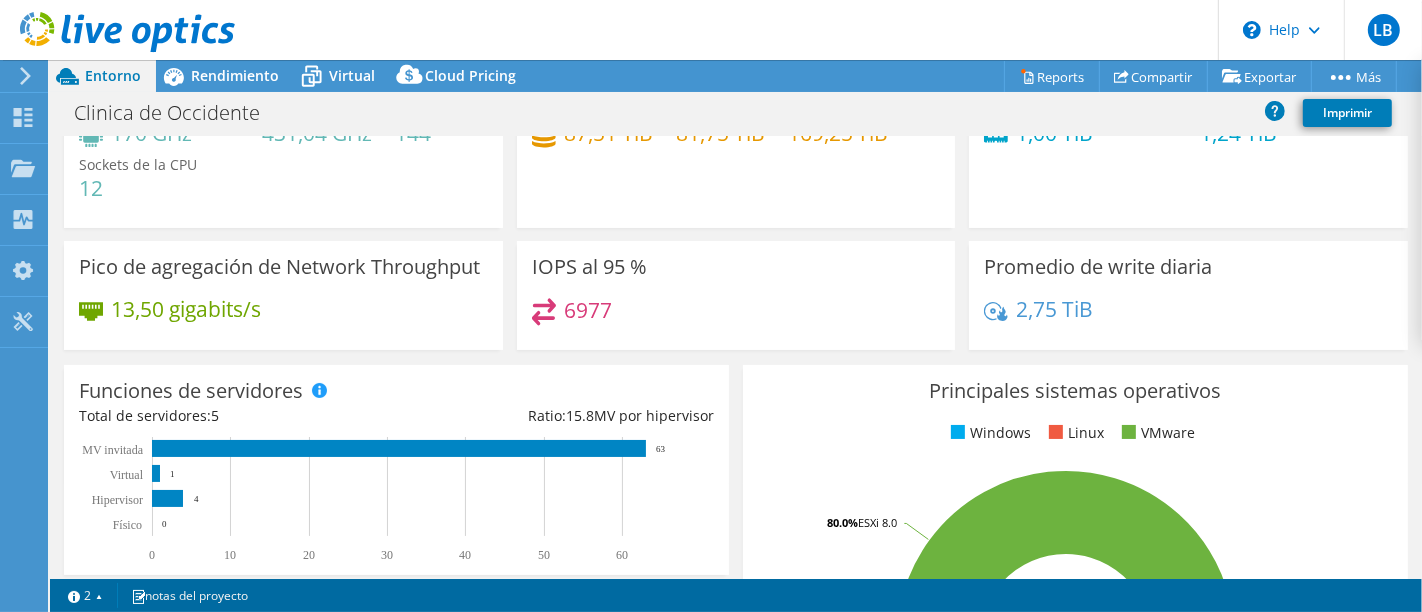 scroll, scrollTop: 0, scrollLeft: 0, axis: both 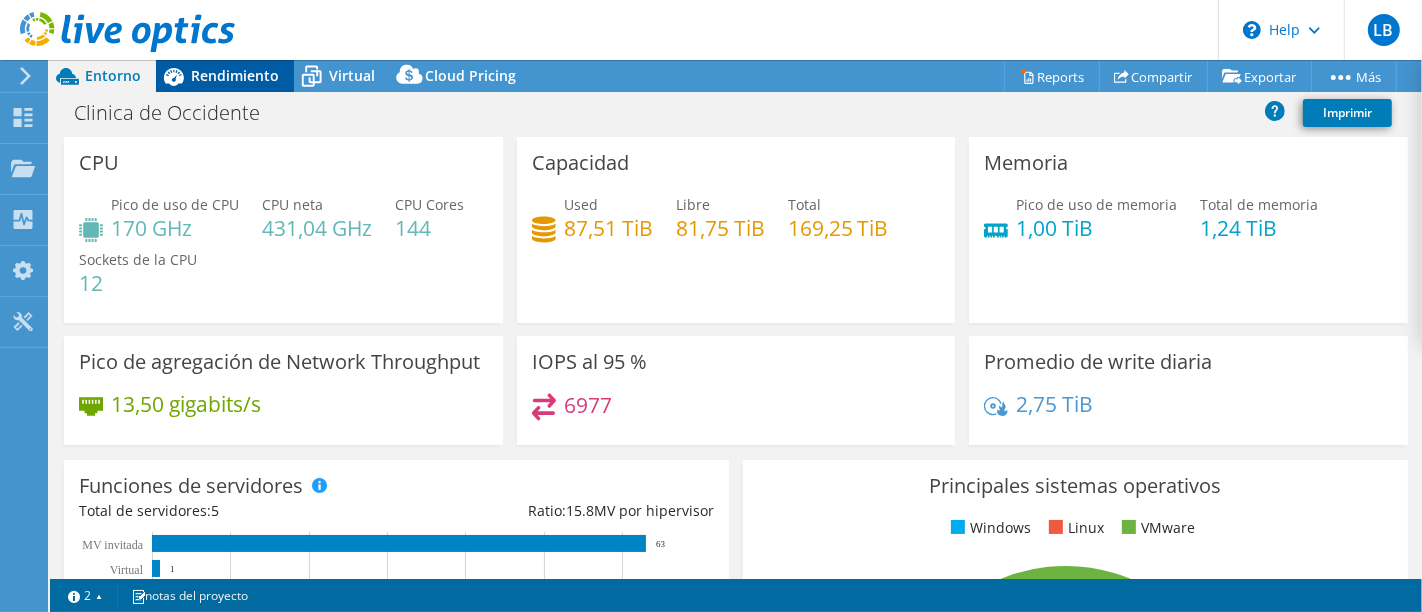 click on "Rendimiento" at bounding box center [235, 75] 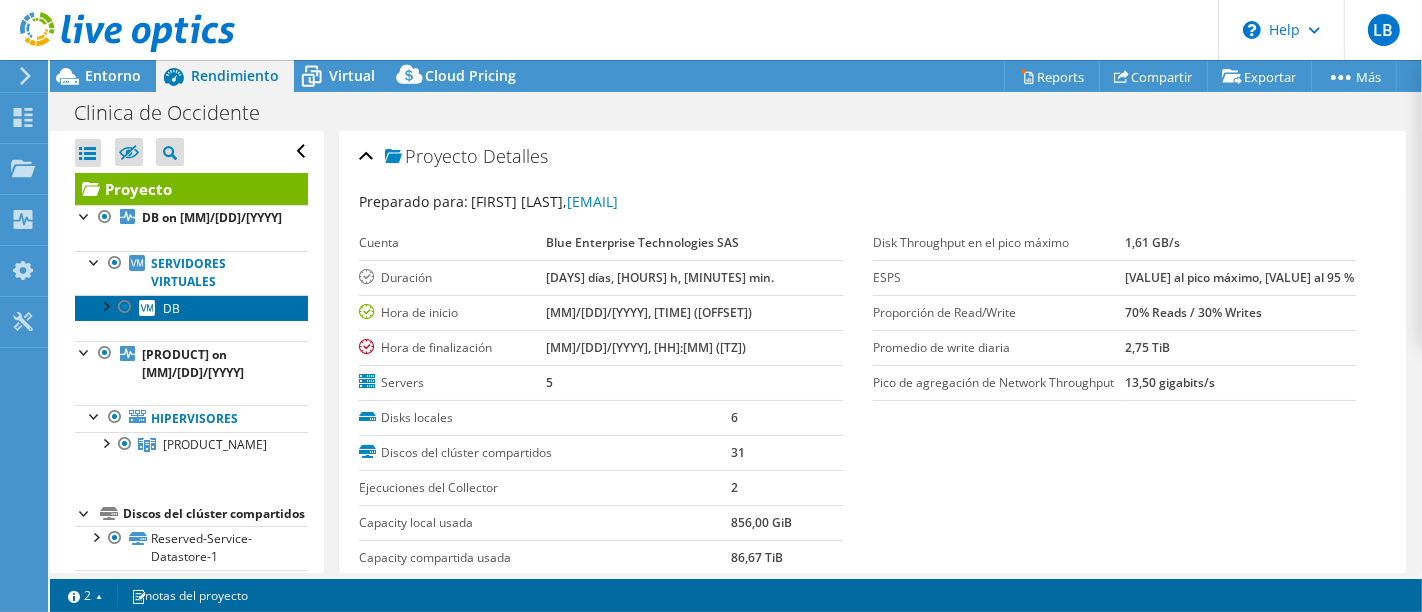 click on "DB" at bounding box center (191, 308) 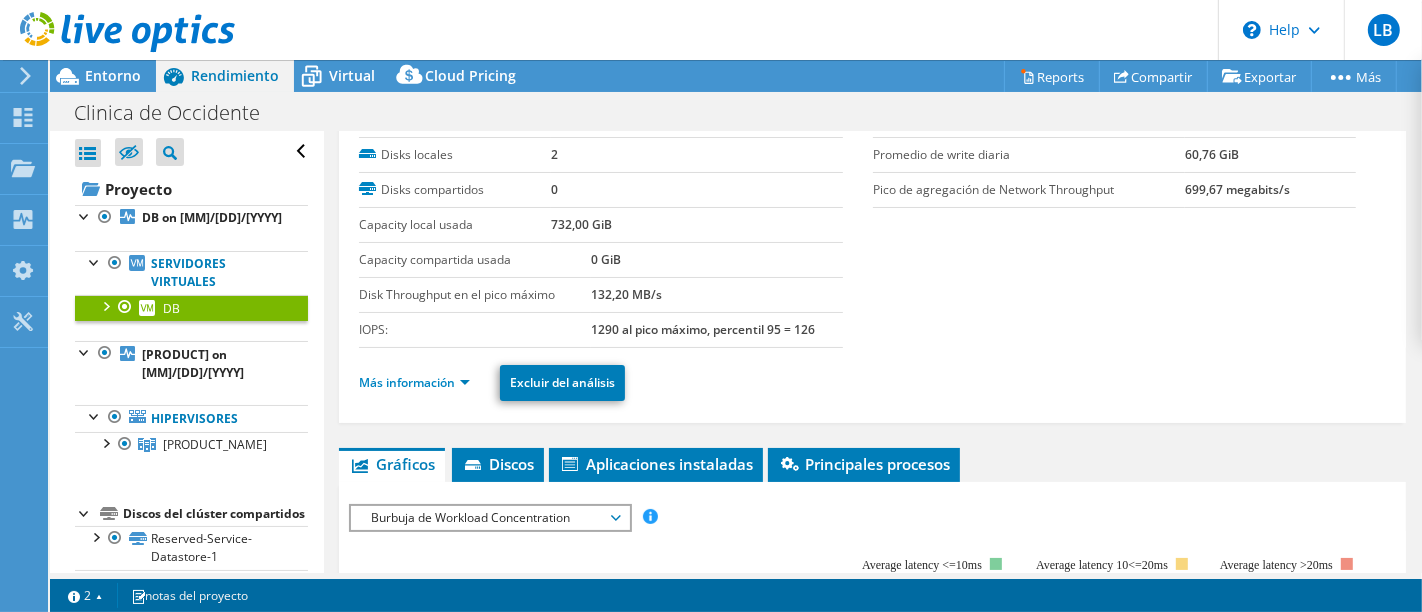 scroll, scrollTop: 222, scrollLeft: 0, axis: vertical 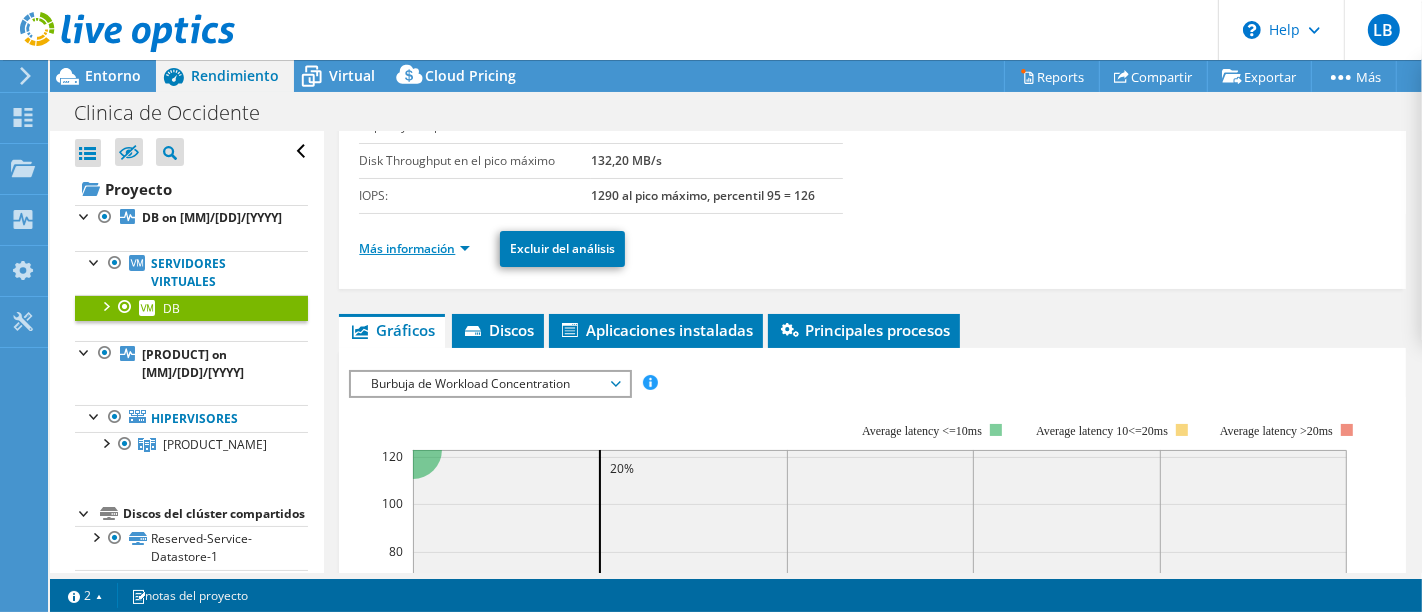 click on "Más información" at bounding box center [414, 248] 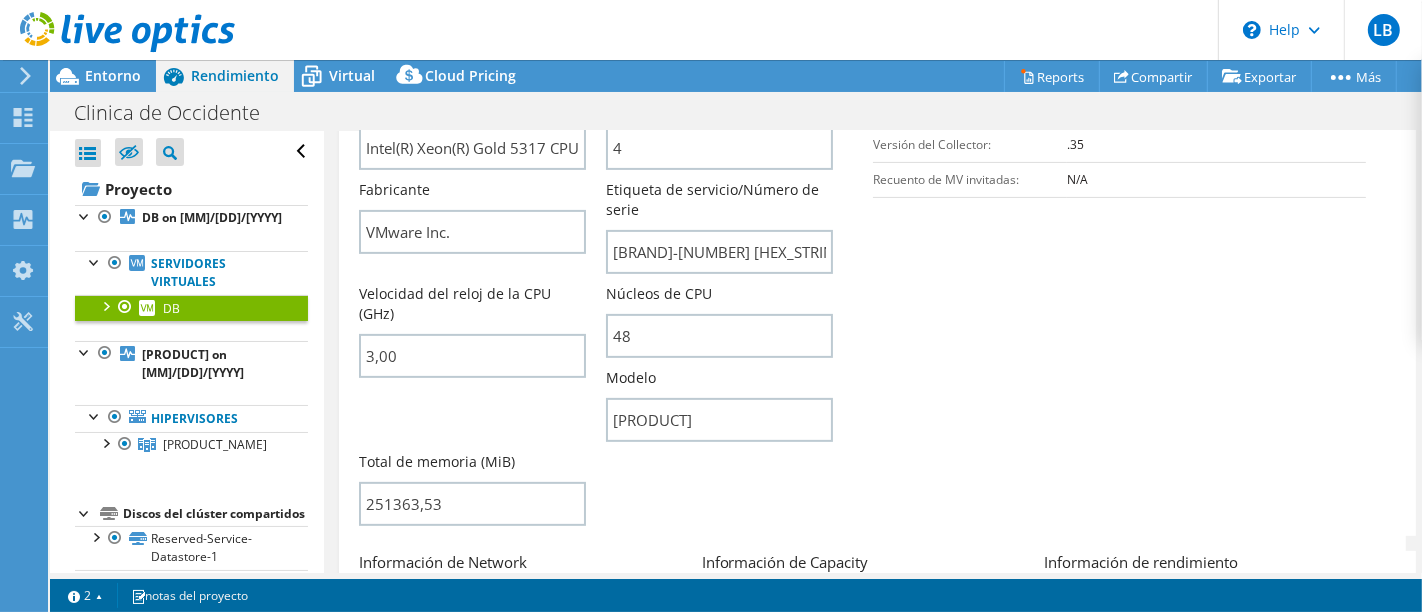 scroll, scrollTop: 444, scrollLeft: 0, axis: vertical 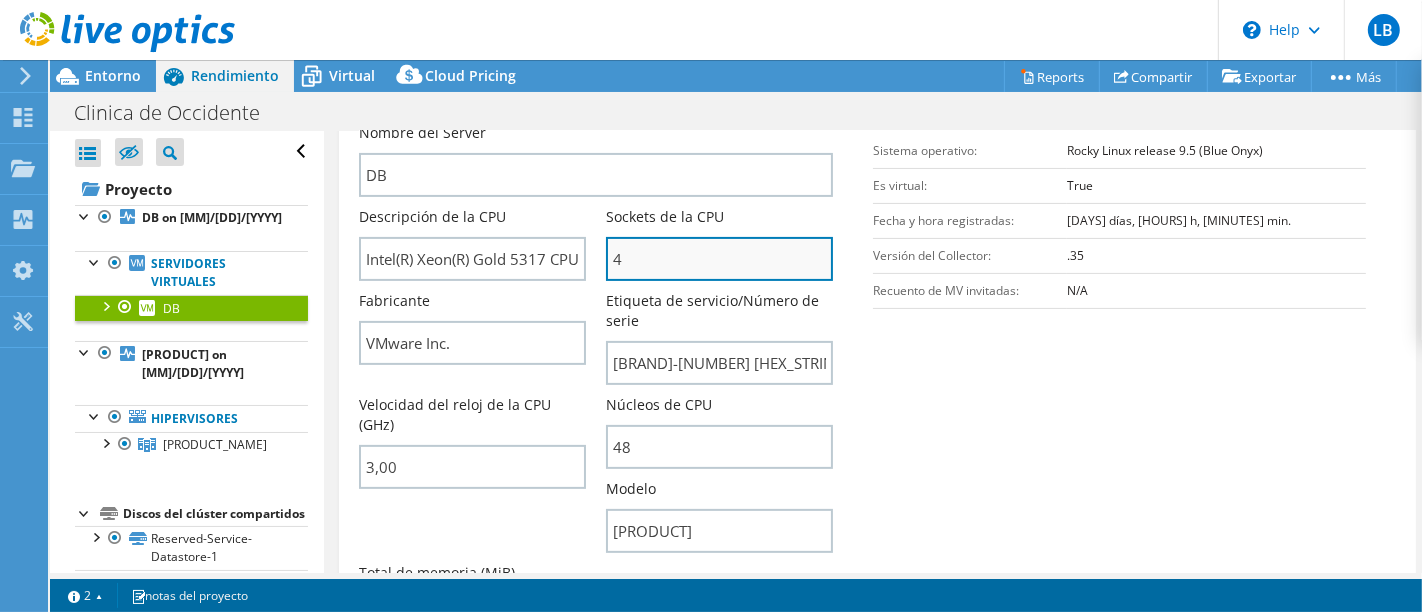 drag, startPoint x: 612, startPoint y: 259, endPoint x: 624, endPoint y: 258, distance: 12.0415945 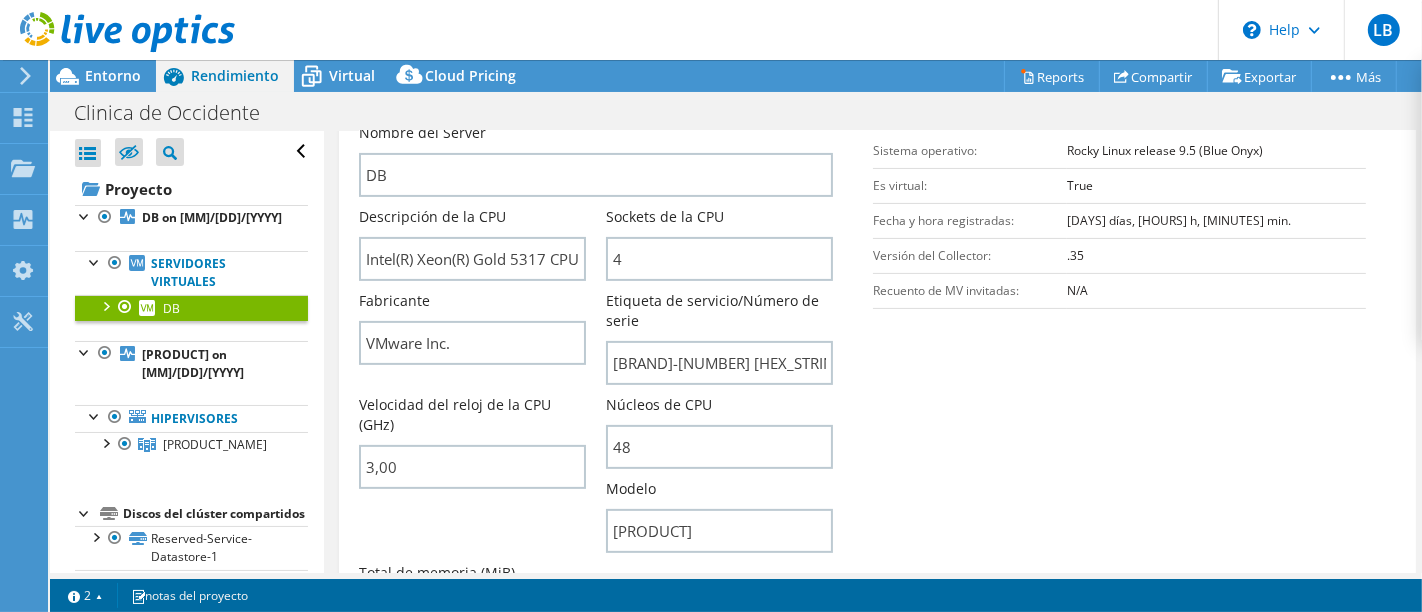 click on "Información del Server
Nombre del Server
DB
Descripción de la CPU
Intel(R) Xeon(R) Gold 5317 CPU @ 3.00GHz
Sockets de la CPU
4
Fabricante 3,00 48" at bounding box center [877, 362] 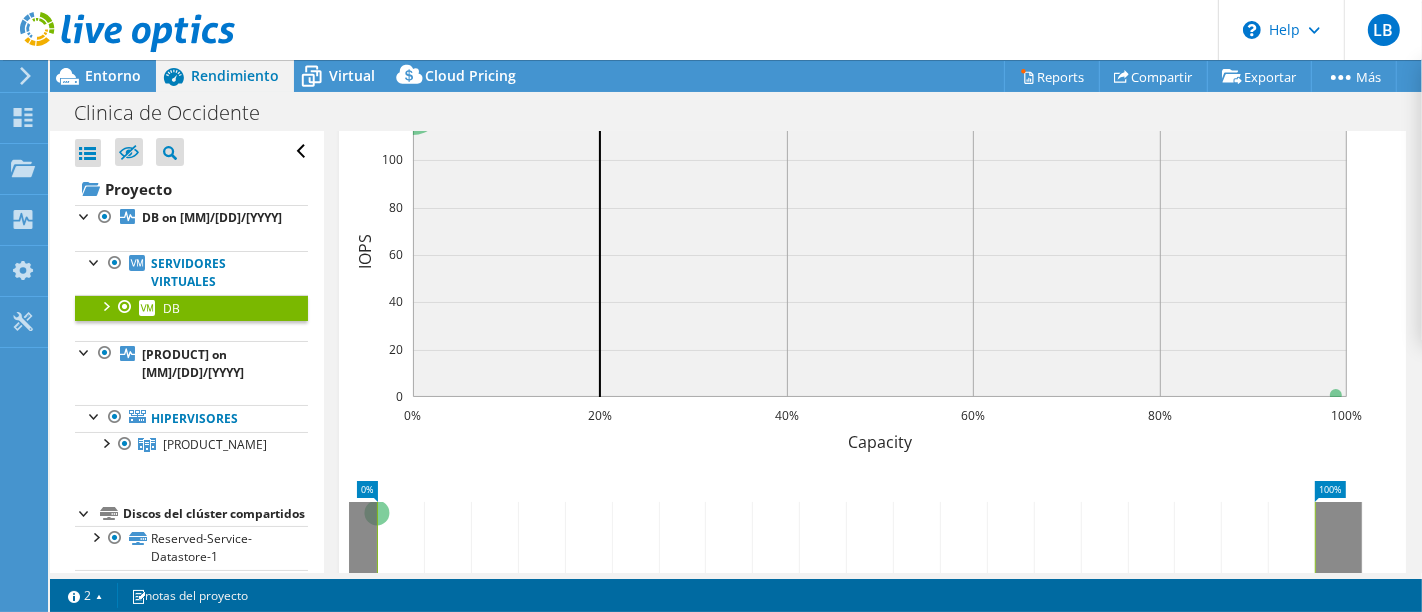 scroll, scrollTop: 1333, scrollLeft: 0, axis: vertical 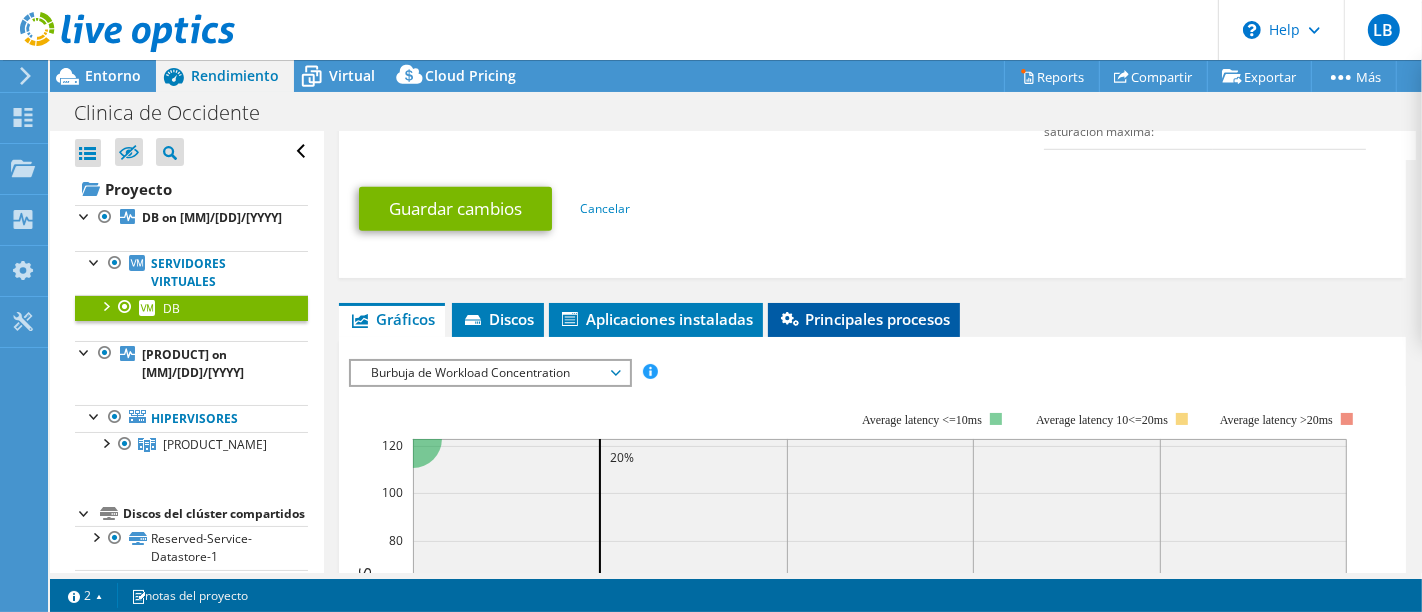 click on "Principales procesos" at bounding box center (864, 319) 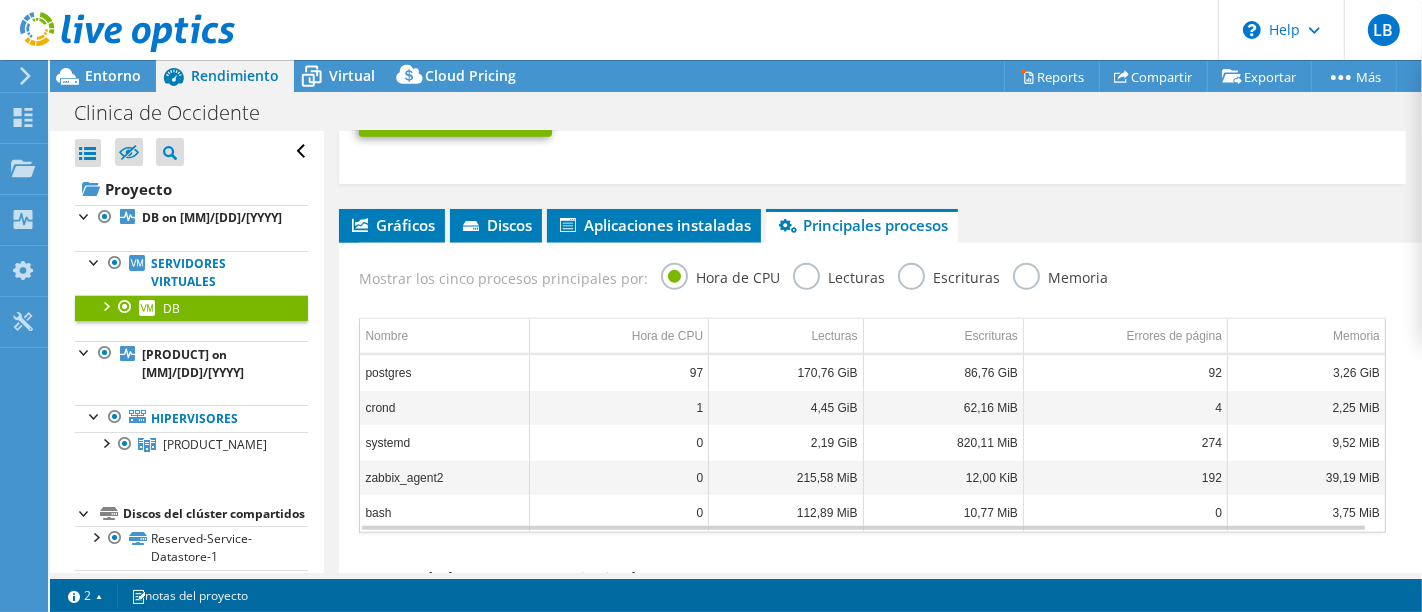 scroll, scrollTop: 1444, scrollLeft: 0, axis: vertical 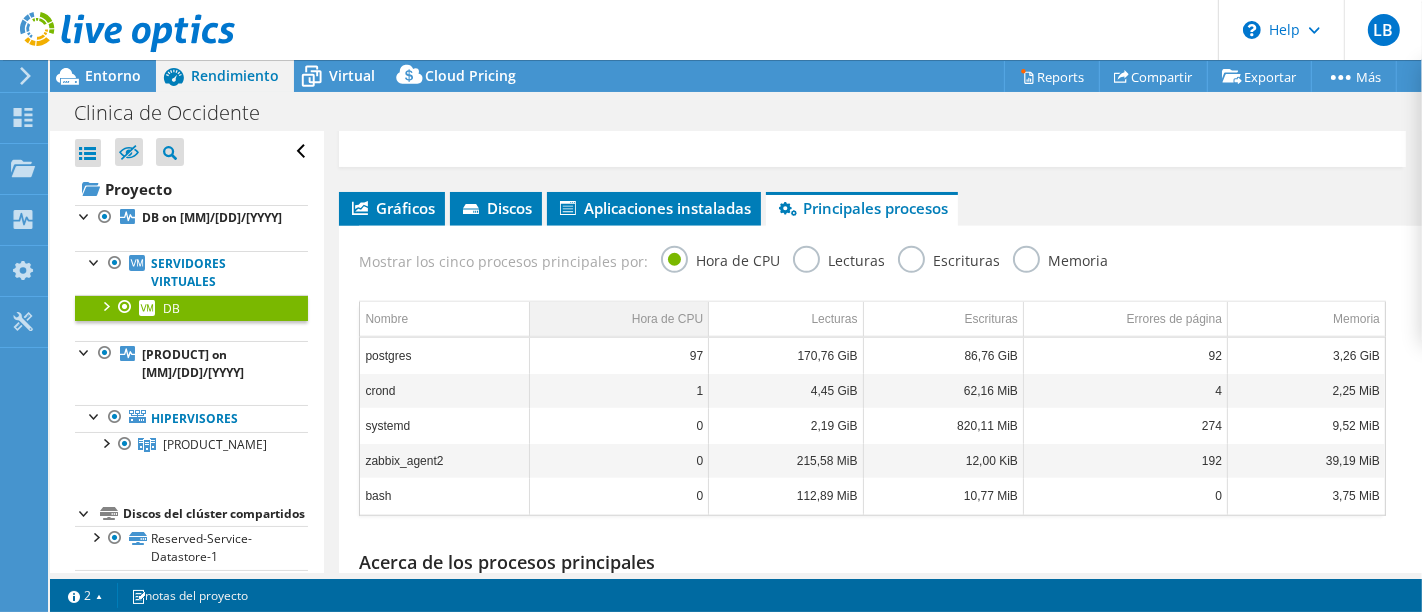 click on "Hora de CPU" at bounding box center [667, 319] 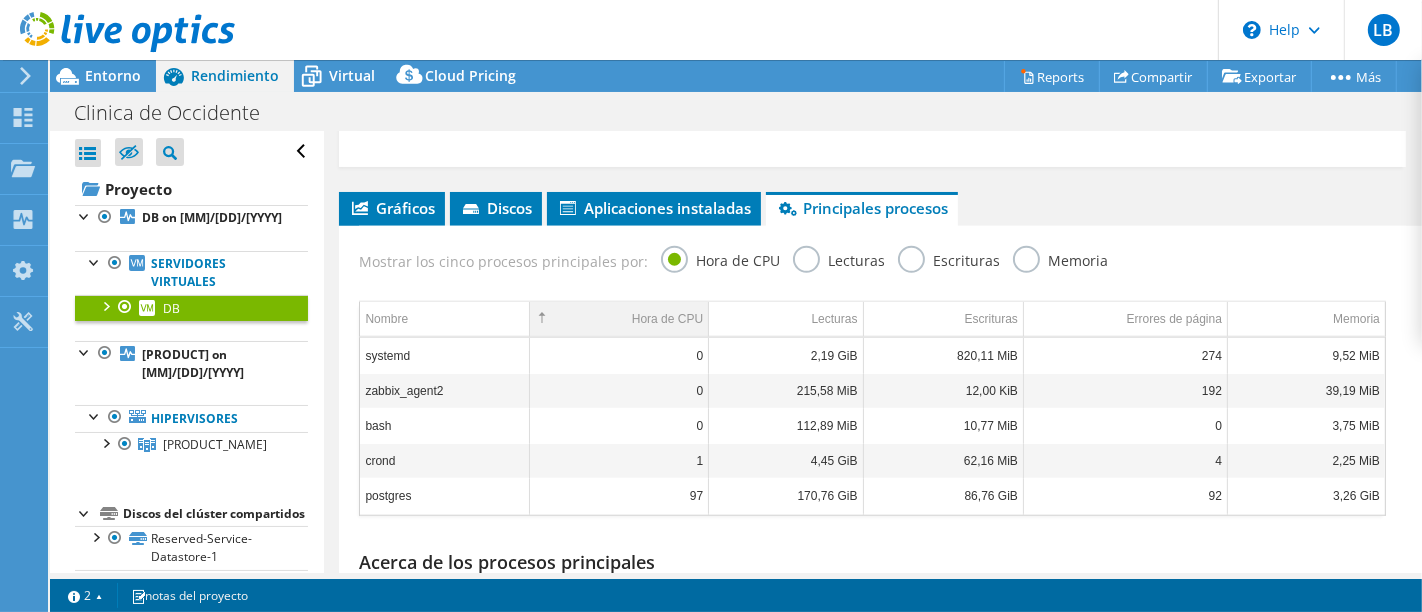 click on "Hora de CPU" at bounding box center (667, 319) 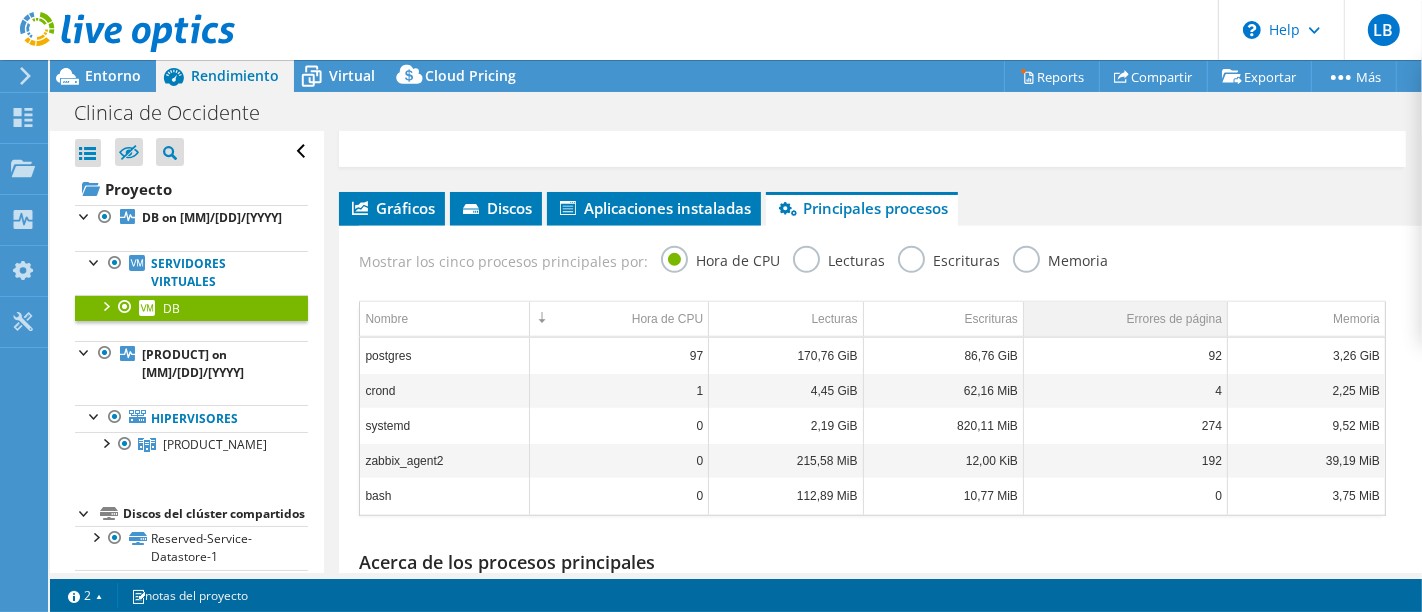 click on "Errores de página" at bounding box center [1174, 319] 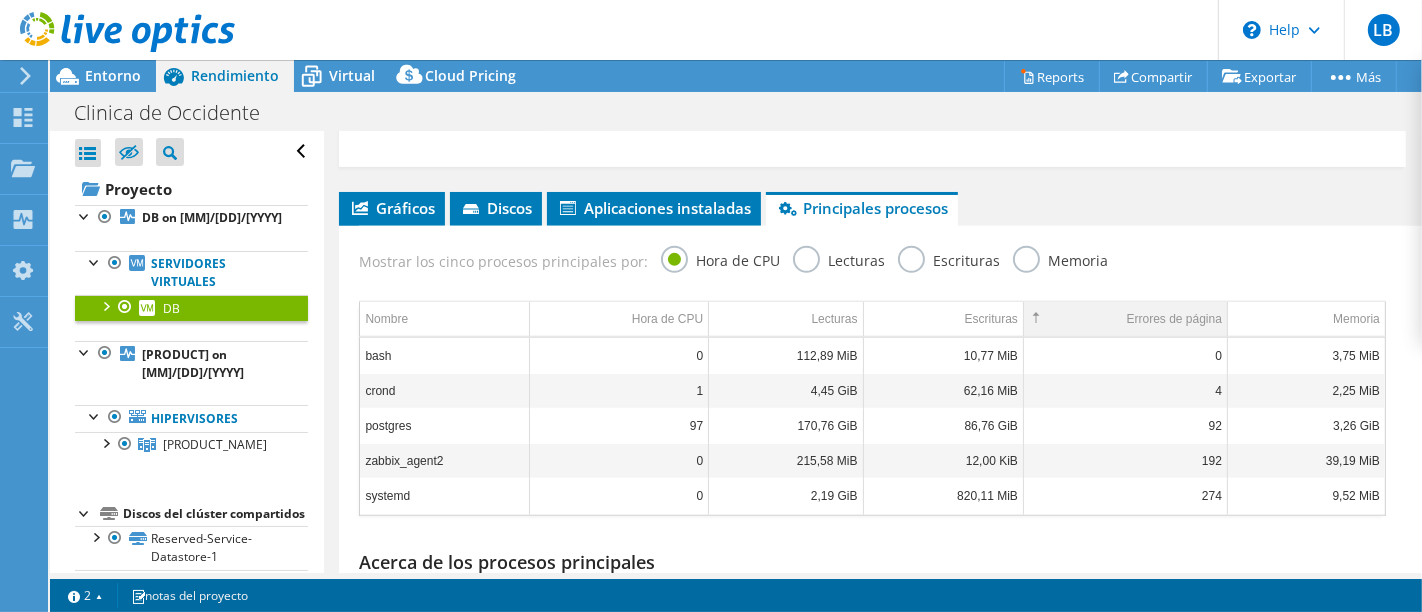 click on "Errores de página" at bounding box center (1174, 319) 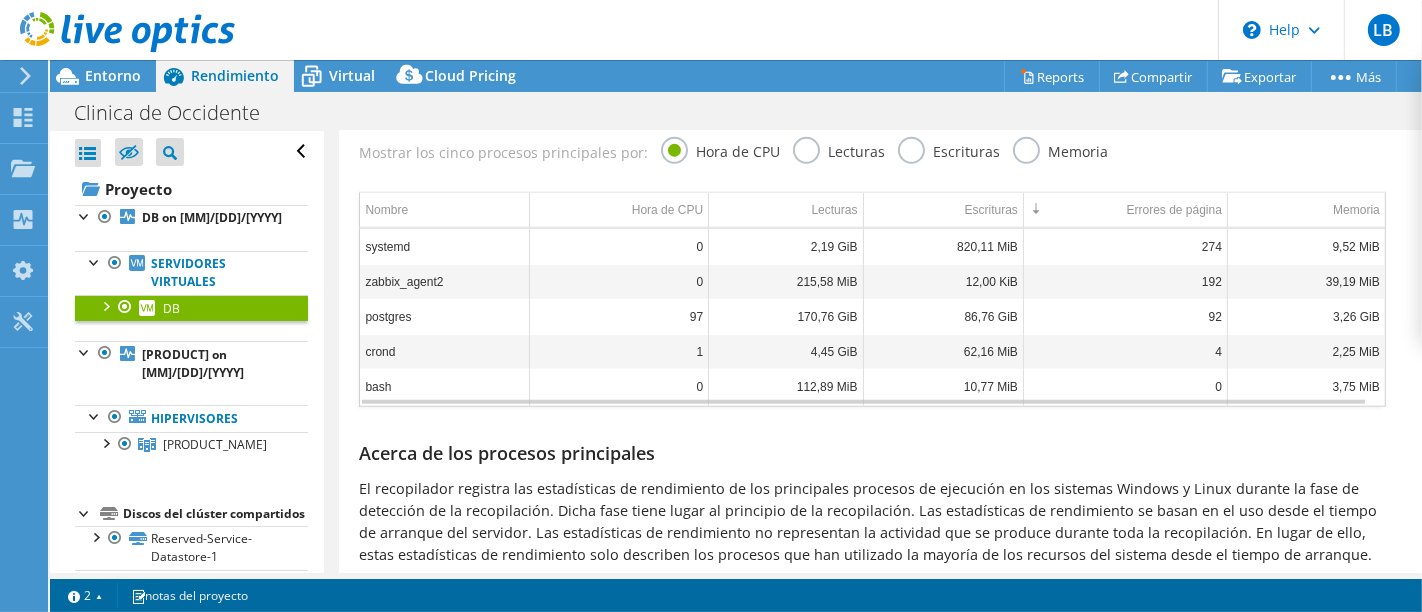scroll, scrollTop: 1555, scrollLeft: 0, axis: vertical 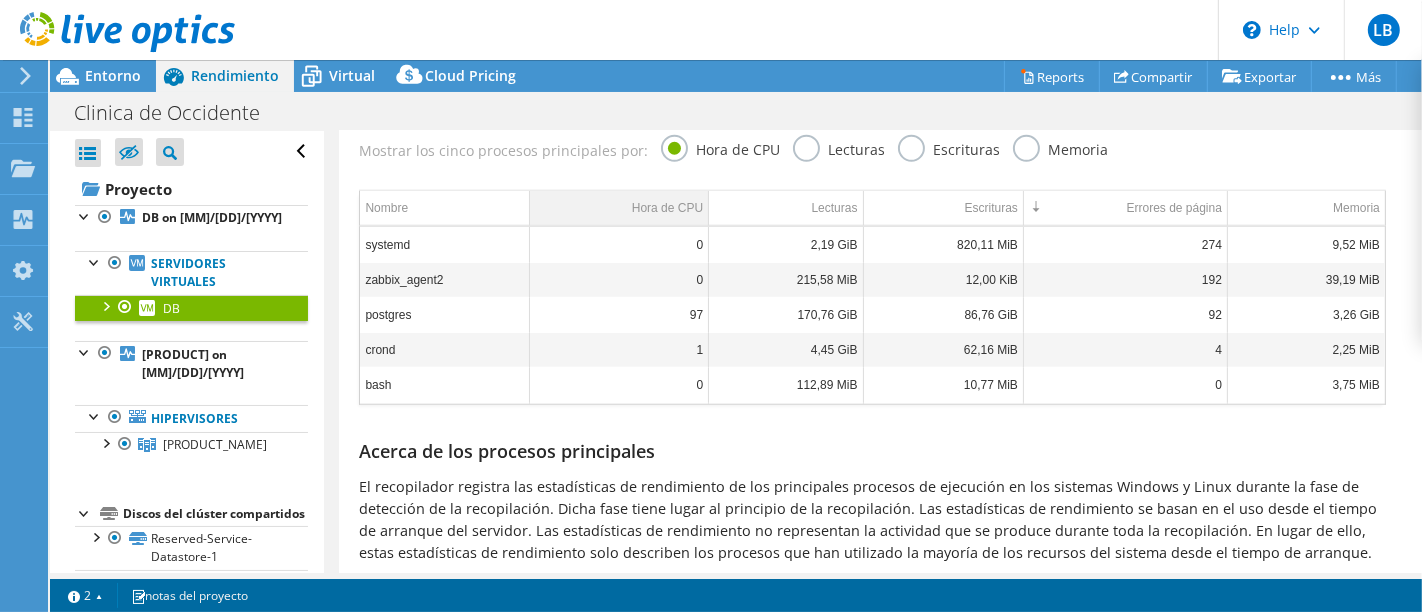 click on "Hora de CPU" at bounding box center [667, 208] 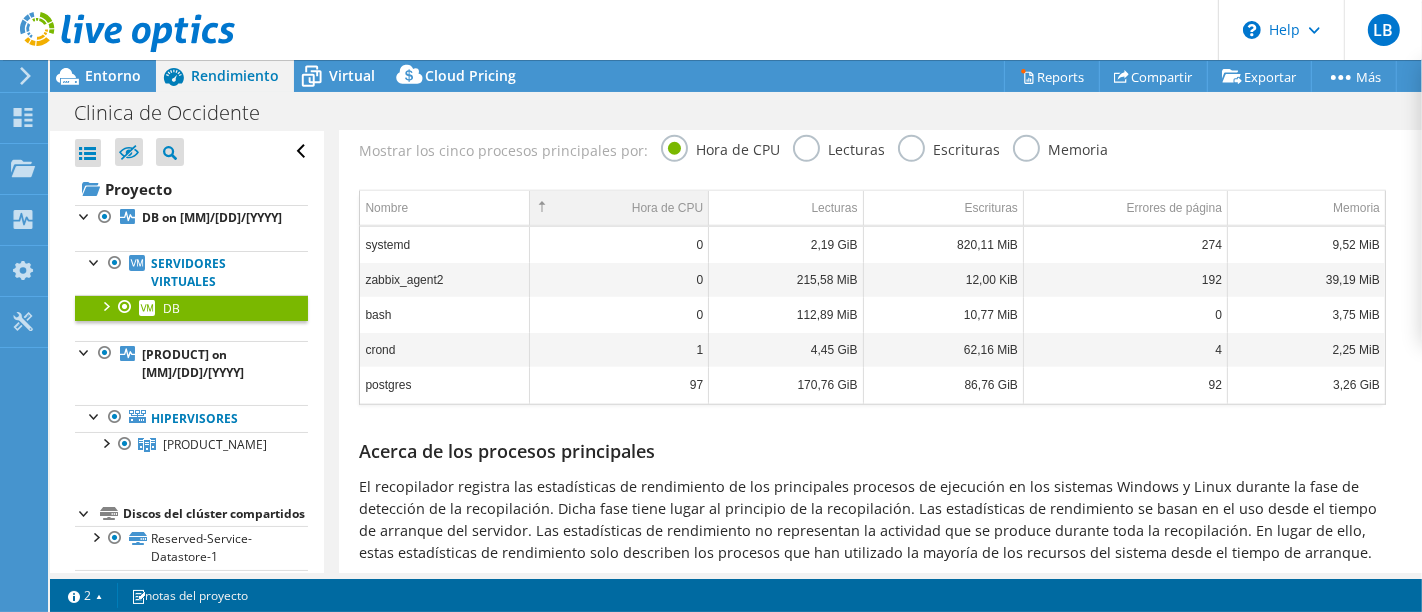click on "Hora de CPU" at bounding box center [667, 208] 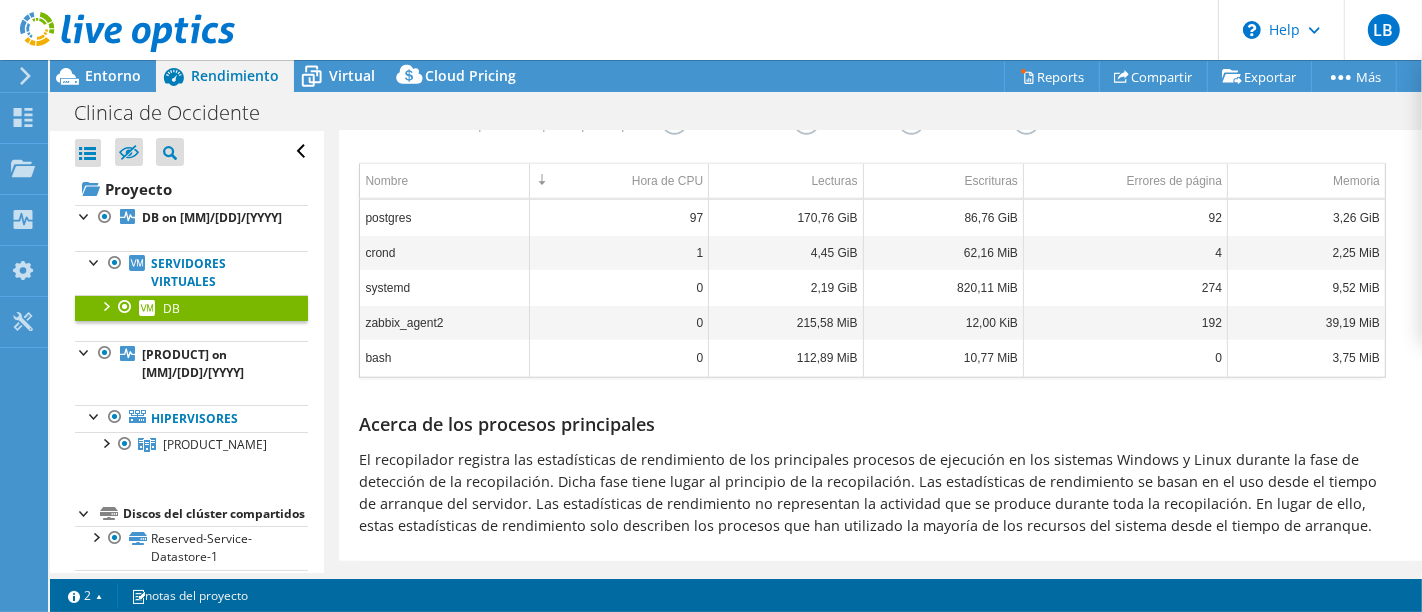 scroll, scrollTop: 1597, scrollLeft: 0, axis: vertical 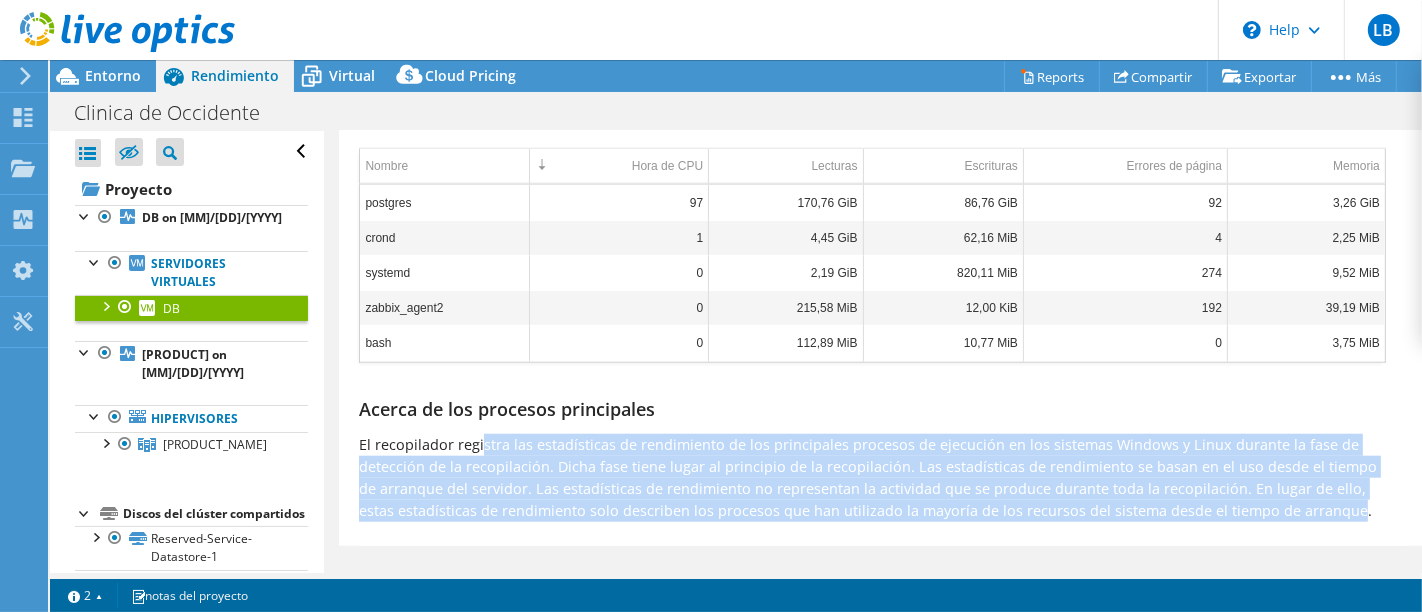 drag, startPoint x: 483, startPoint y: 440, endPoint x: 1364, endPoint y: 506, distance: 883.46875 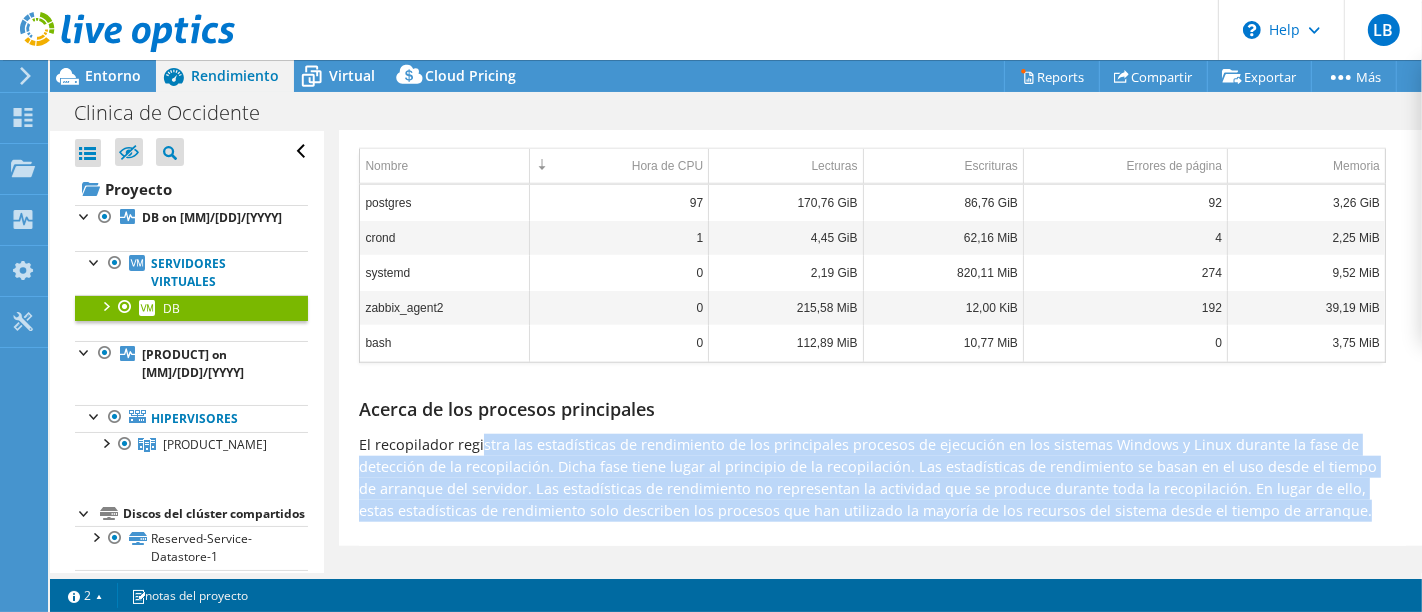 click on "El recopilador registra las estadísticas de rendimiento de los principales procesos de ejecución en los sistemas Windows y Linux durante la fase de detección de la recopilación. Dicha fase tiene lugar al principio de la recopilación. Las estadísticas de rendimiento se basan en el uso desde el tiempo de arranque del servidor. Las estadísticas de rendimiento no representan la actividad que se produce durante toda la recopilación. En lugar de ello, estas estadísticas de rendimiento solo describen los procesos que han utilizado la mayoría de los recursos del sistema desde el tiempo de arranque." at bounding box center (872, 478) 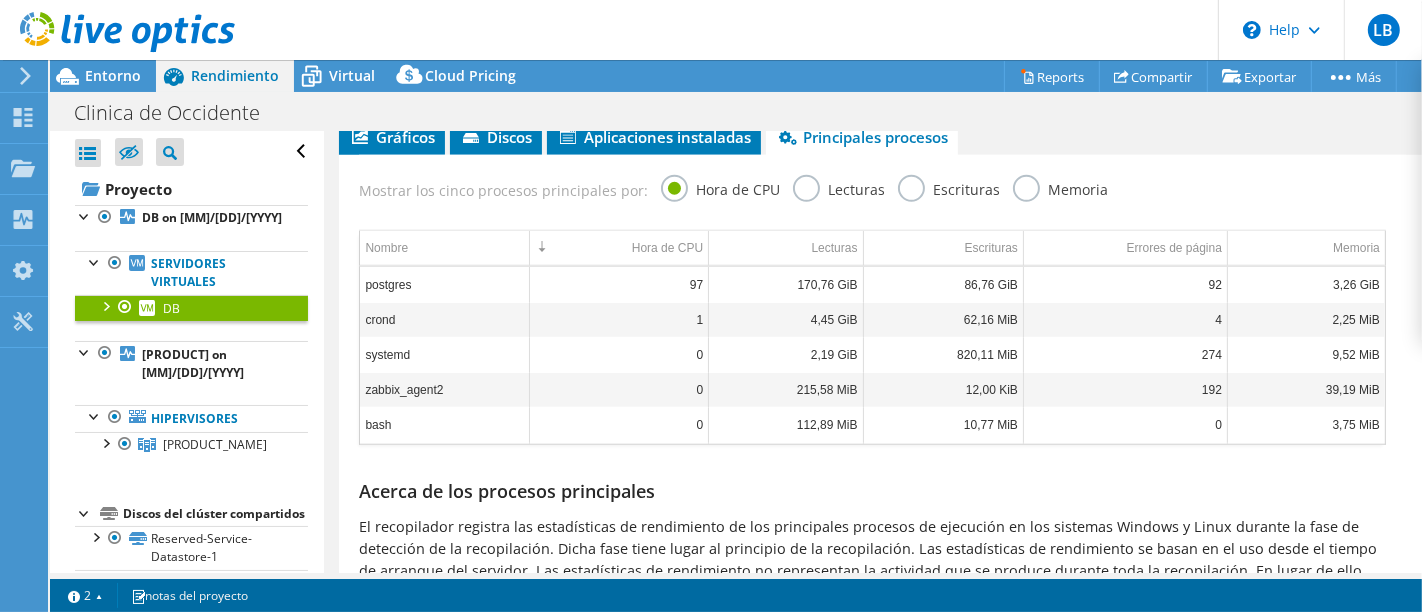 scroll, scrollTop: 1485, scrollLeft: 0, axis: vertical 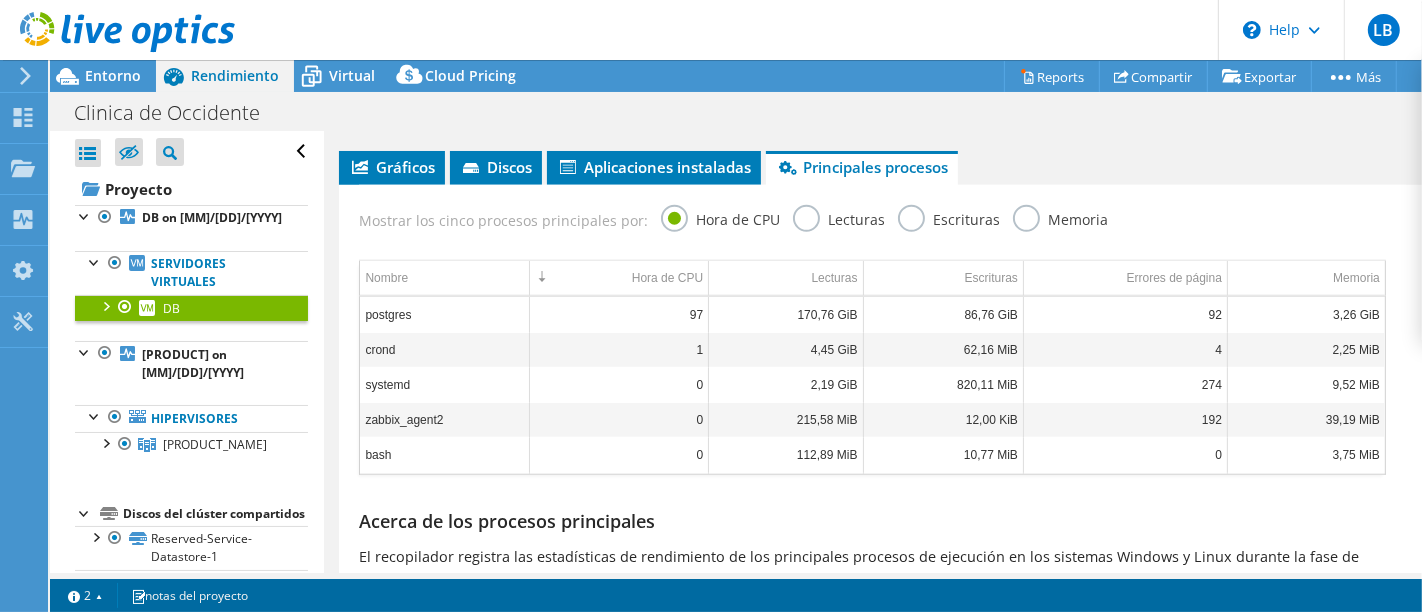 click on "Lecturas" at bounding box center [839, 217] 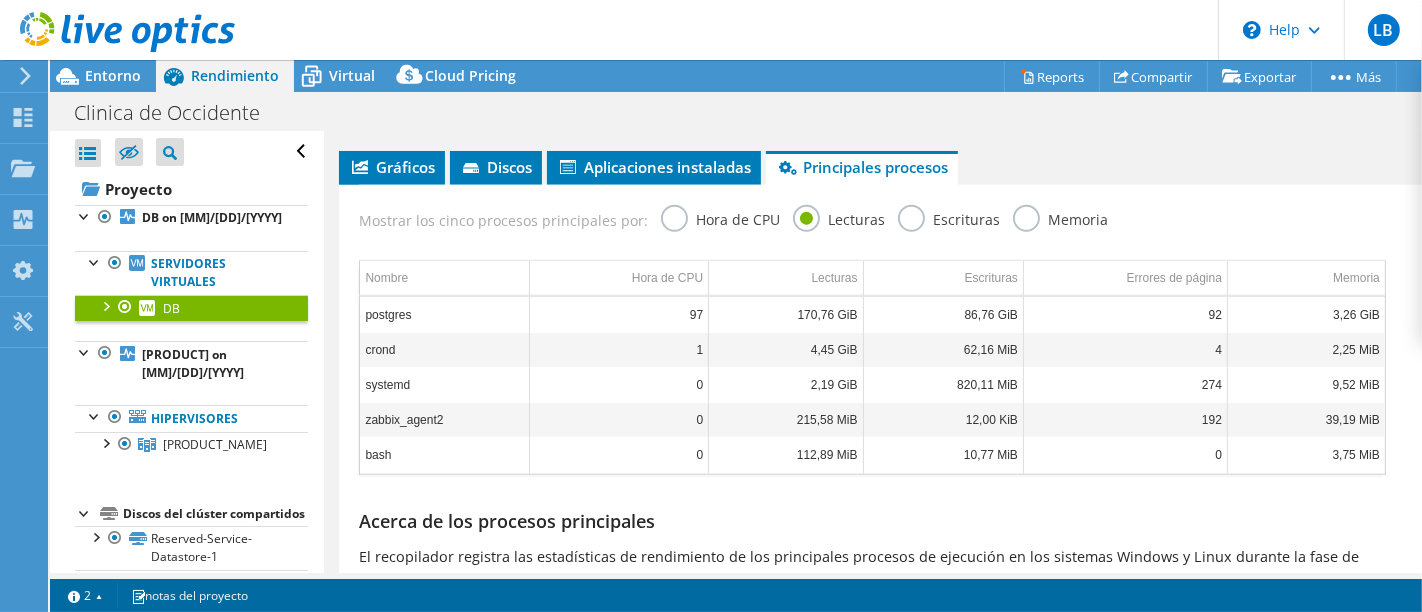click on "Escrituras" at bounding box center (949, 217) 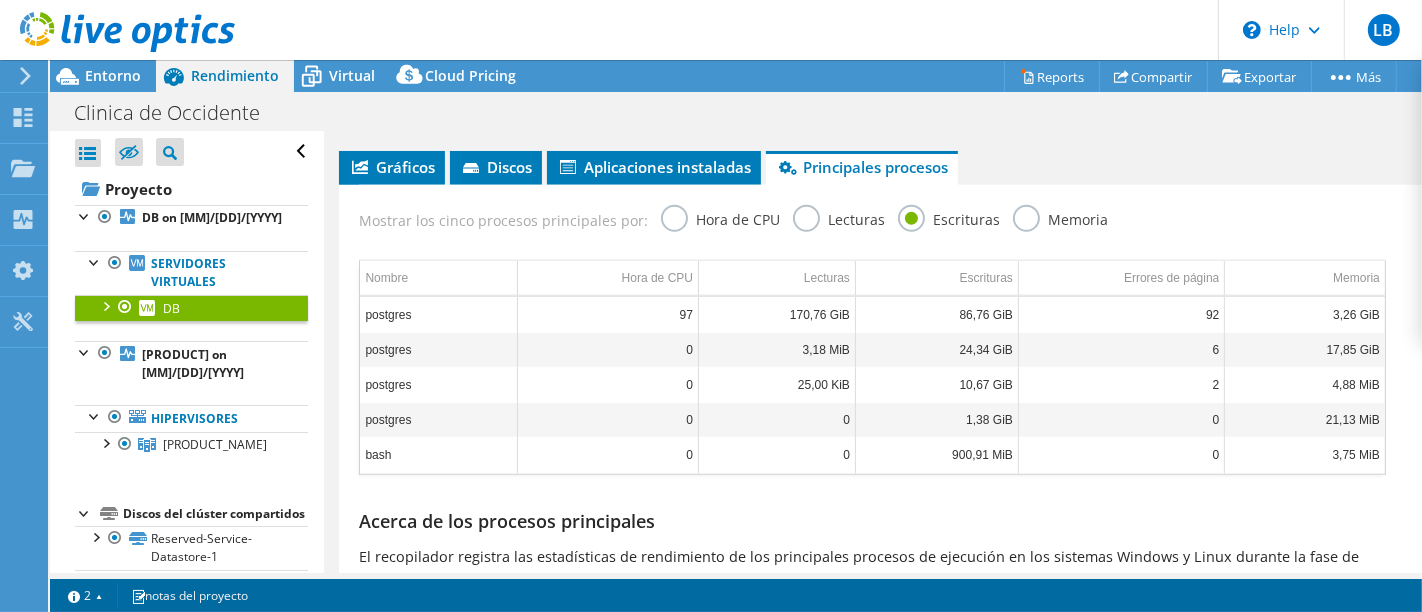 click on "Memoria" at bounding box center [1060, 217] 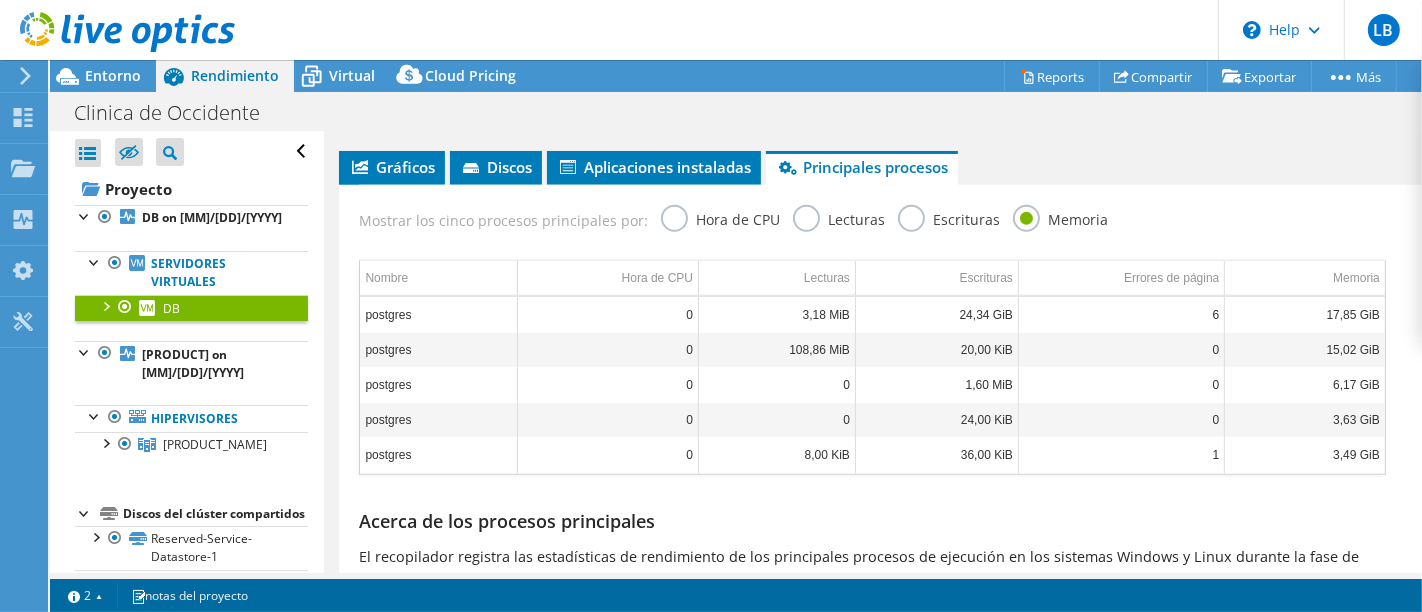 click on "Hora de CPU" at bounding box center (720, 217) 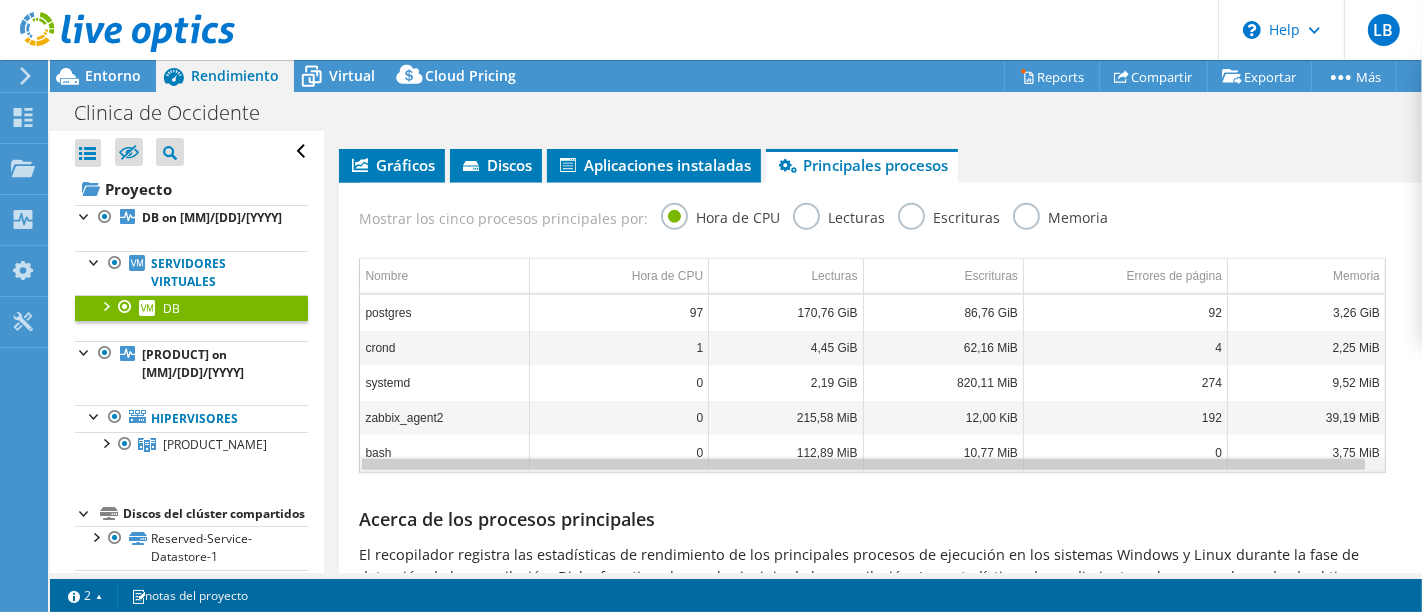 scroll, scrollTop: 1152, scrollLeft: 0, axis: vertical 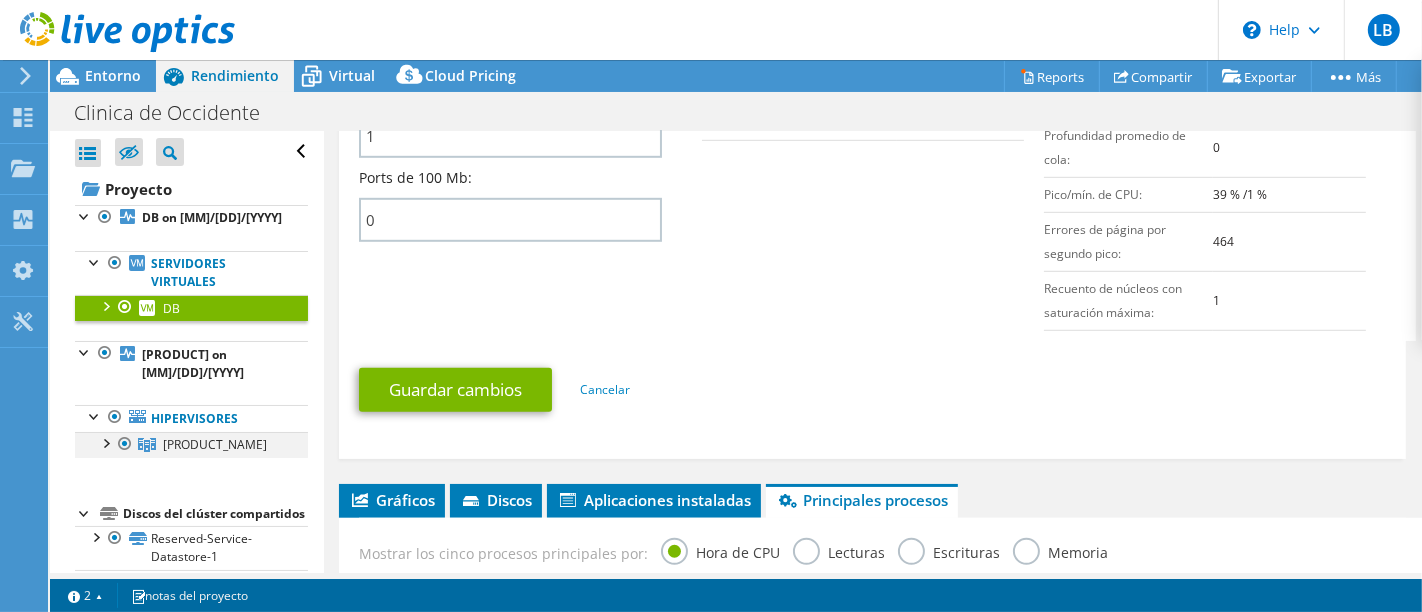 click at bounding box center [105, 442] 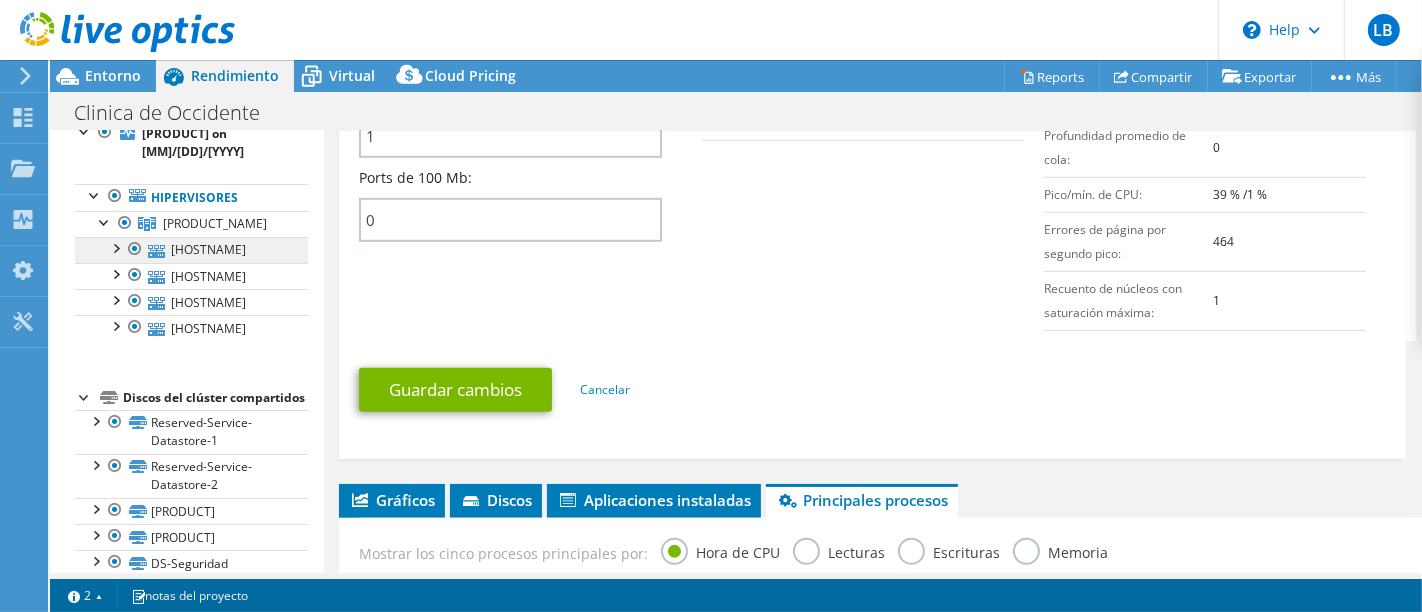 scroll, scrollTop: 222, scrollLeft: 0, axis: vertical 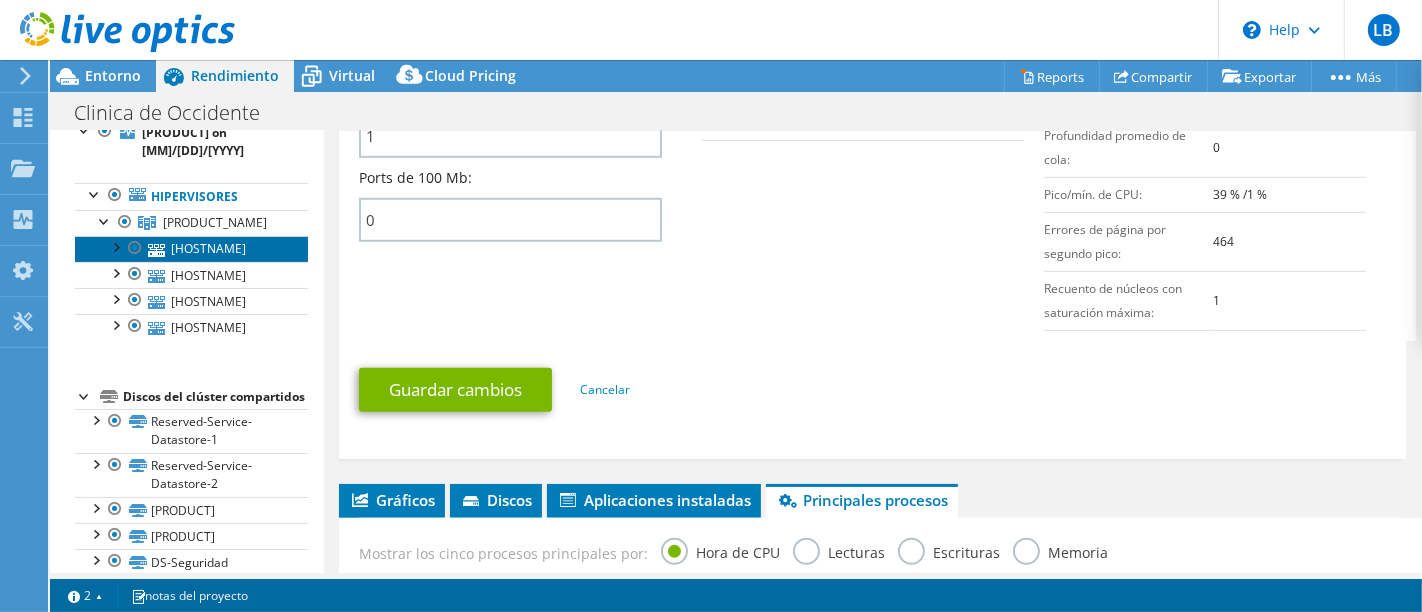 click on "tb-nodo-3-[REGION].lan.cdo-sa.com" at bounding box center (191, 249) 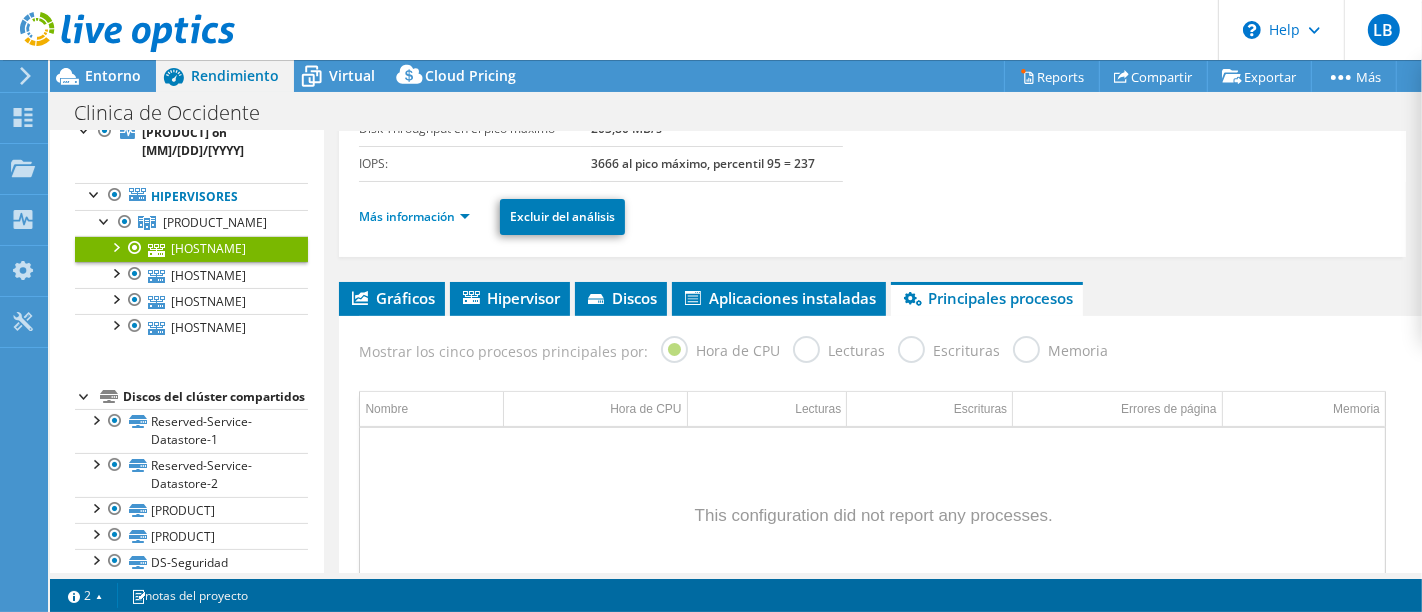 scroll, scrollTop: 222, scrollLeft: 0, axis: vertical 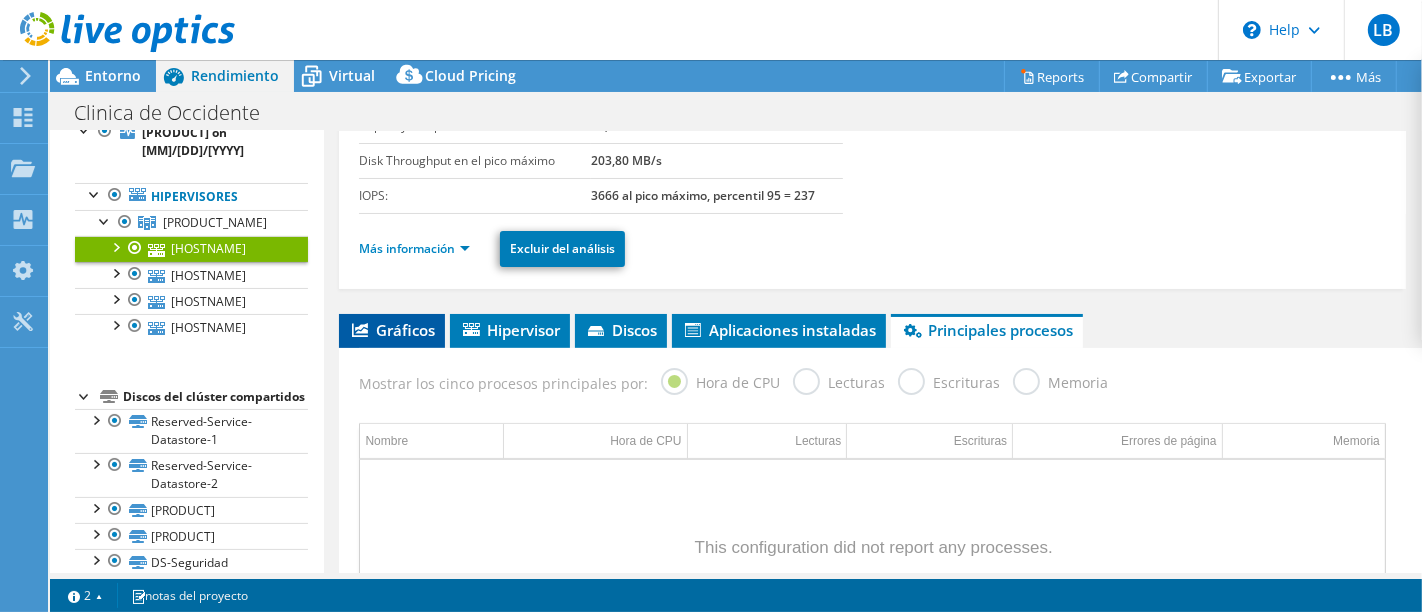 click on "Gráficos" at bounding box center (392, 331) 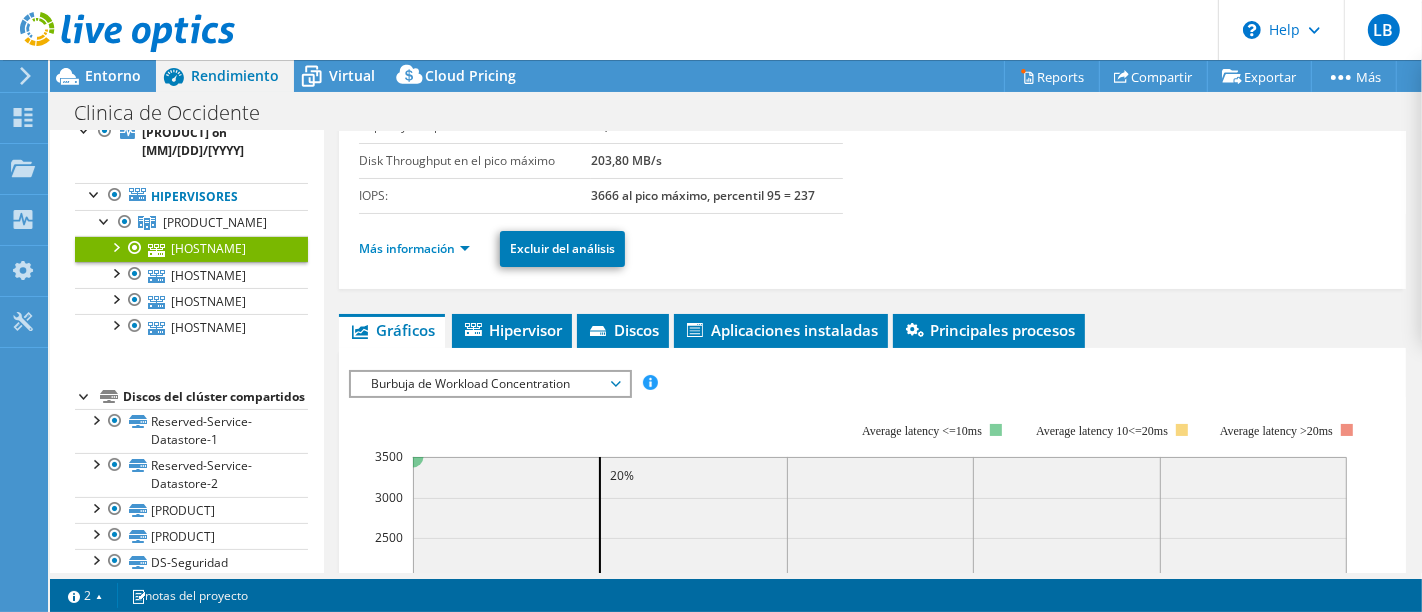 click on "Gráficos" at bounding box center (392, 330) 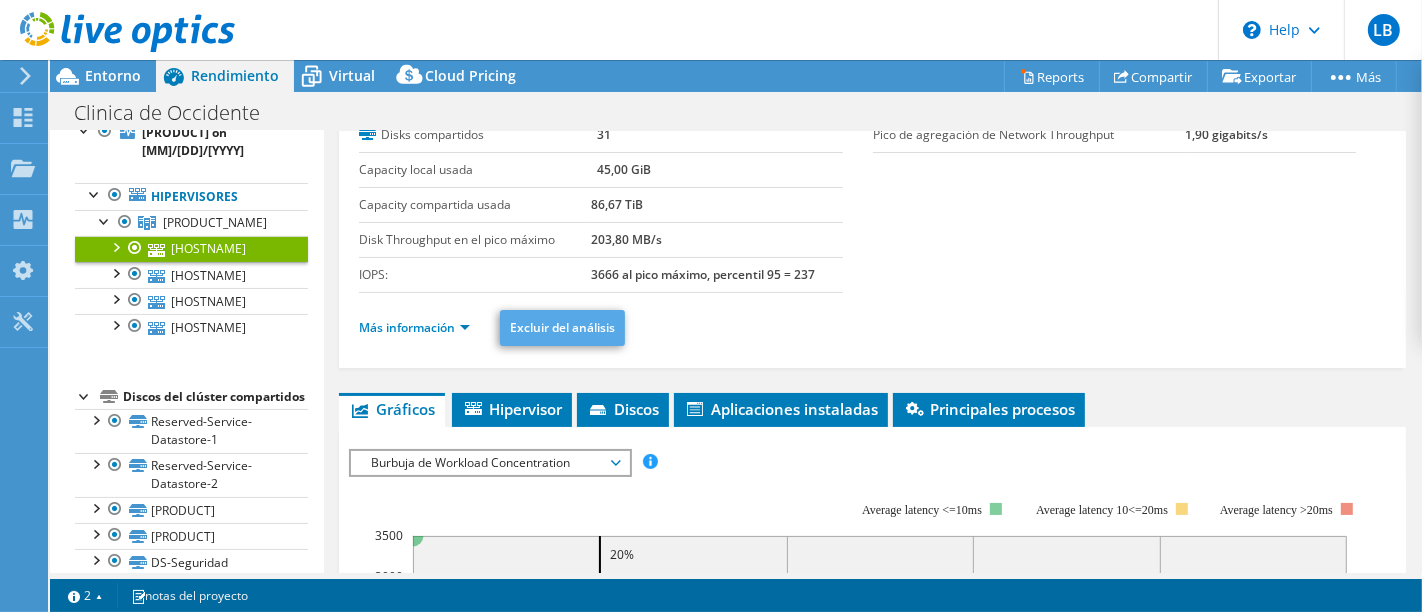 scroll, scrollTop: 222, scrollLeft: 0, axis: vertical 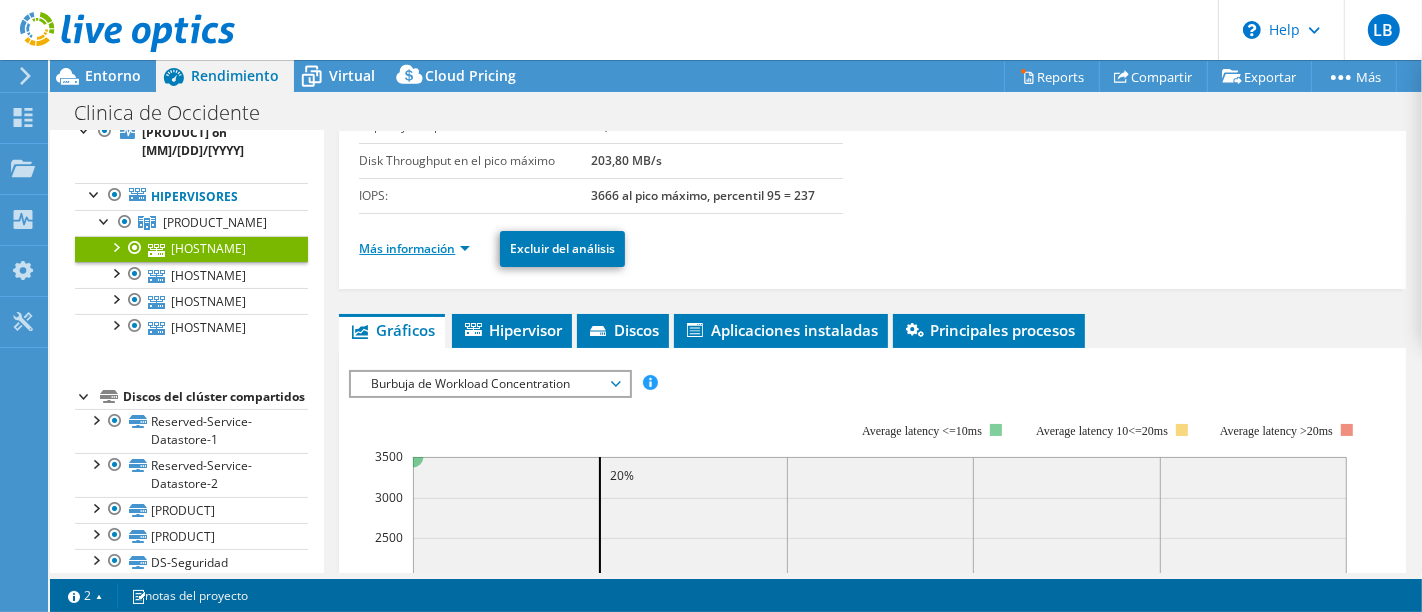 click on "Más información" at bounding box center (414, 248) 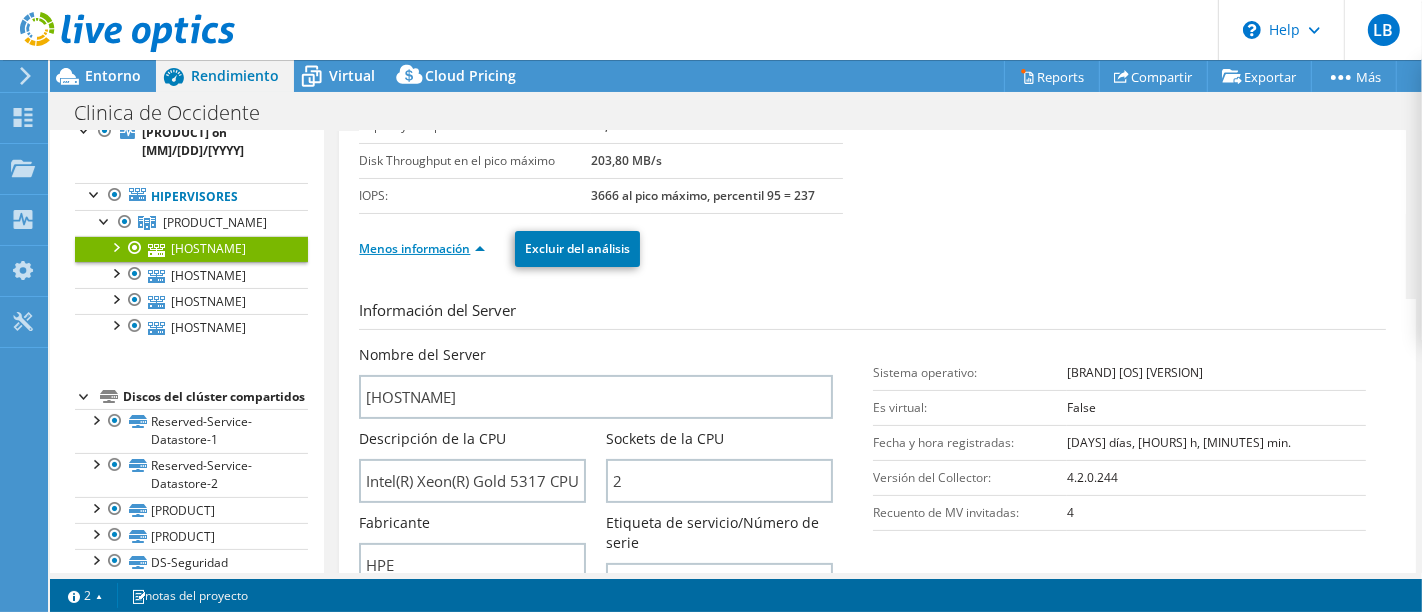click on "Menos información" at bounding box center [422, 248] 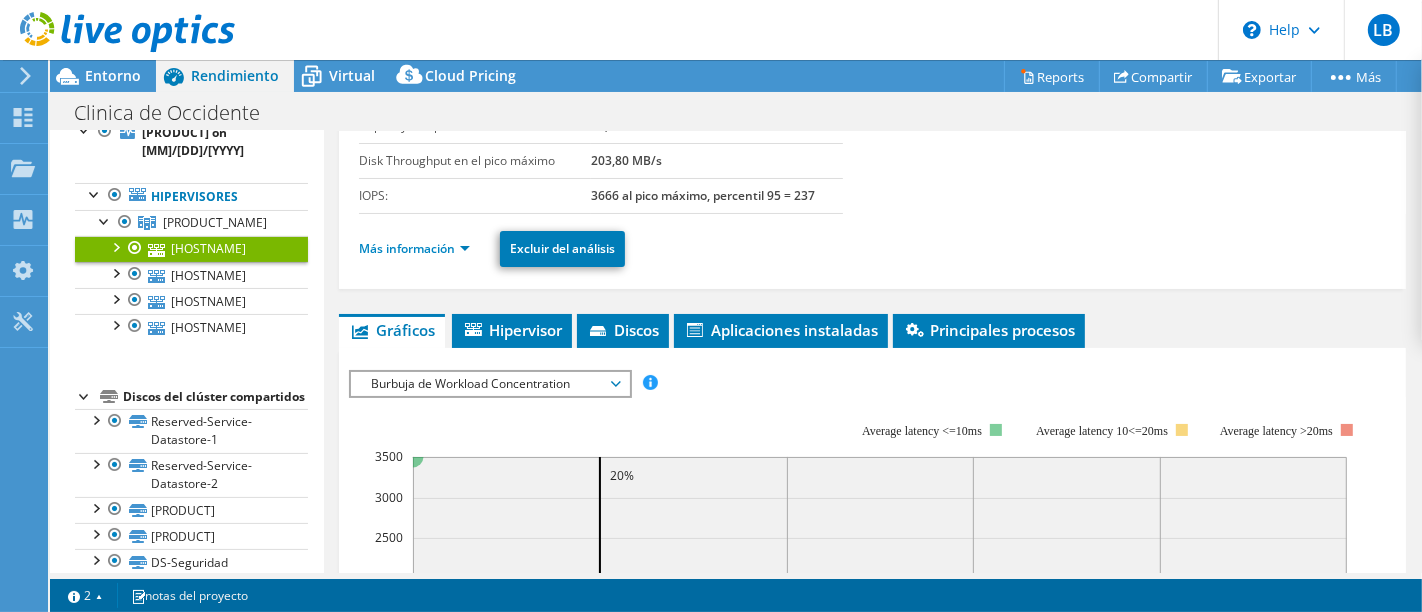 click on "Burbuja de Workload Concentration" at bounding box center (489, 384) 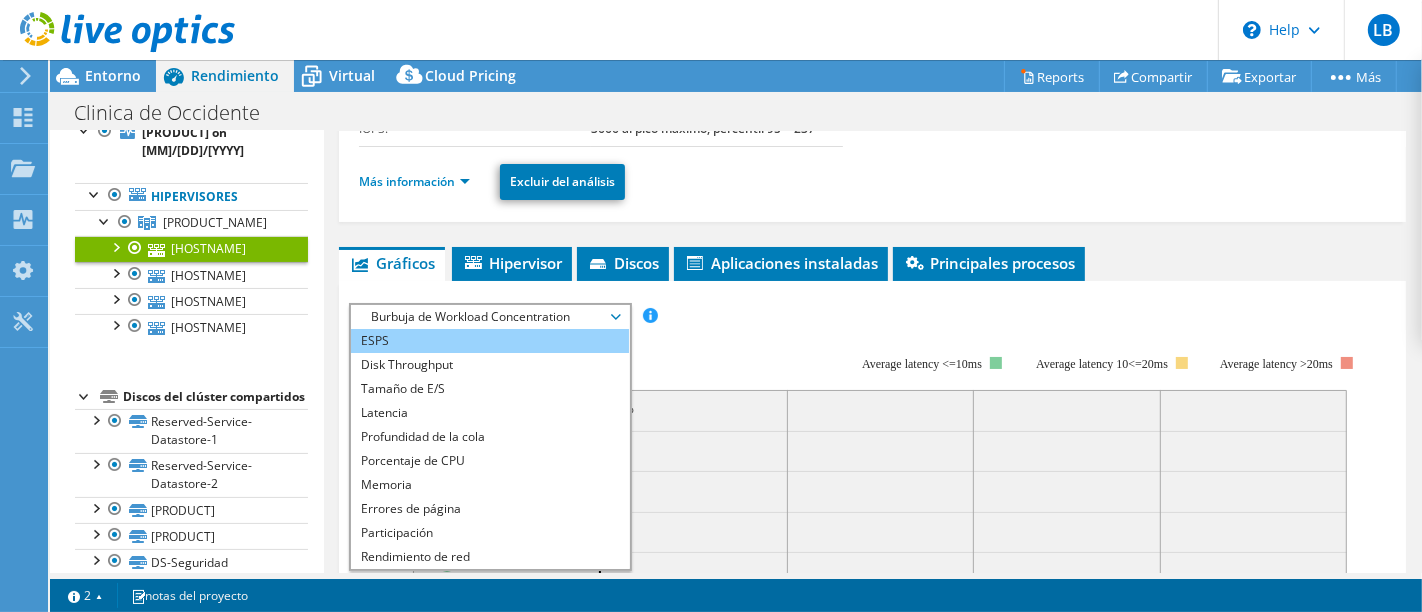 scroll, scrollTop: 333, scrollLeft: 0, axis: vertical 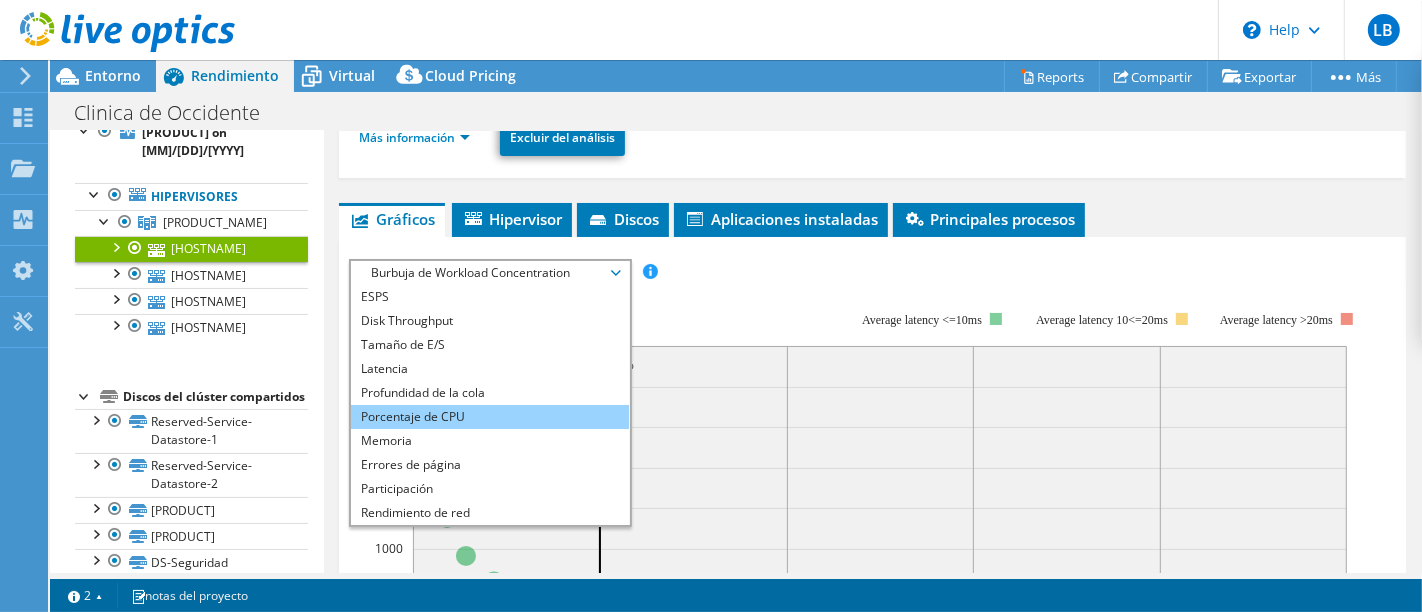 click on "Porcentaje de CPU" at bounding box center (489, 417) 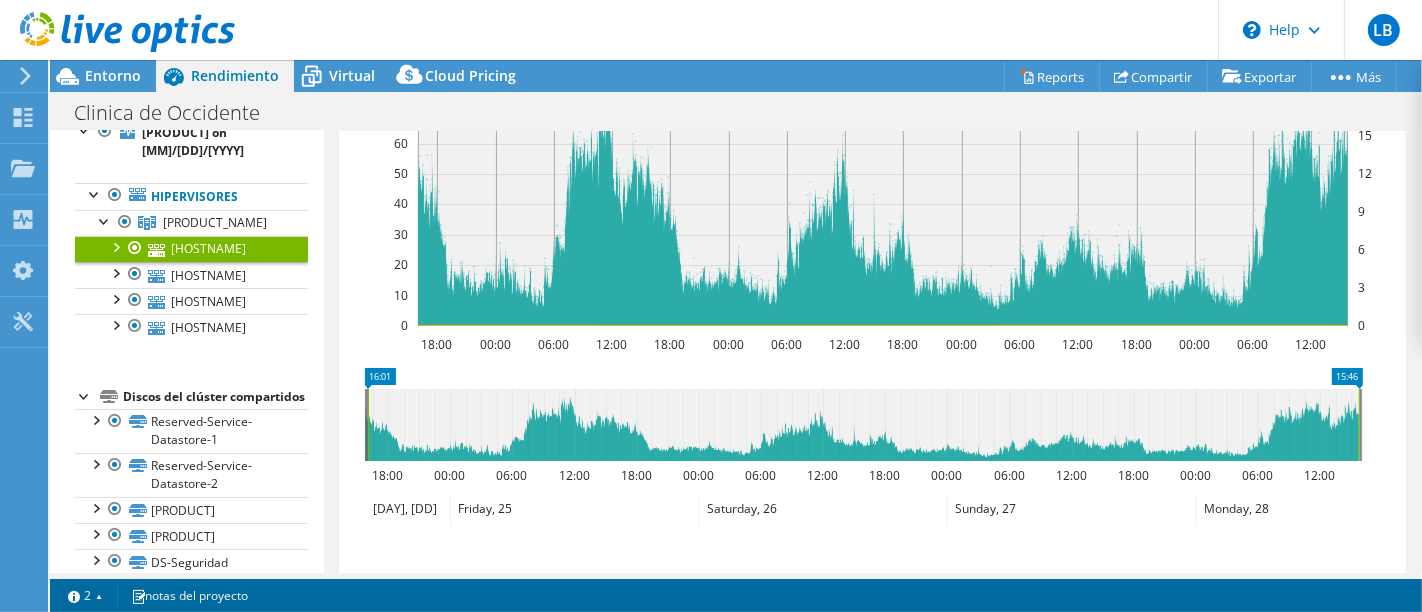 scroll, scrollTop: 777, scrollLeft: 0, axis: vertical 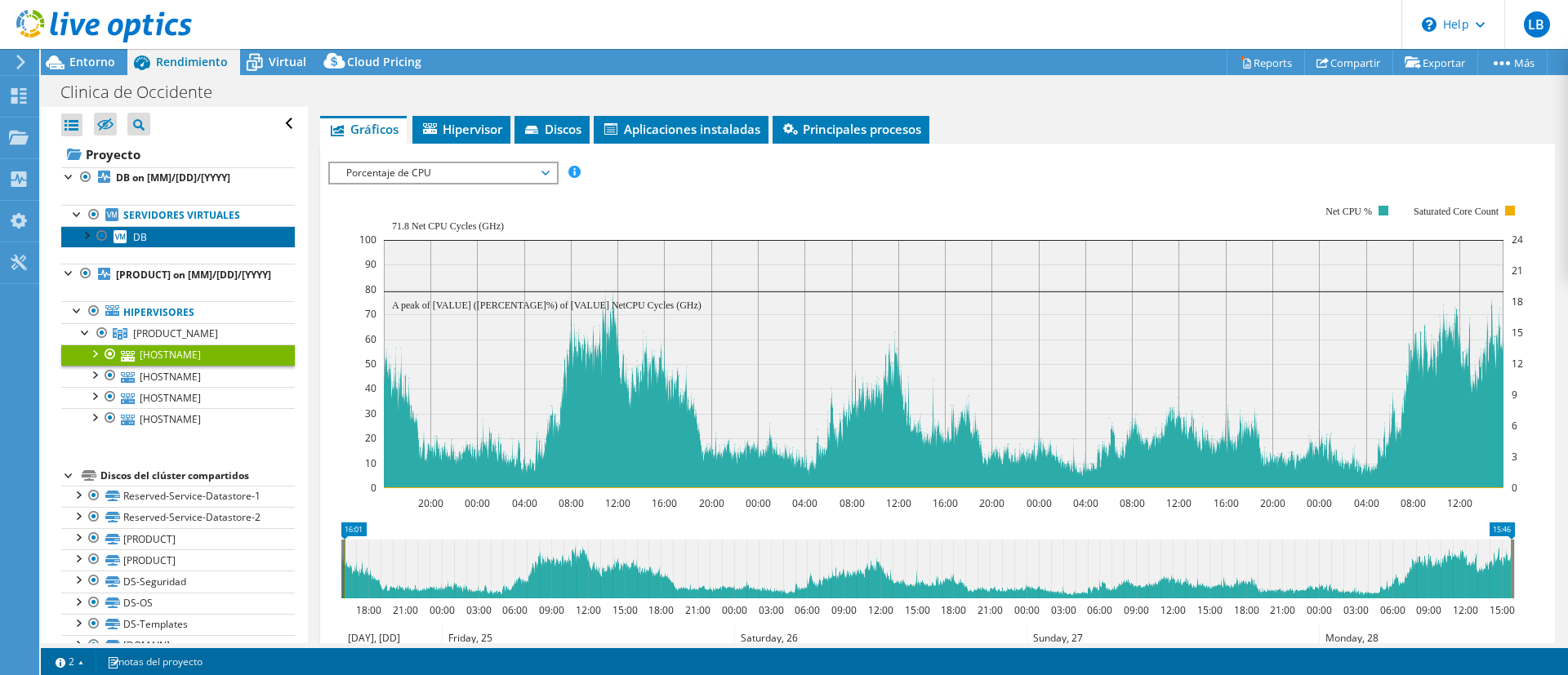 click on "DB" at bounding box center (178, 237) 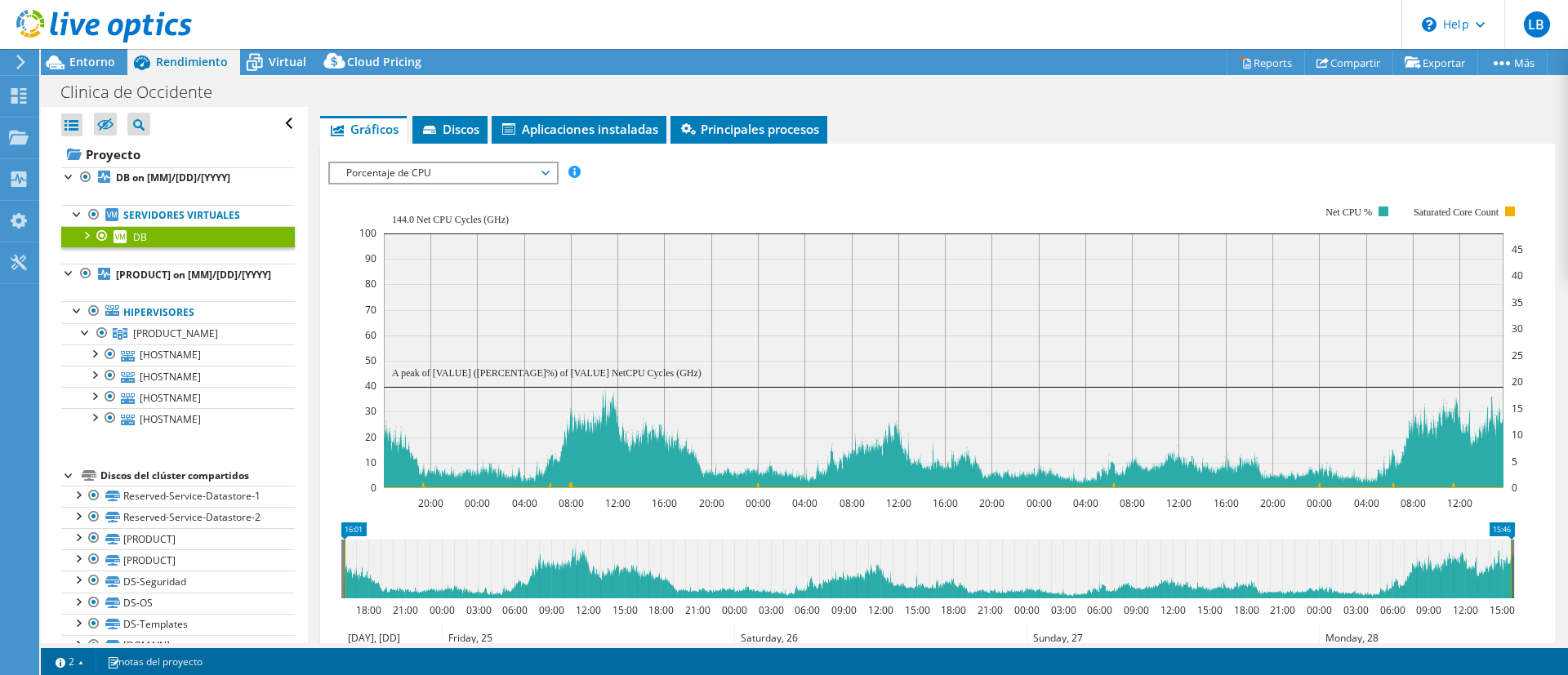 scroll, scrollTop: 437, scrollLeft: 0, axis: vertical 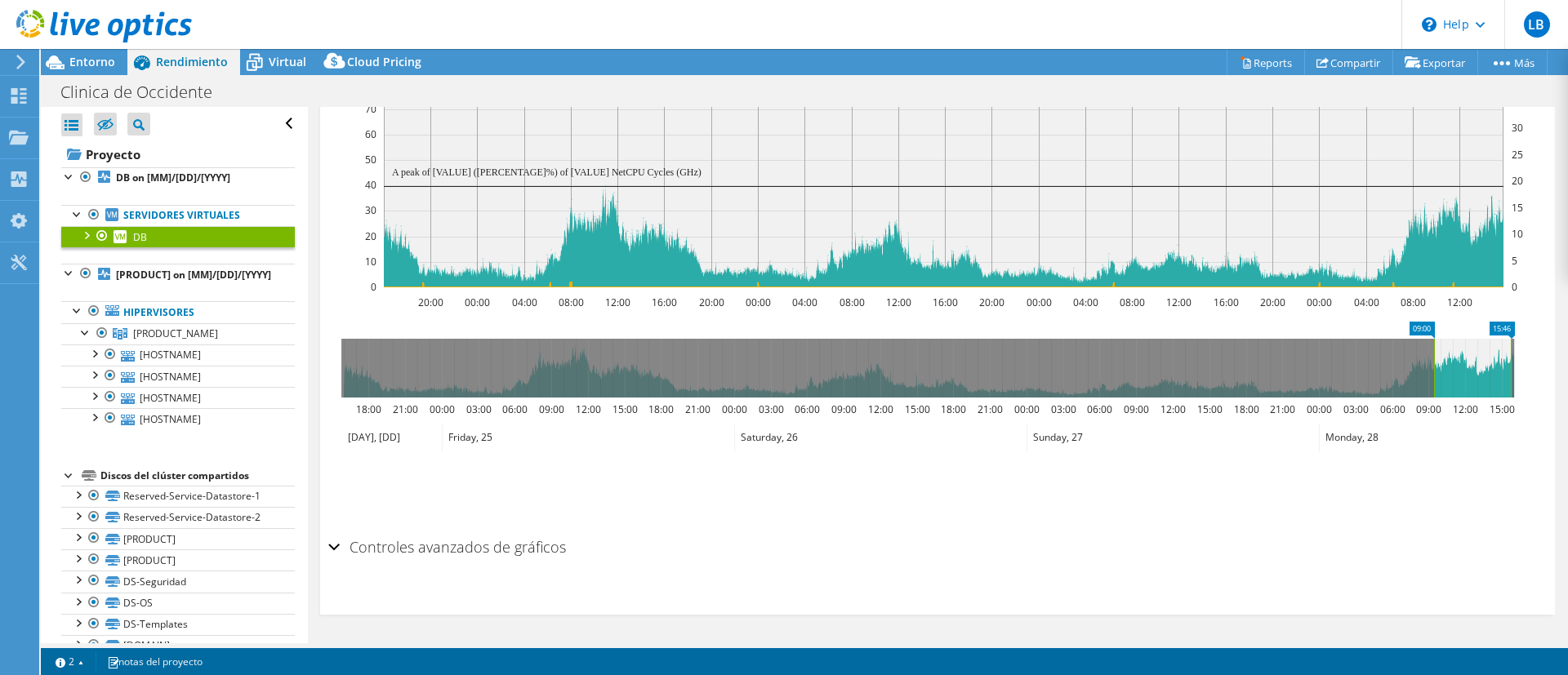 drag, startPoint x: 343, startPoint y: 354, endPoint x: 1433, endPoint y: 379, distance: 1090.287 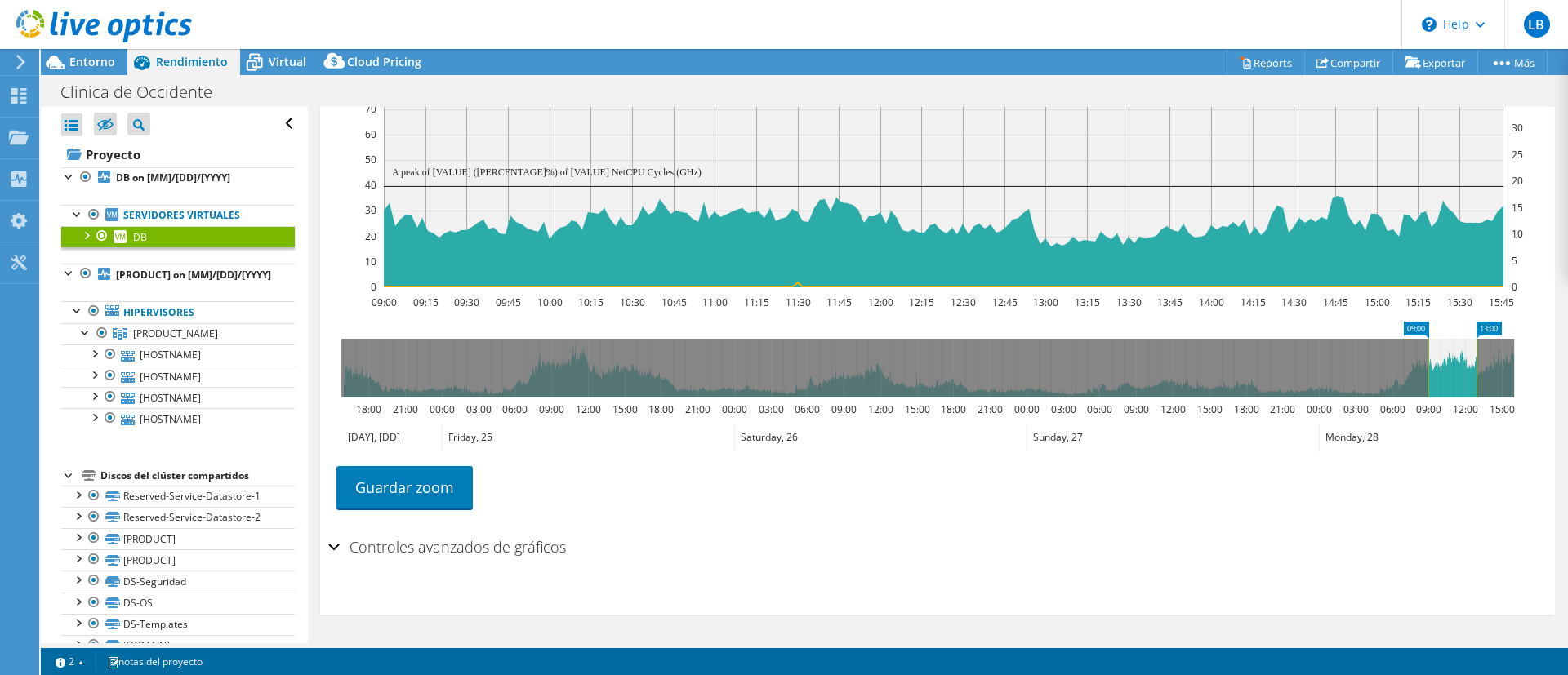drag, startPoint x: 1513, startPoint y: 374, endPoint x: 1479, endPoint y: 374, distance: 34 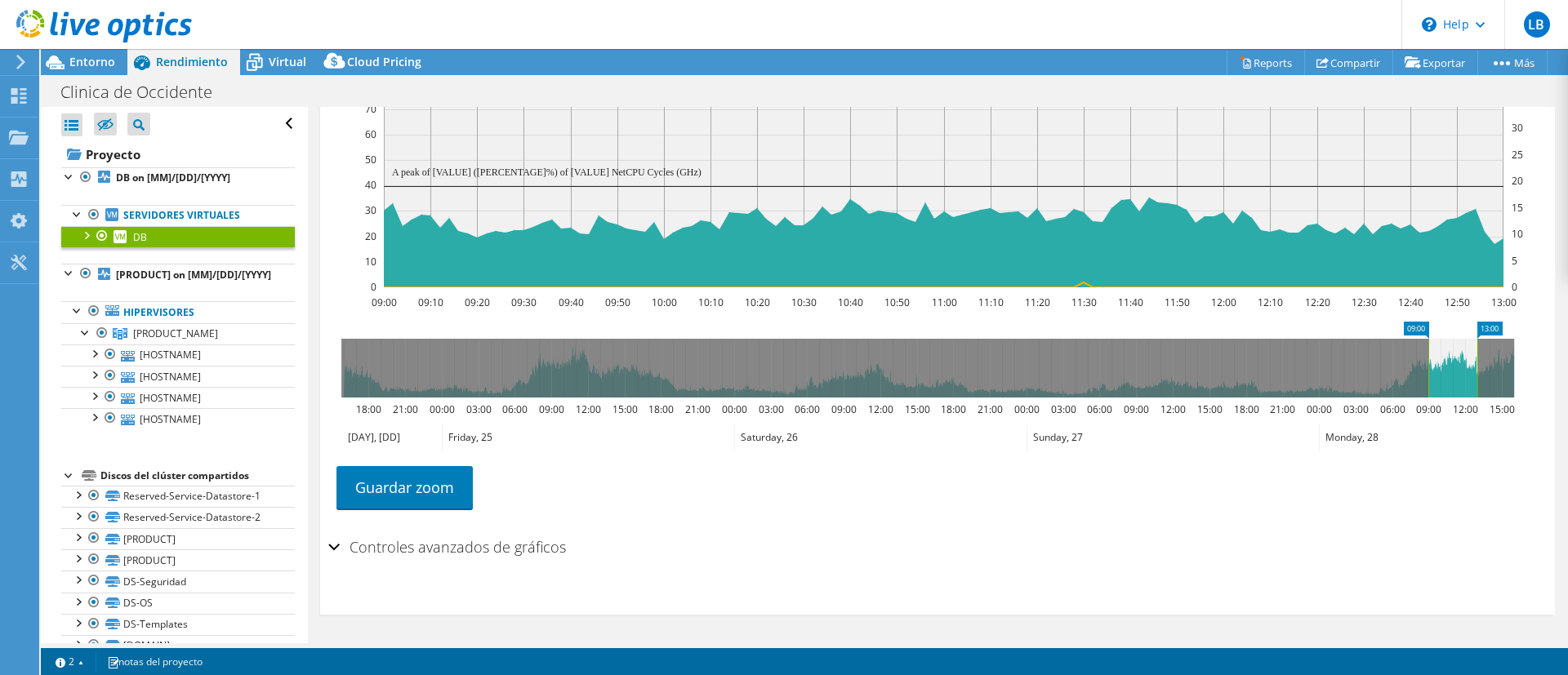 scroll, scrollTop: 314, scrollLeft: 0, axis: vertical 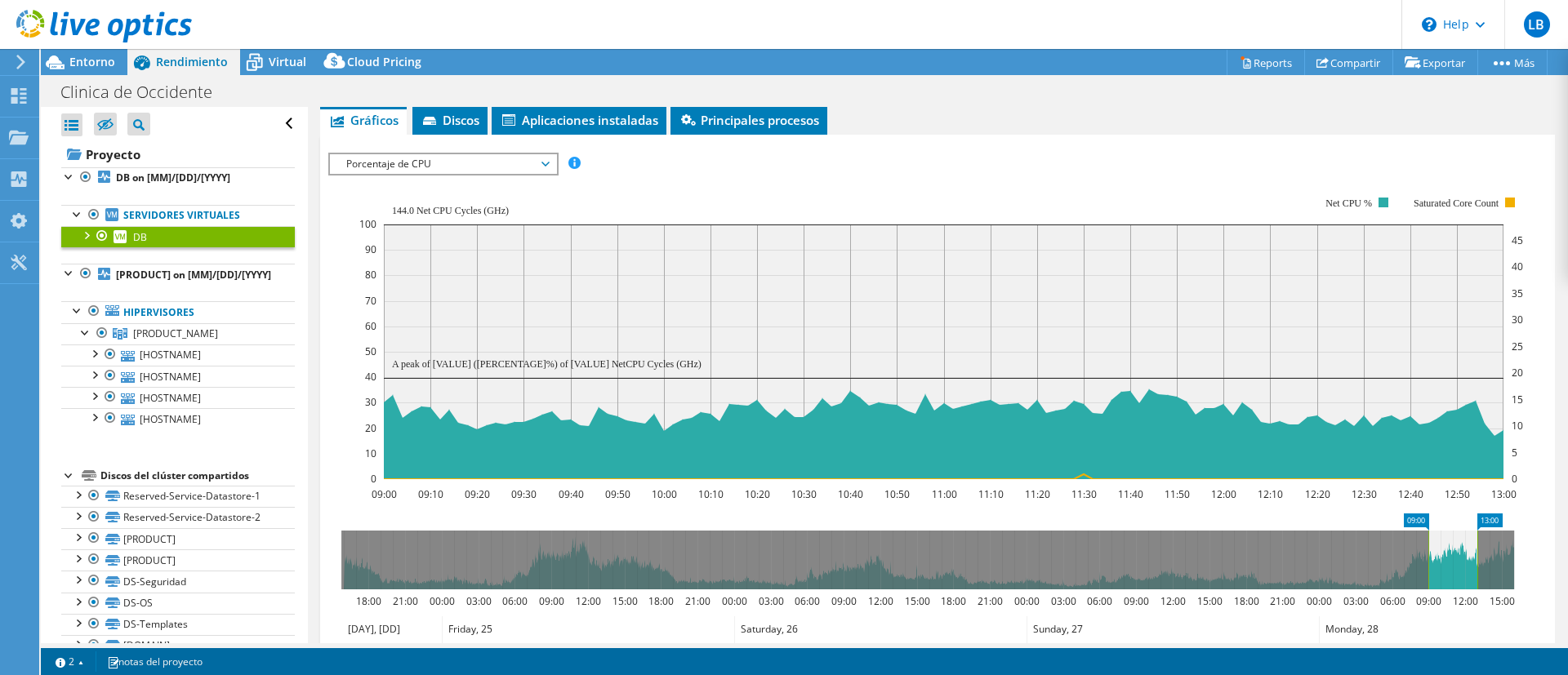 click on "Porcentaje de CPU" at bounding box center [443, 164] 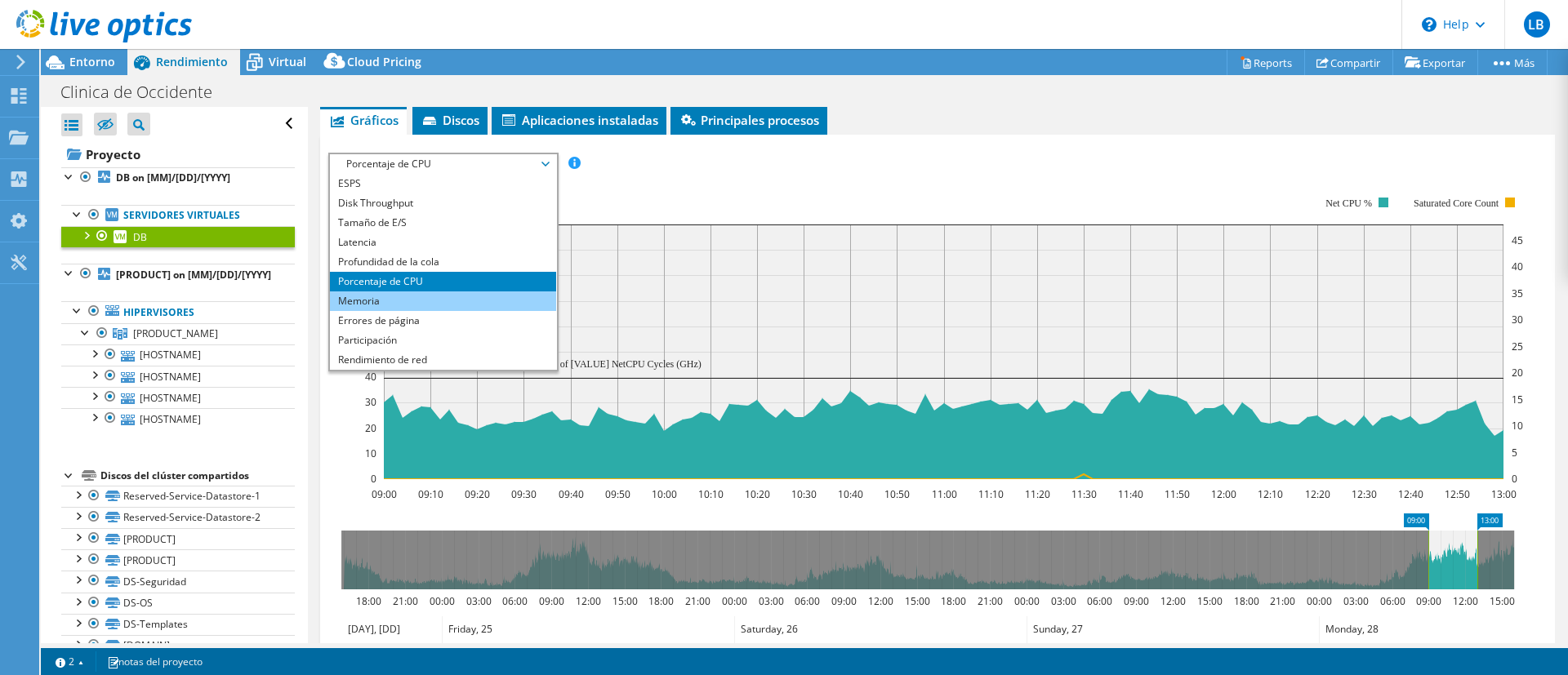 click on "Memoria" at bounding box center [443, 301] 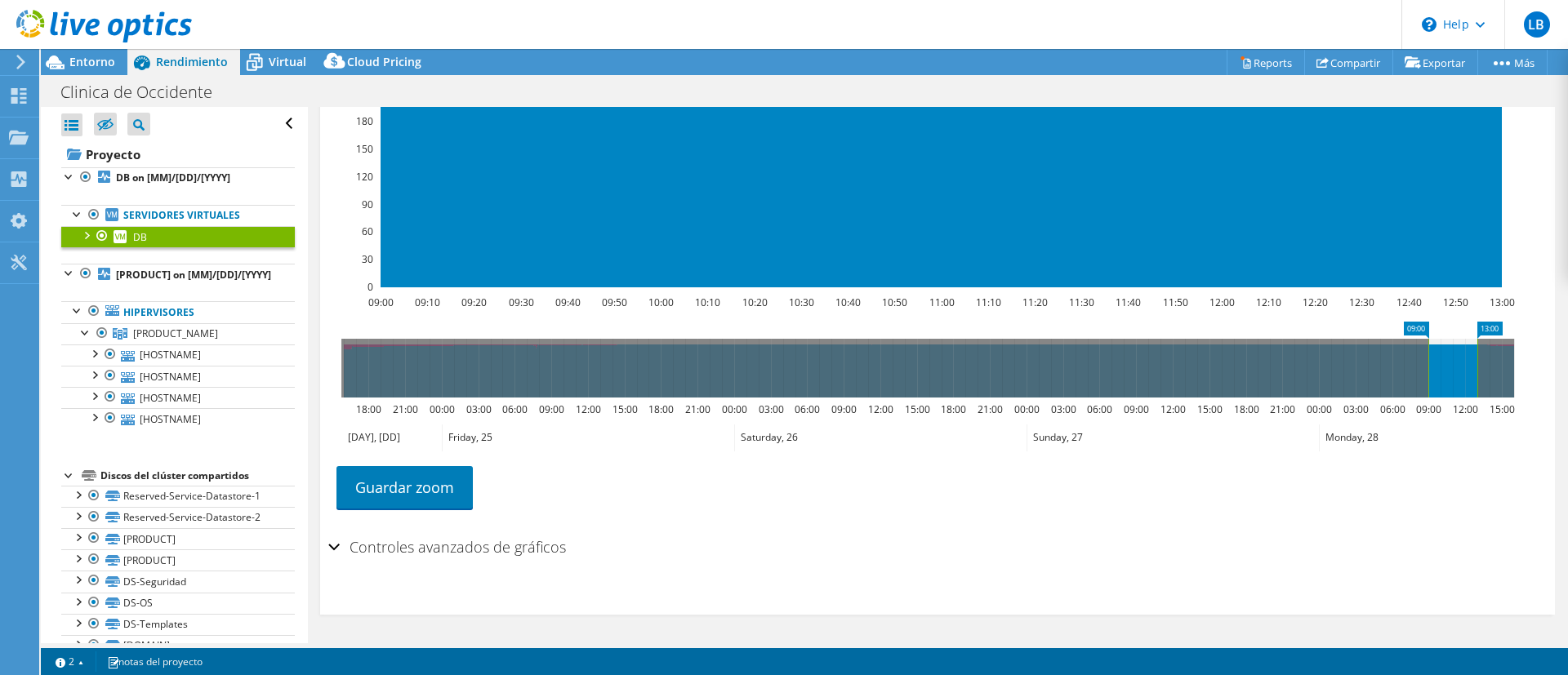 scroll, scrollTop: 180, scrollLeft: 0, axis: vertical 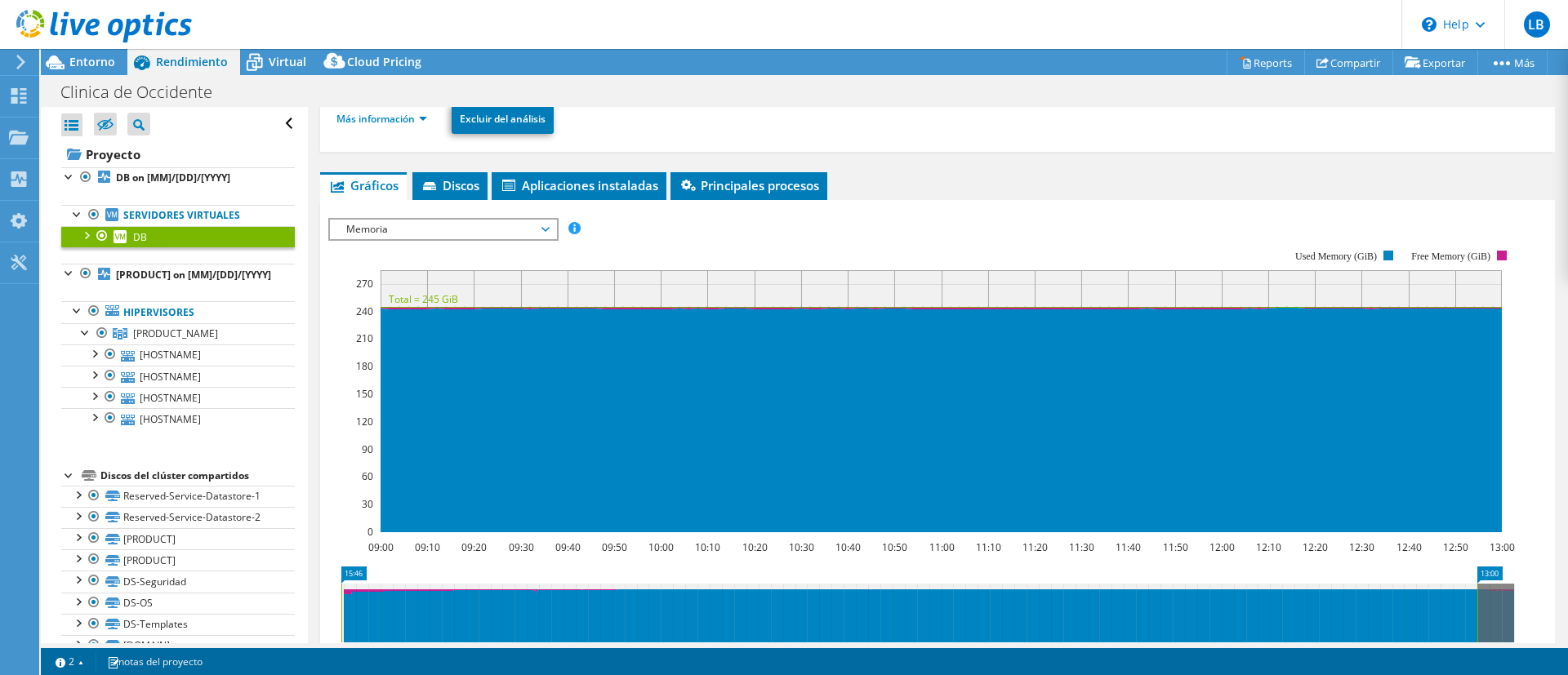 drag, startPoint x: 1429, startPoint y: 590, endPoint x: 336, endPoint y: 579, distance: 1093.0554 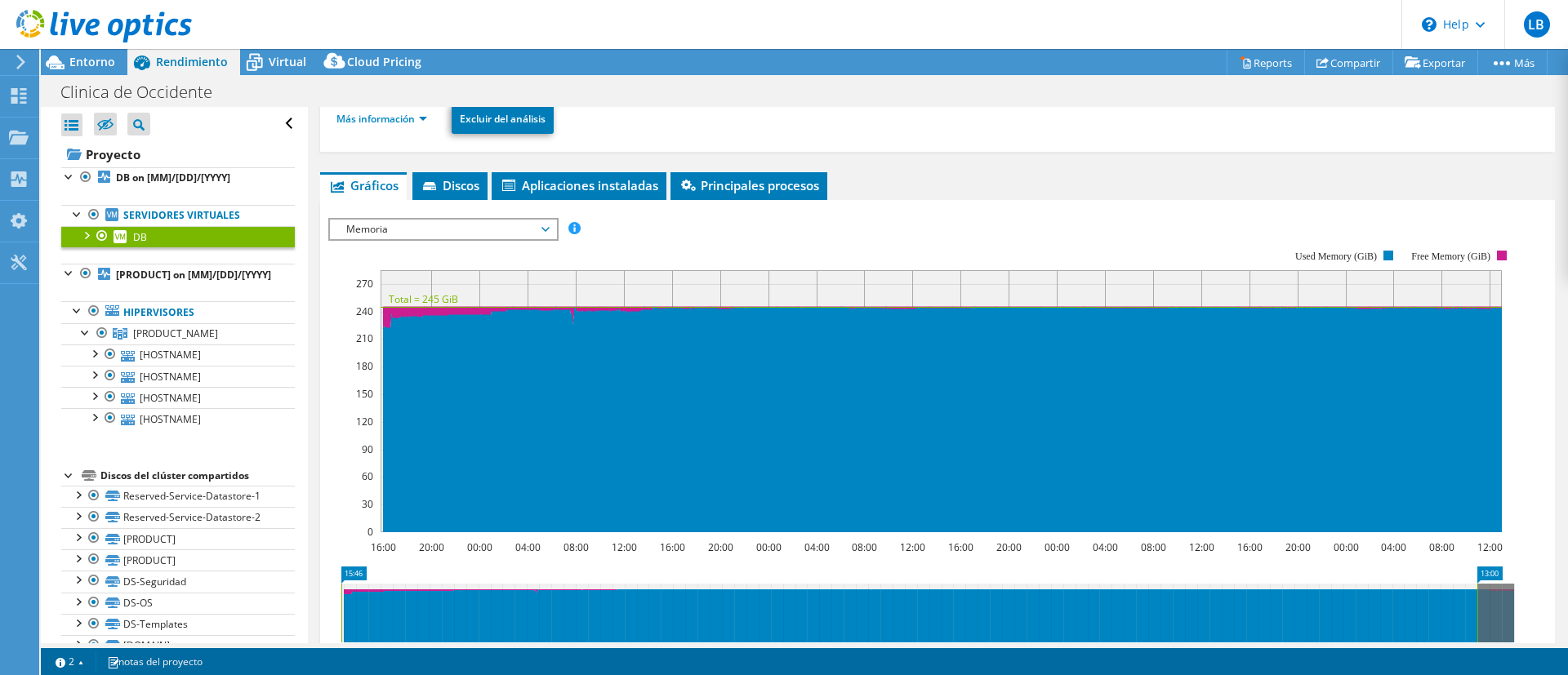 scroll, scrollTop: 302, scrollLeft: 0, axis: vertical 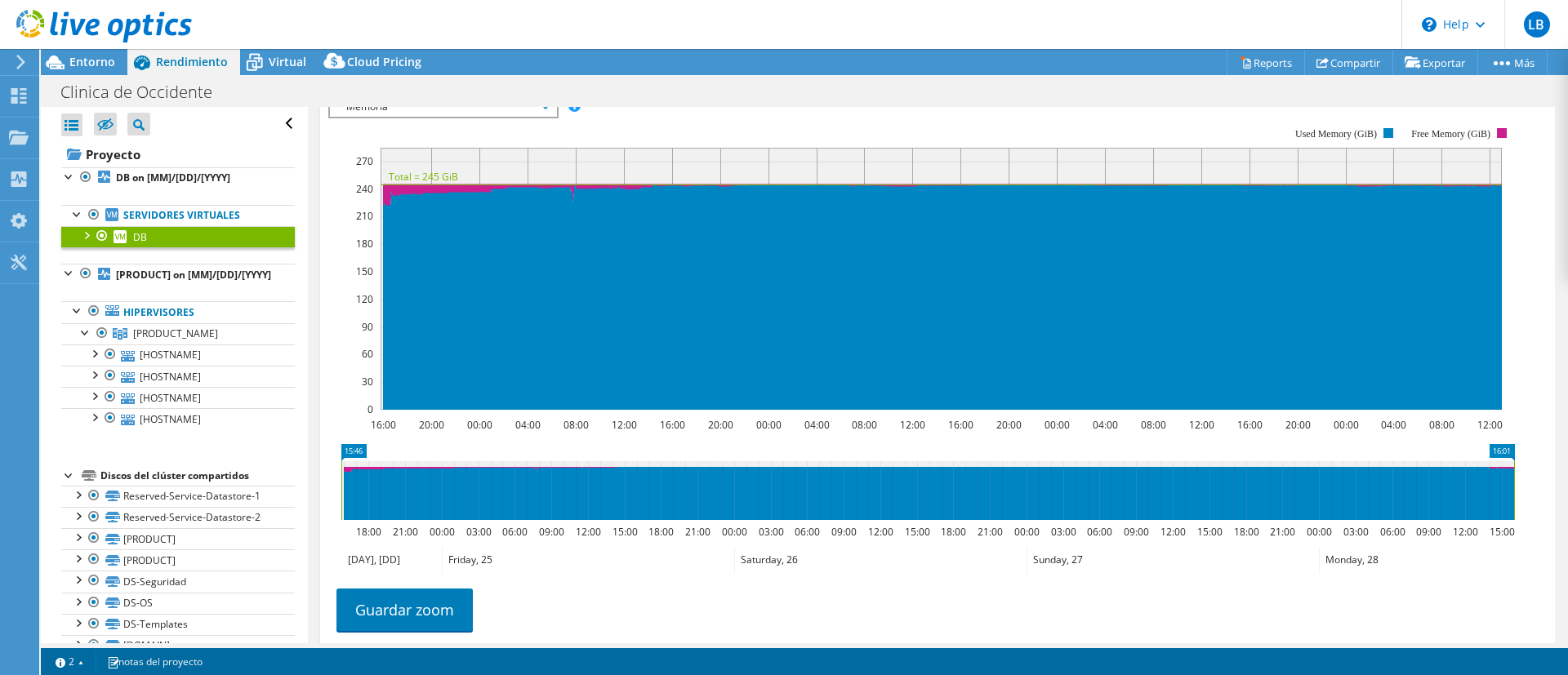 drag, startPoint x: 1479, startPoint y: 491, endPoint x: 1517, endPoint y: 489, distance: 38.052595 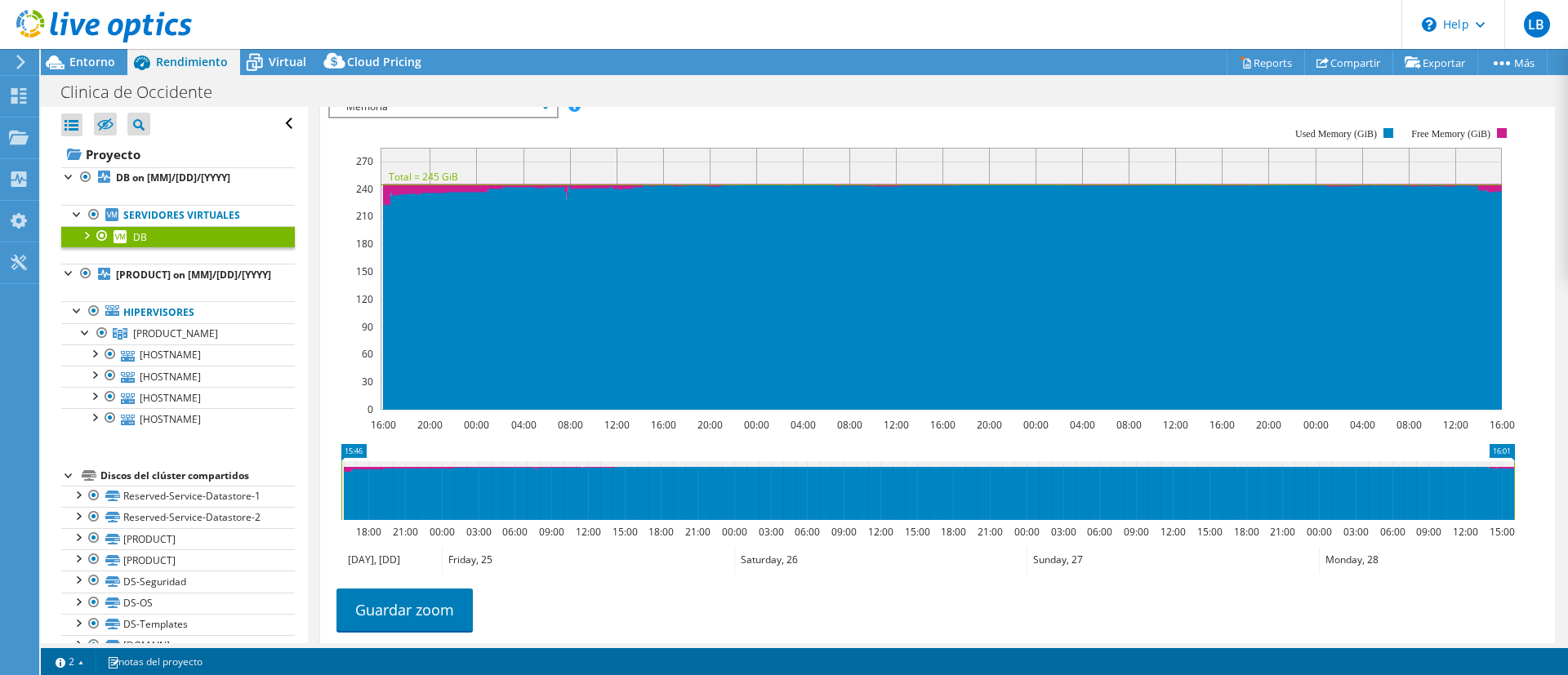 click on "Guardar zoom" at bounding box center [933, 607] 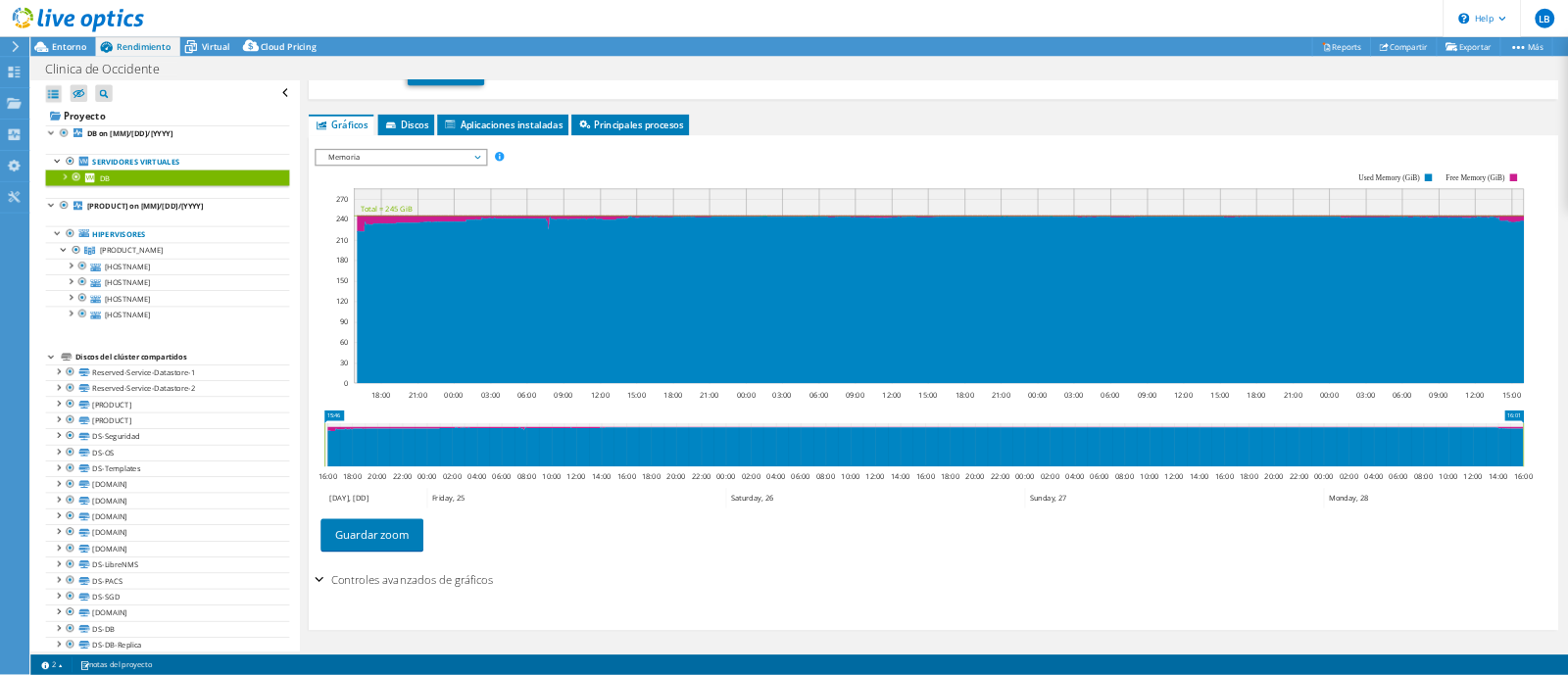 scroll, scrollTop: 0, scrollLeft: 0, axis: both 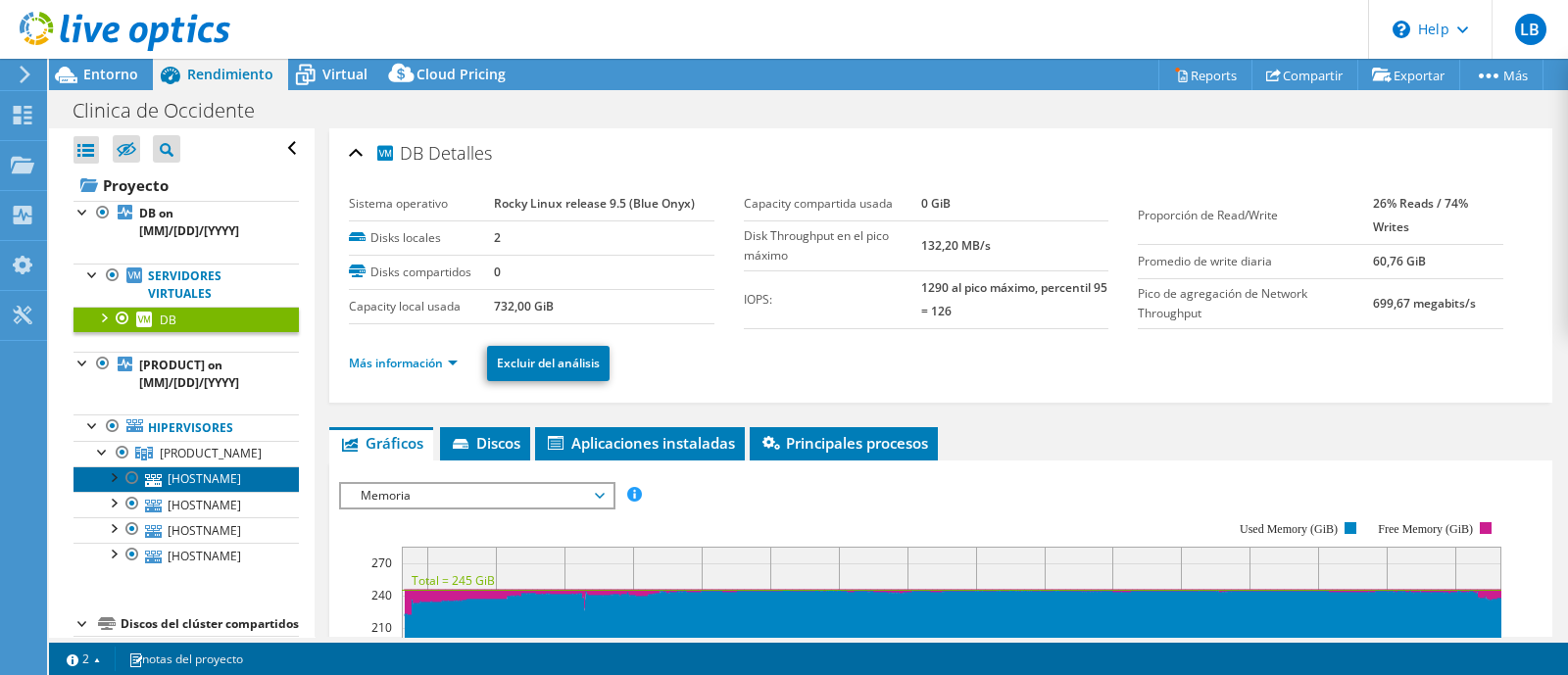 click on "tb-nodo-3-[REGION].lan.cdo-sa.com" at bounding box center (186, 479) 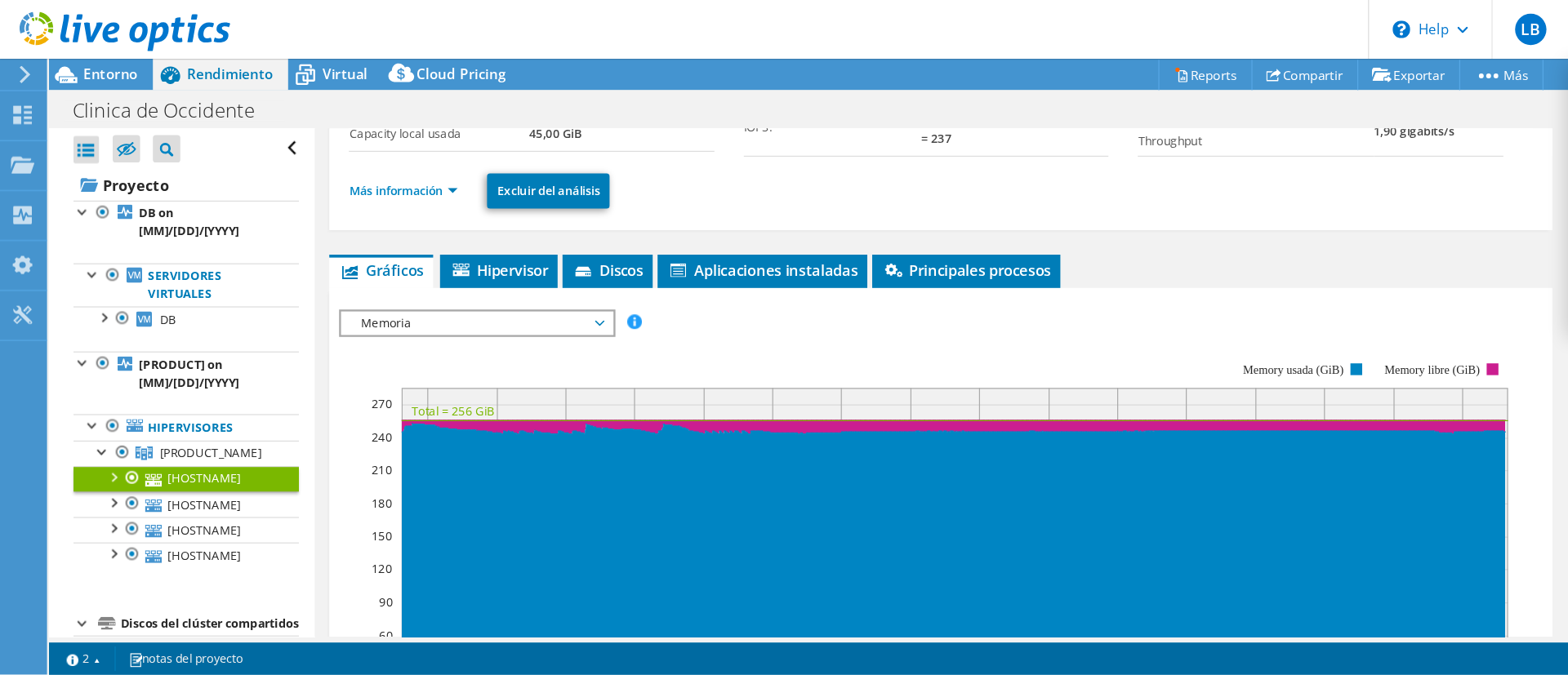 scroll, scrollTop: 246, scrollLeft: 0, axis: vertical 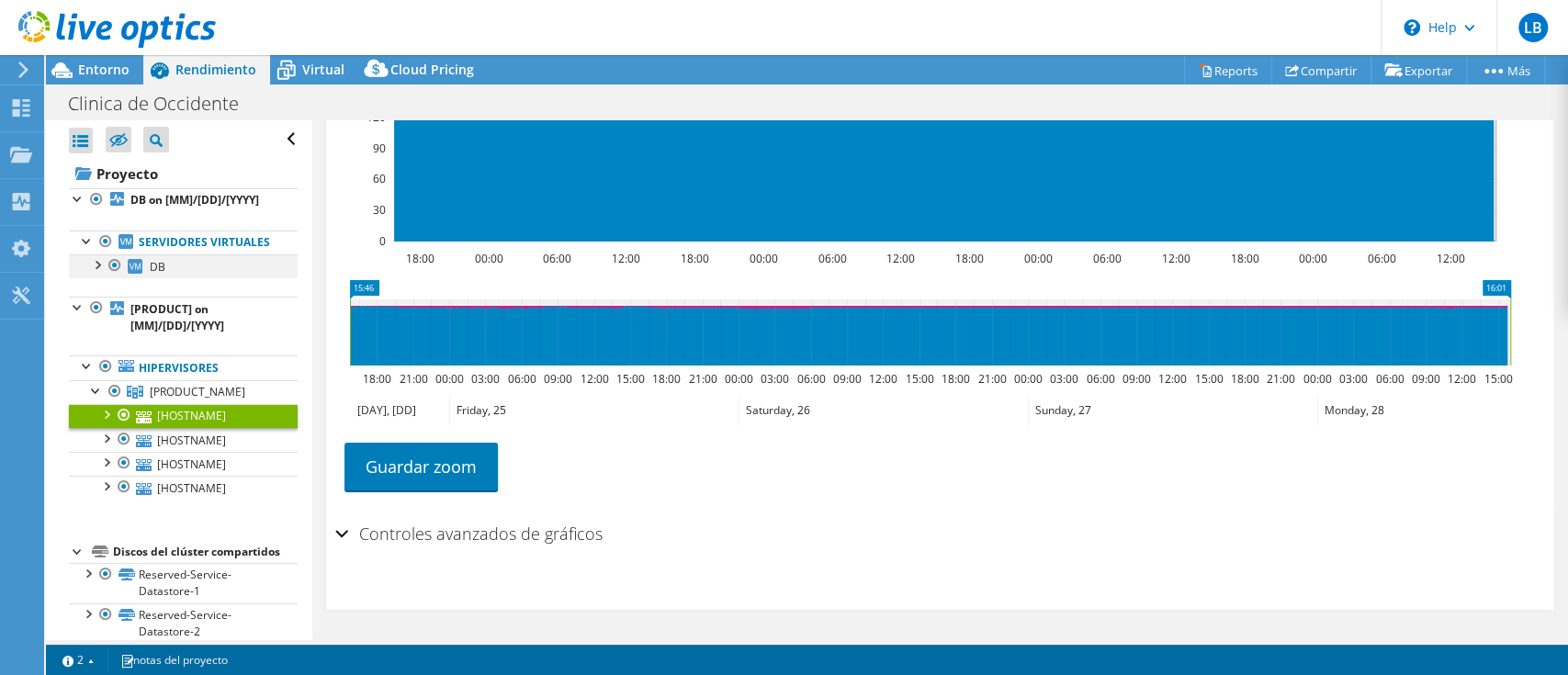 click at bounding box center (96, 264) 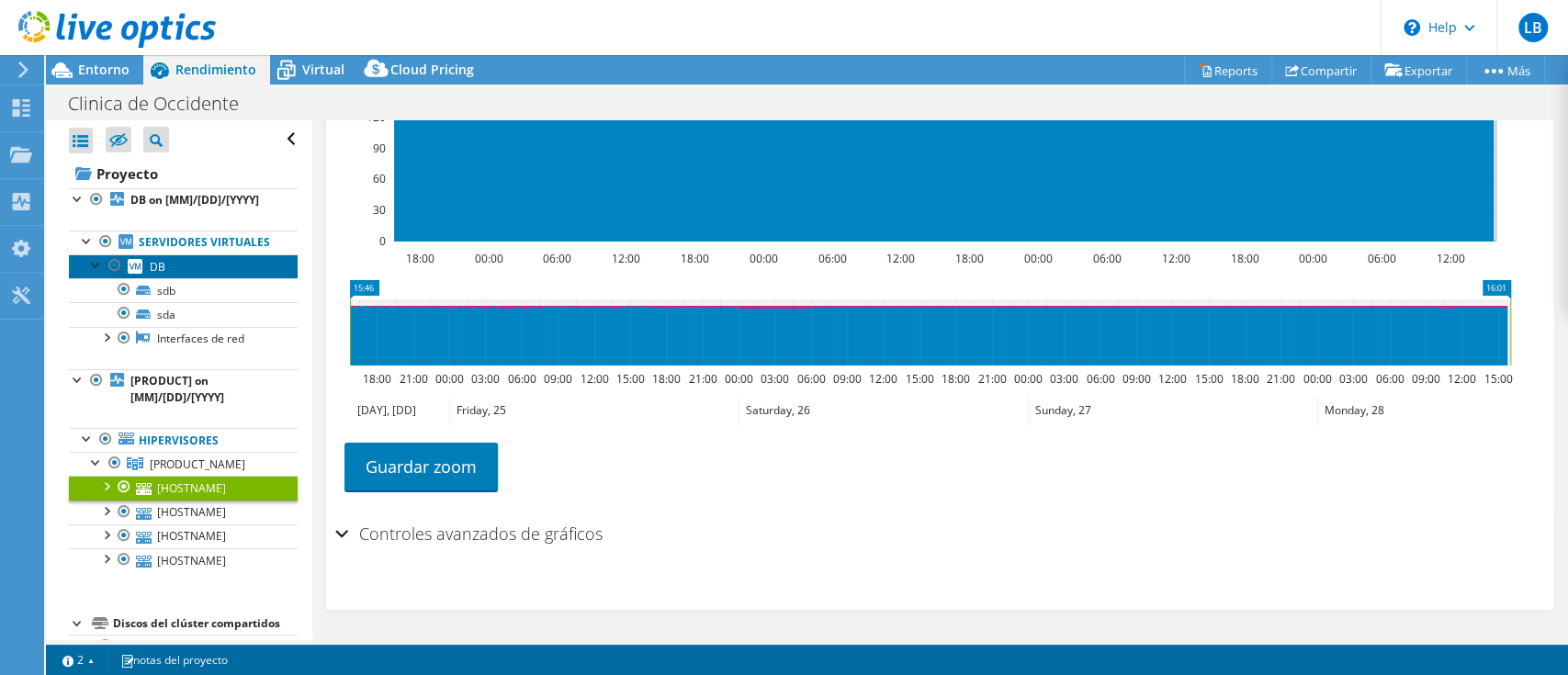 click on "DB" at bounding box center (183, 266) 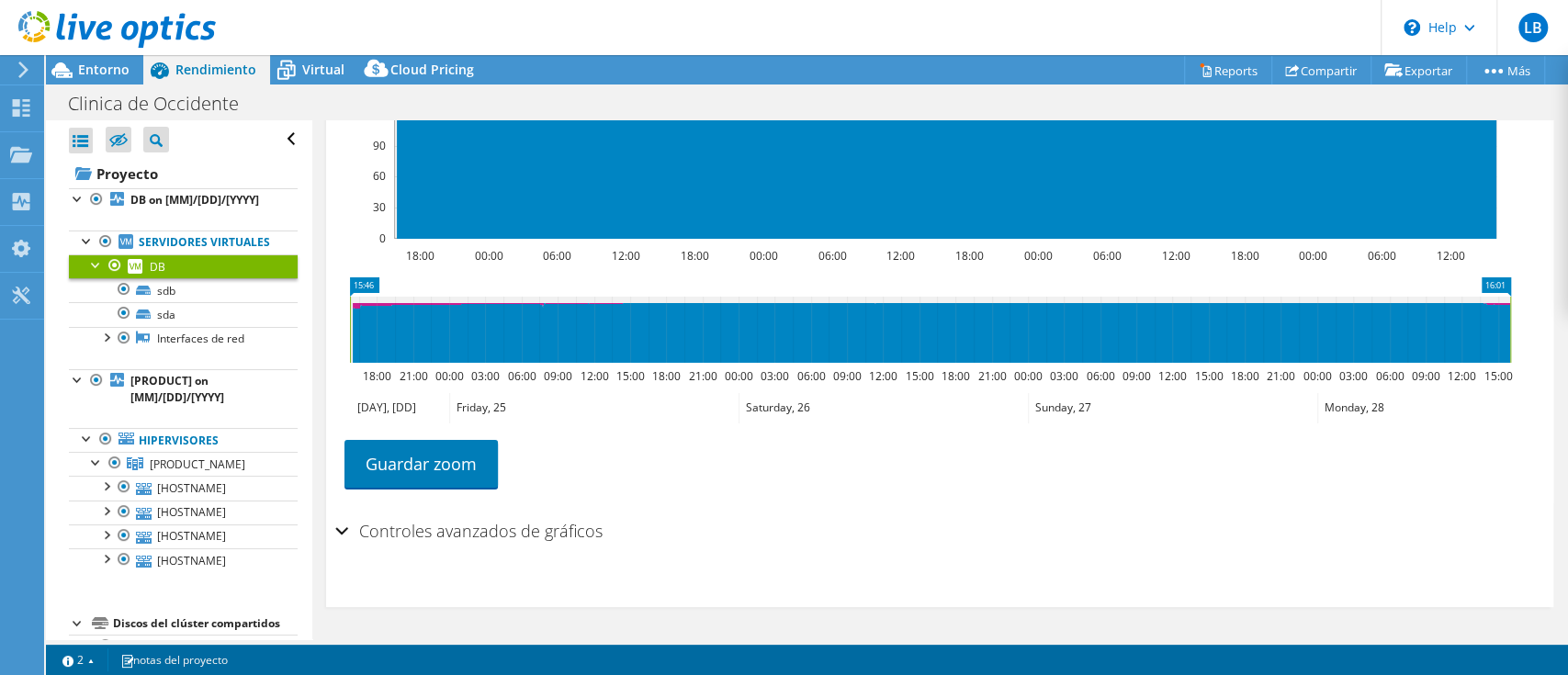 scroll, scrollTop: 564, scrollLeft: 0, axis: vertical 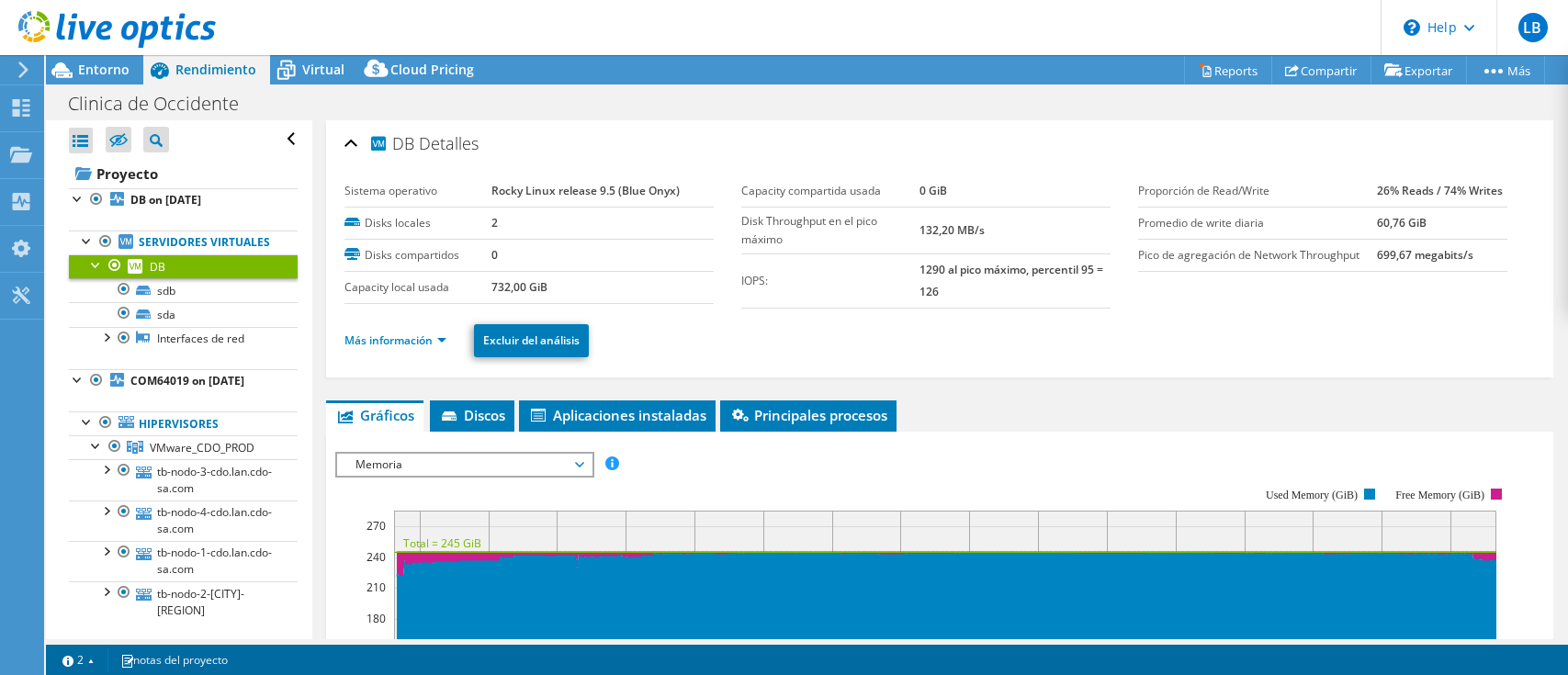 select on "USD" 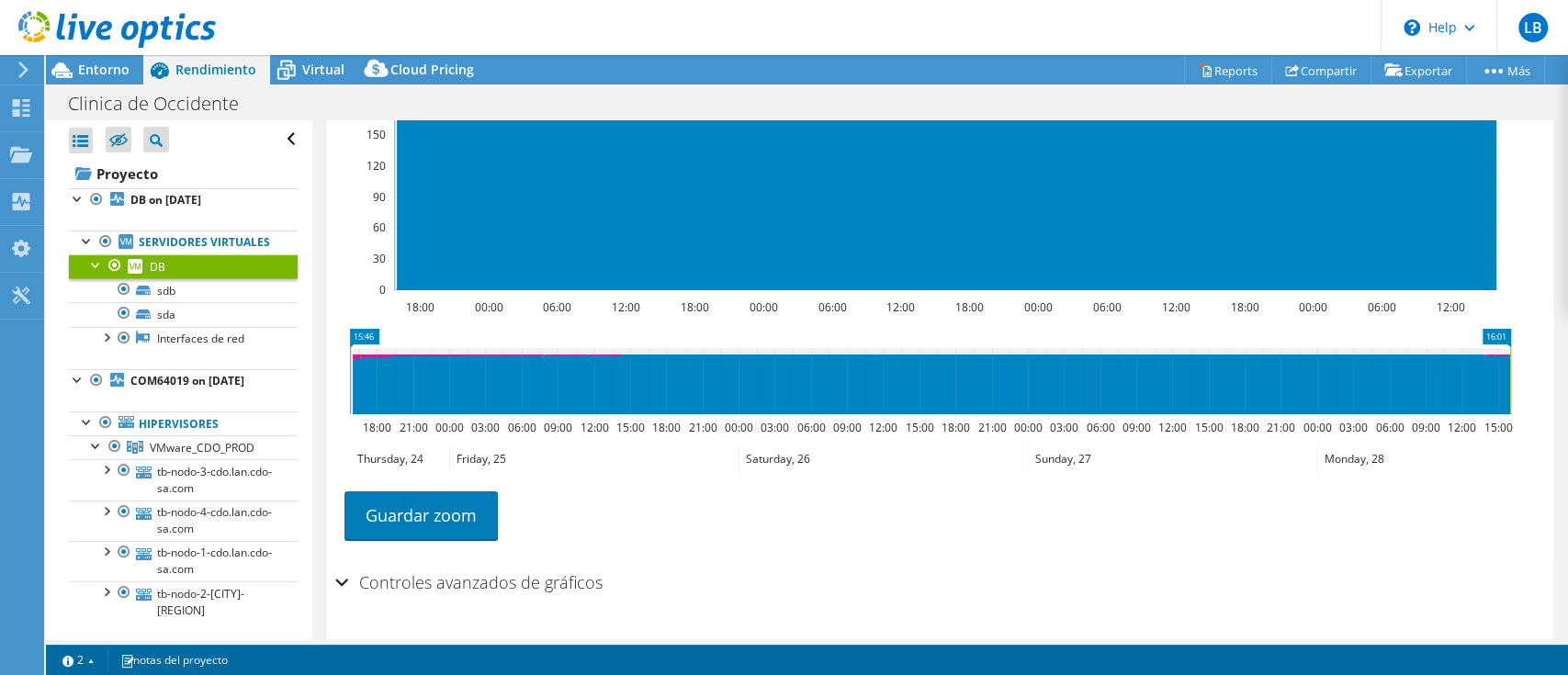 scroll, scrollTop: 564, scrollLeft: 0, axis: vertical 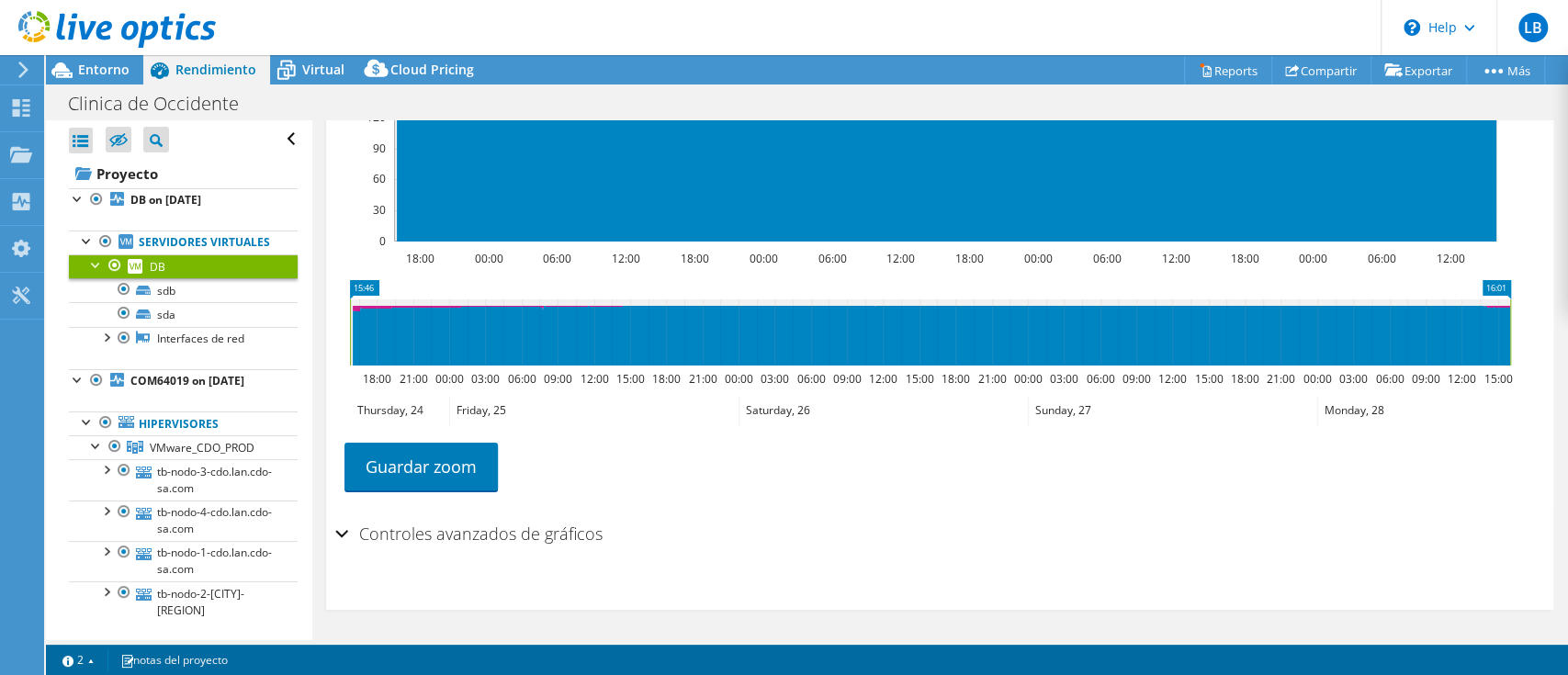 click on "Controles avanzados de gráficos" at bounding box center [468, 534] 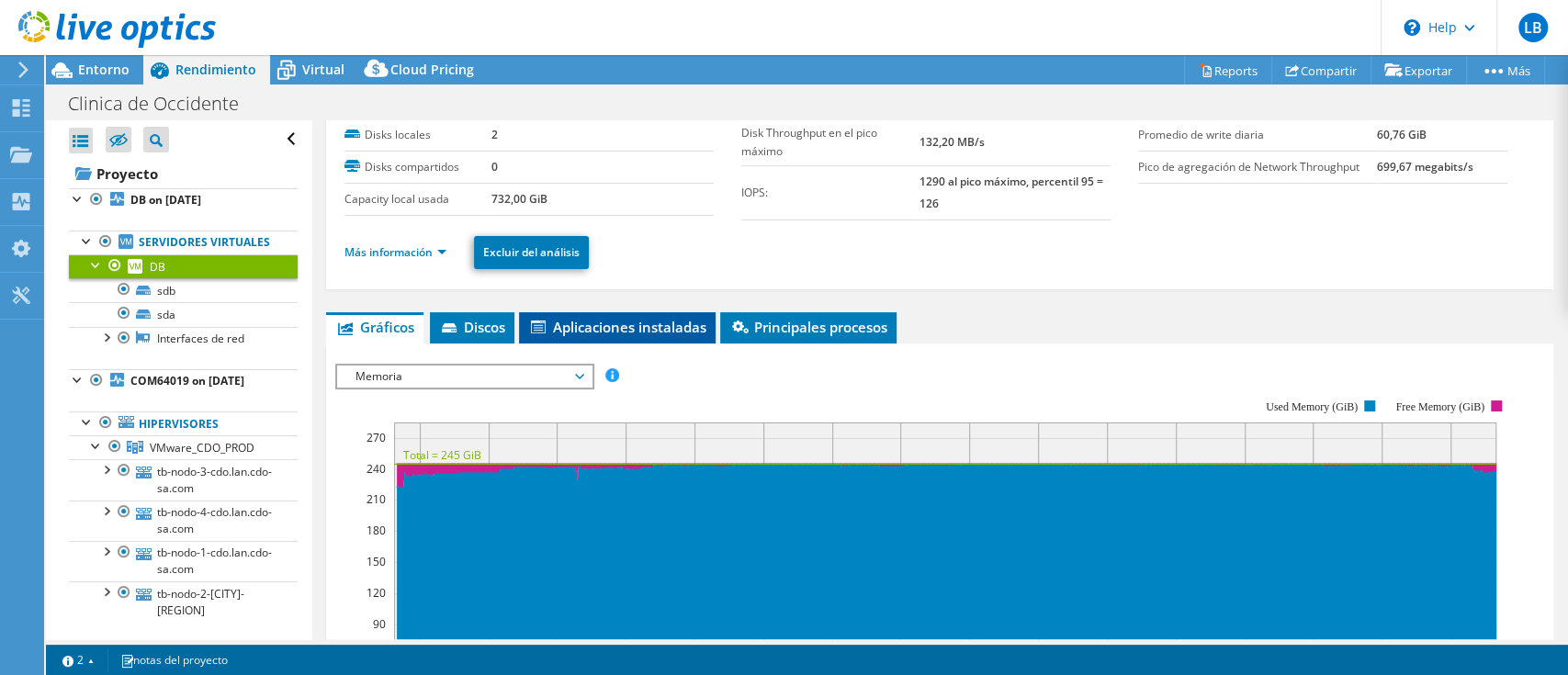 scroll, scrollTop: 122, scrollLeft: 0, axis: vertical 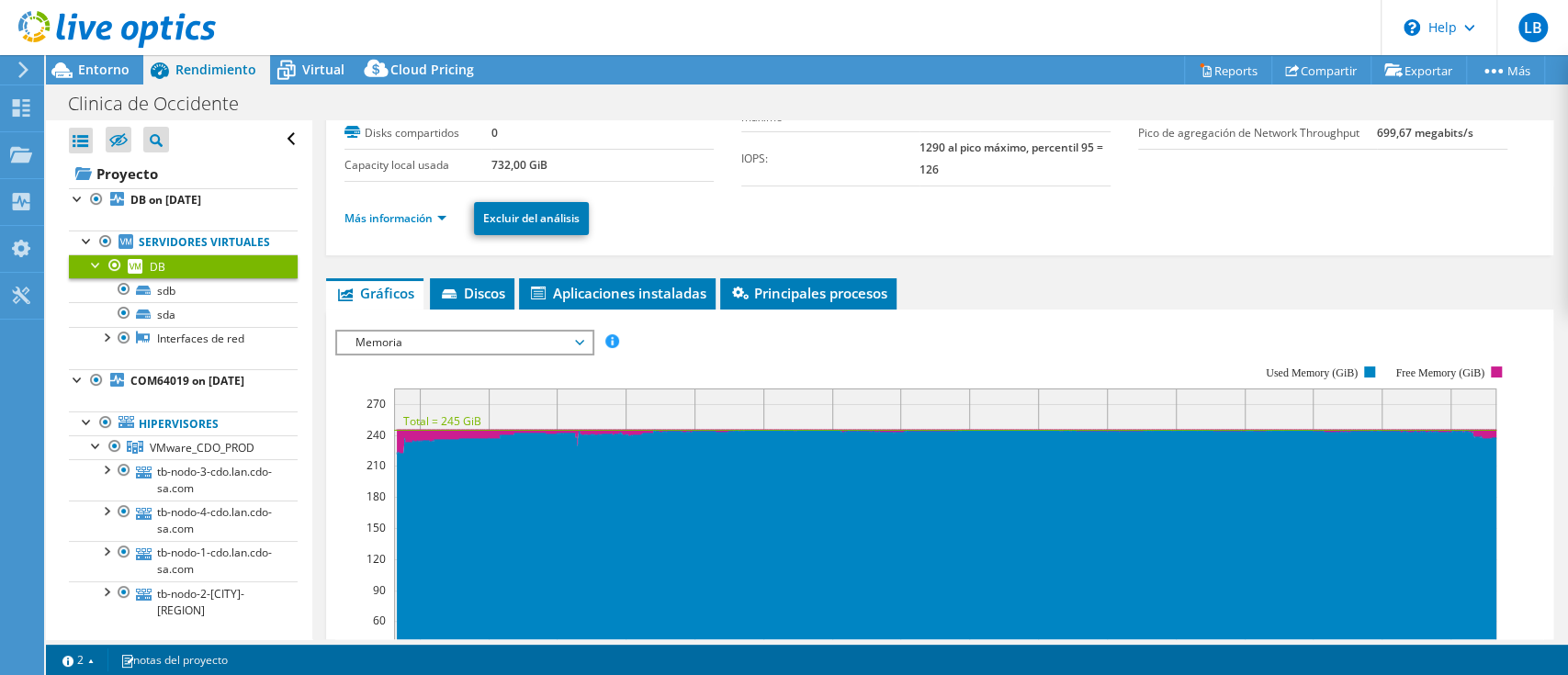 click on "Memoria" at bounding box center [464, 343] 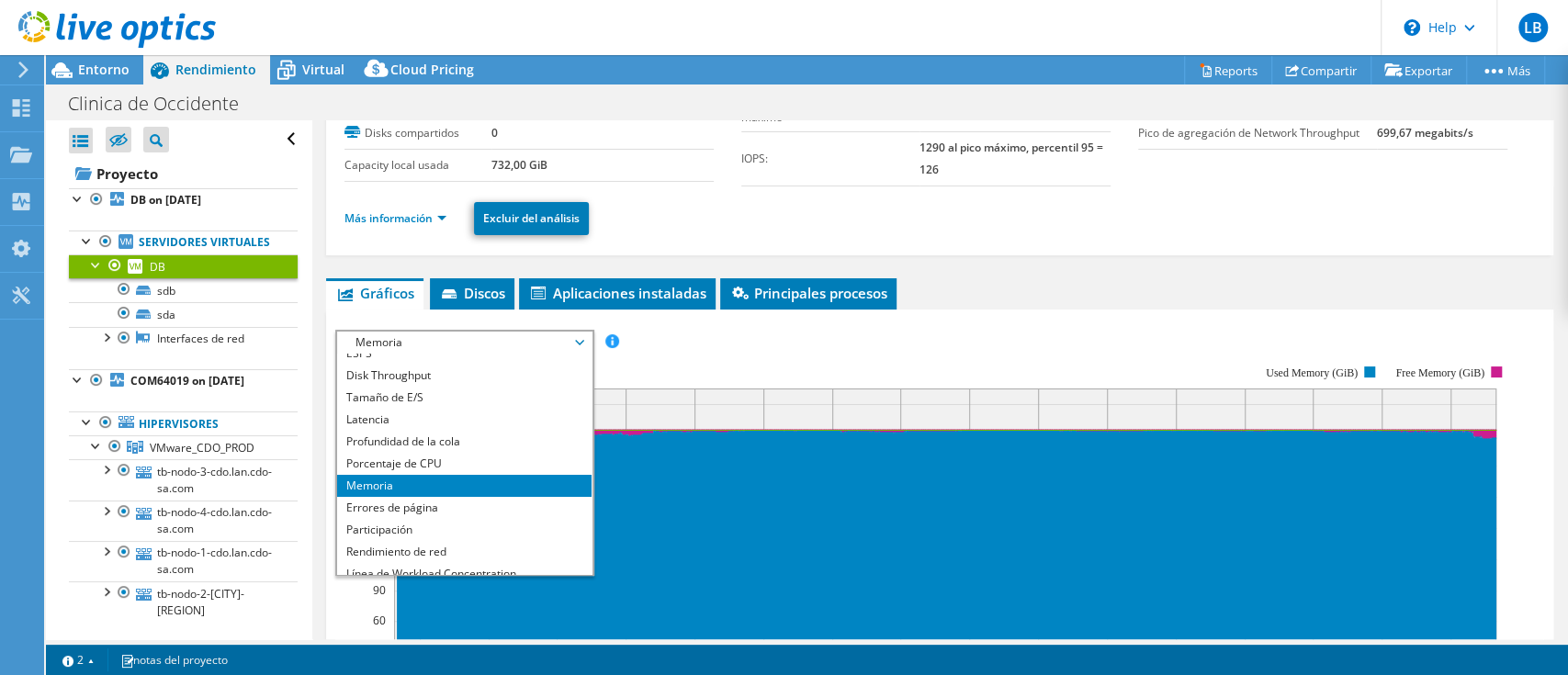 scroll, scrollTop: 28, scrollLeft: 0, axis: vertical 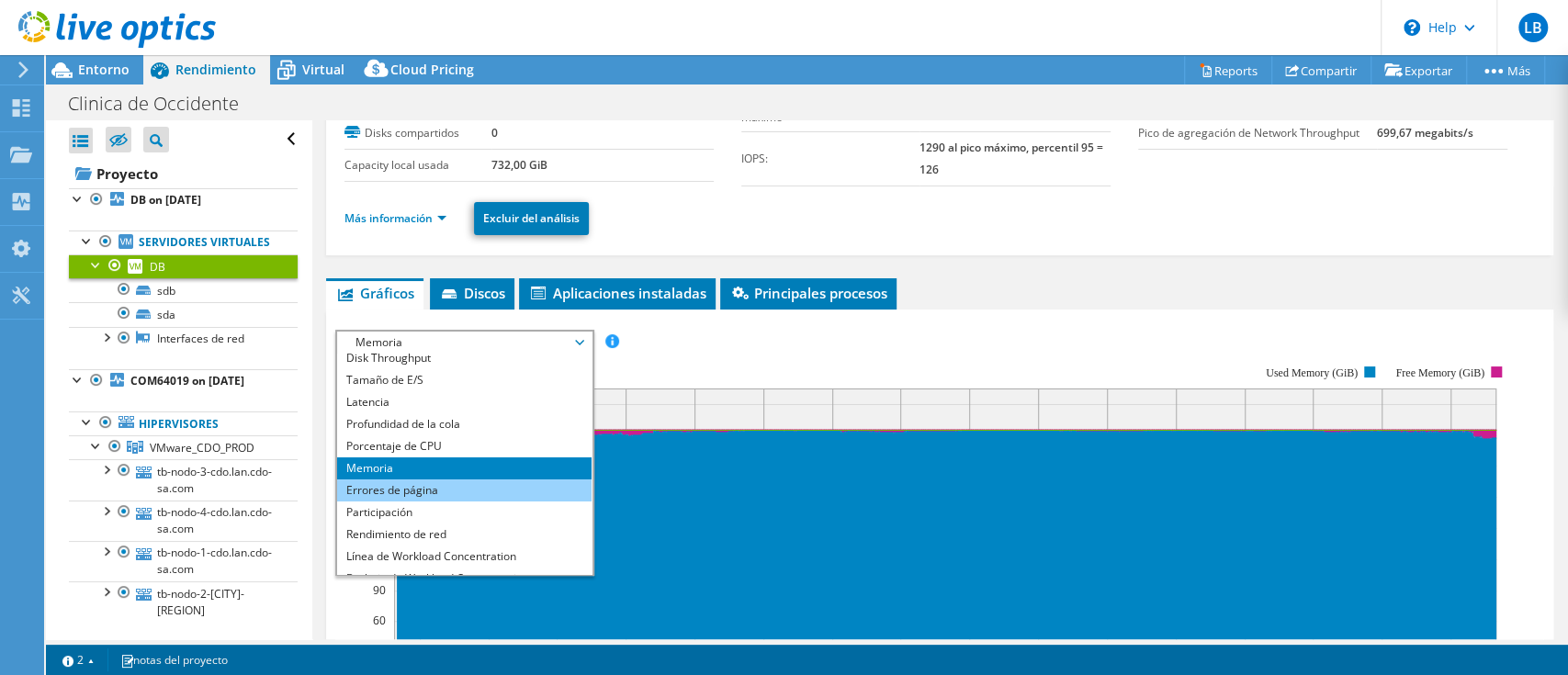 click on "Errores de página" at bounding box center [464, 490] 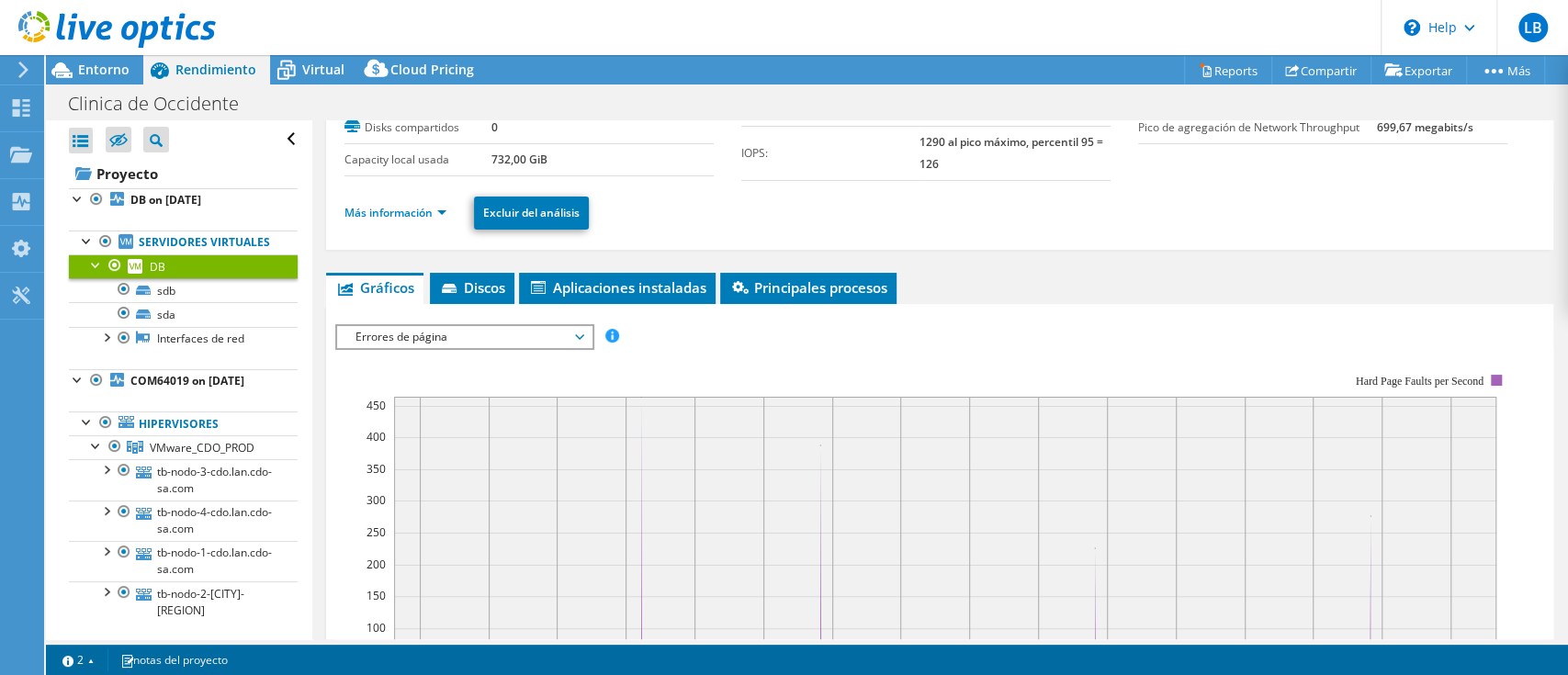 scroll, scrollTop: 122, scrollLeft: 0, axis: vertical 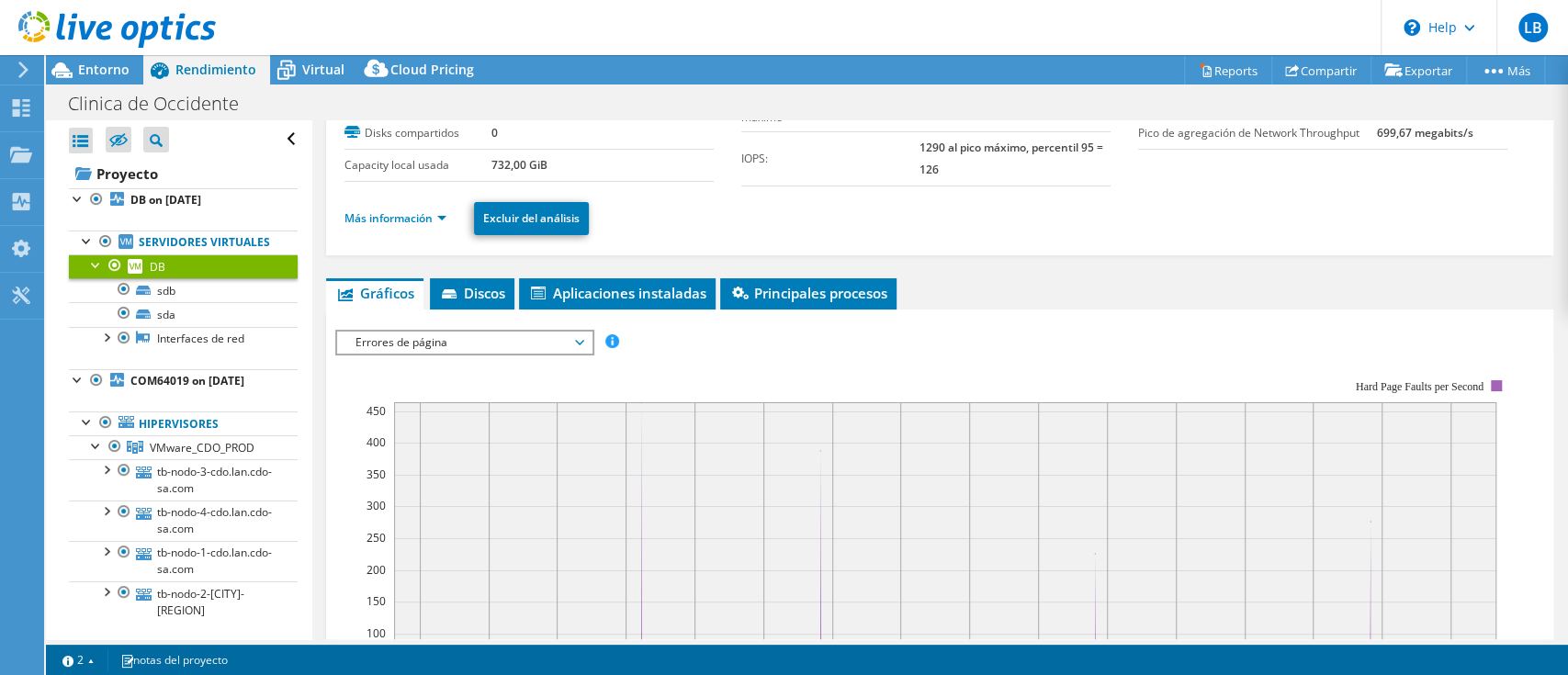 click on "Errores de página" at bounding box center [464, 343] 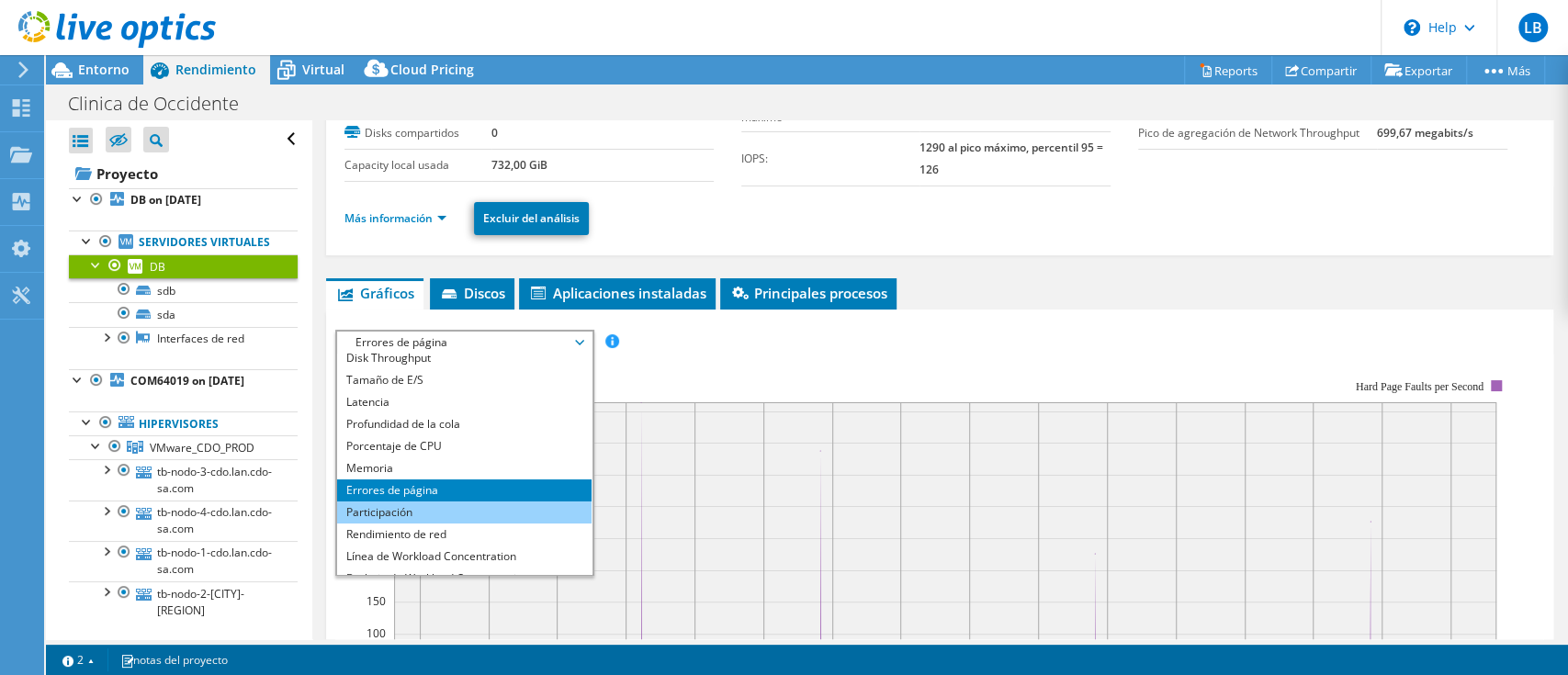 click on "Participación" at bounding box center [464, 512] 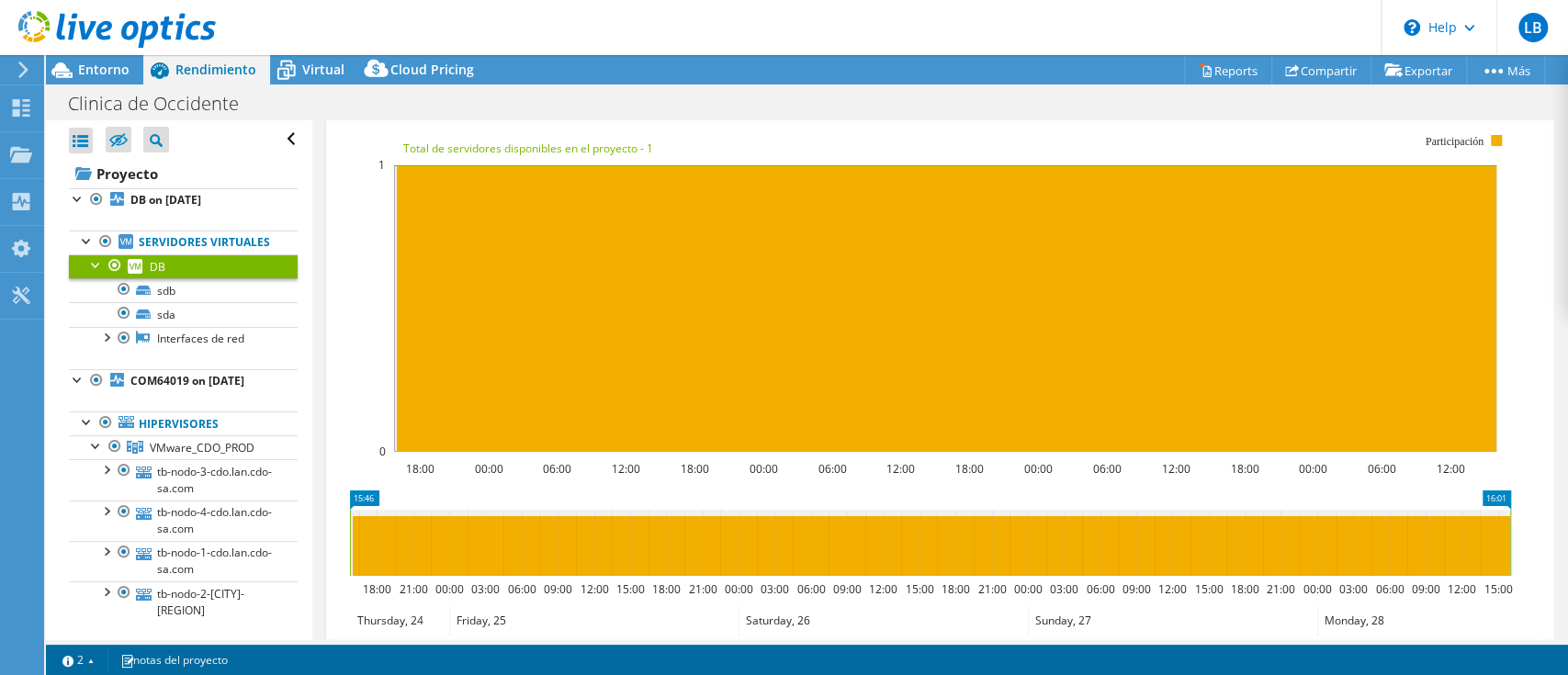 scroll, scrollTop: 122, scrollLeft: 0, axis: vertical 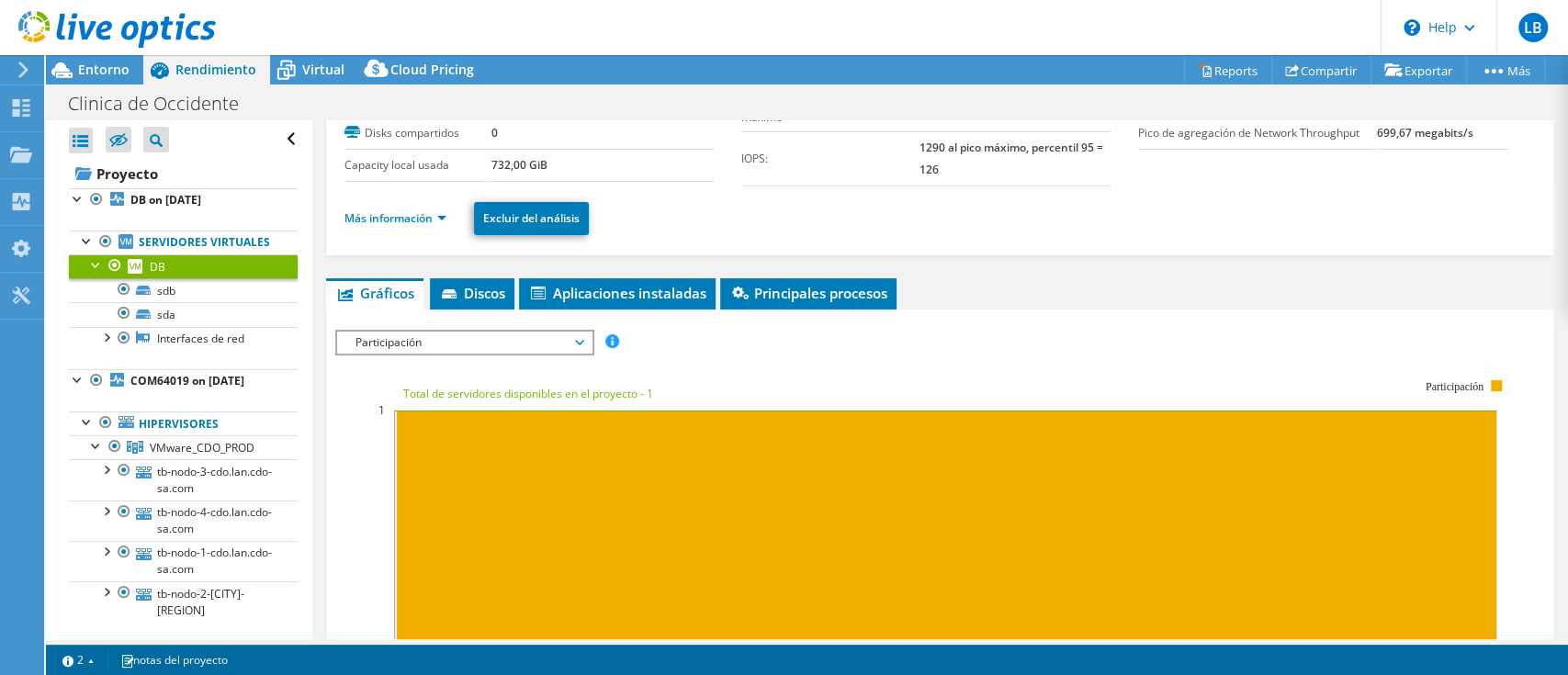 click on "Participación" at bounding box center (464, 343) 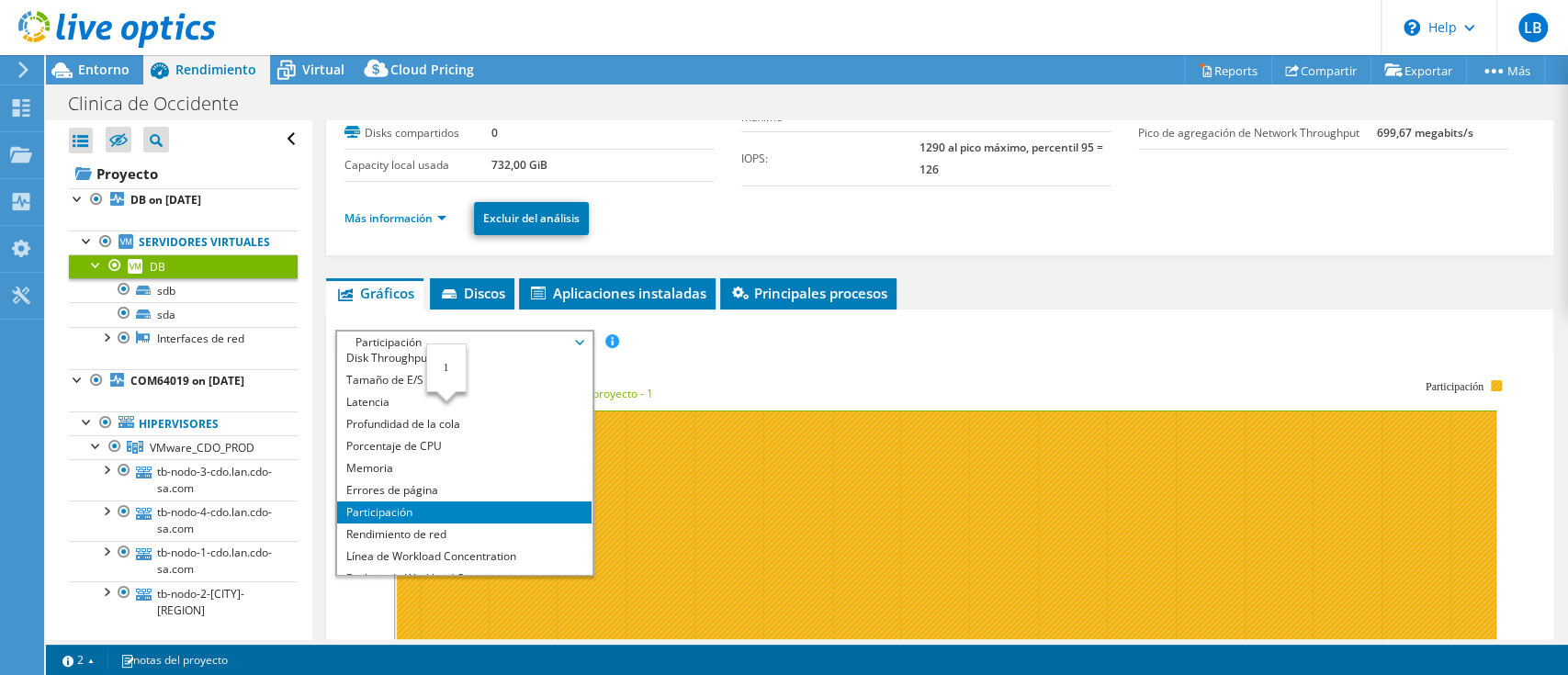 click on "Participación" at bounding box center [464, 512] 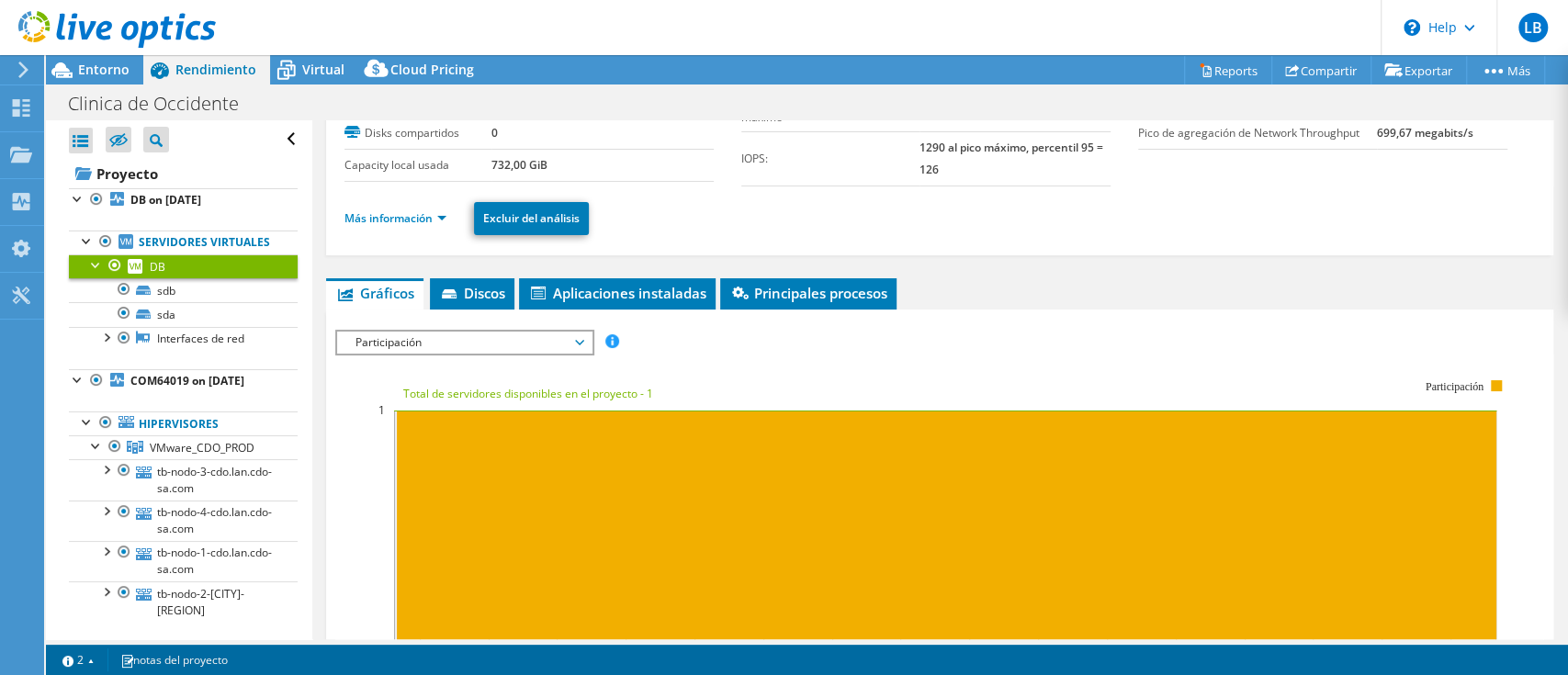 click on "Participación" at bounding box center [464, 343] 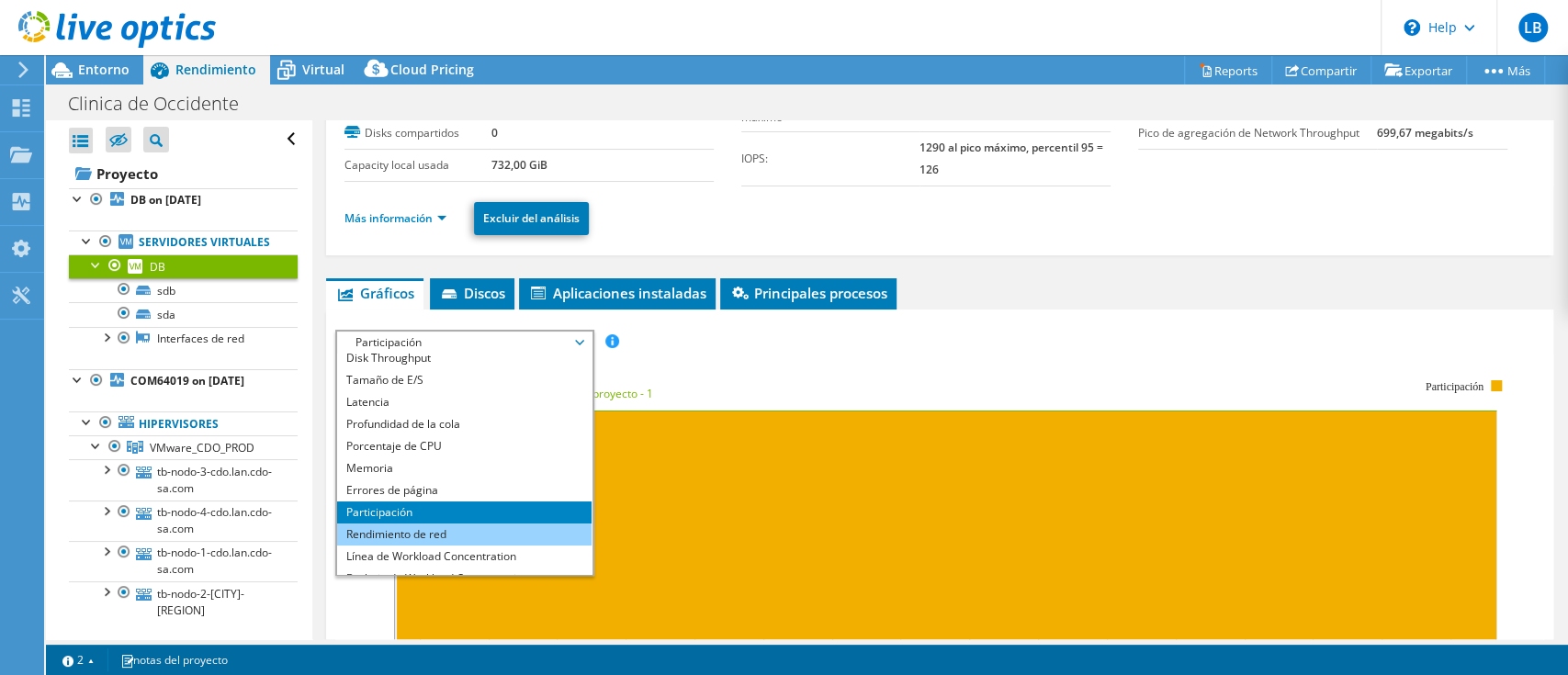 click on "Rendimiento de red" at bounding box center (464, 534) 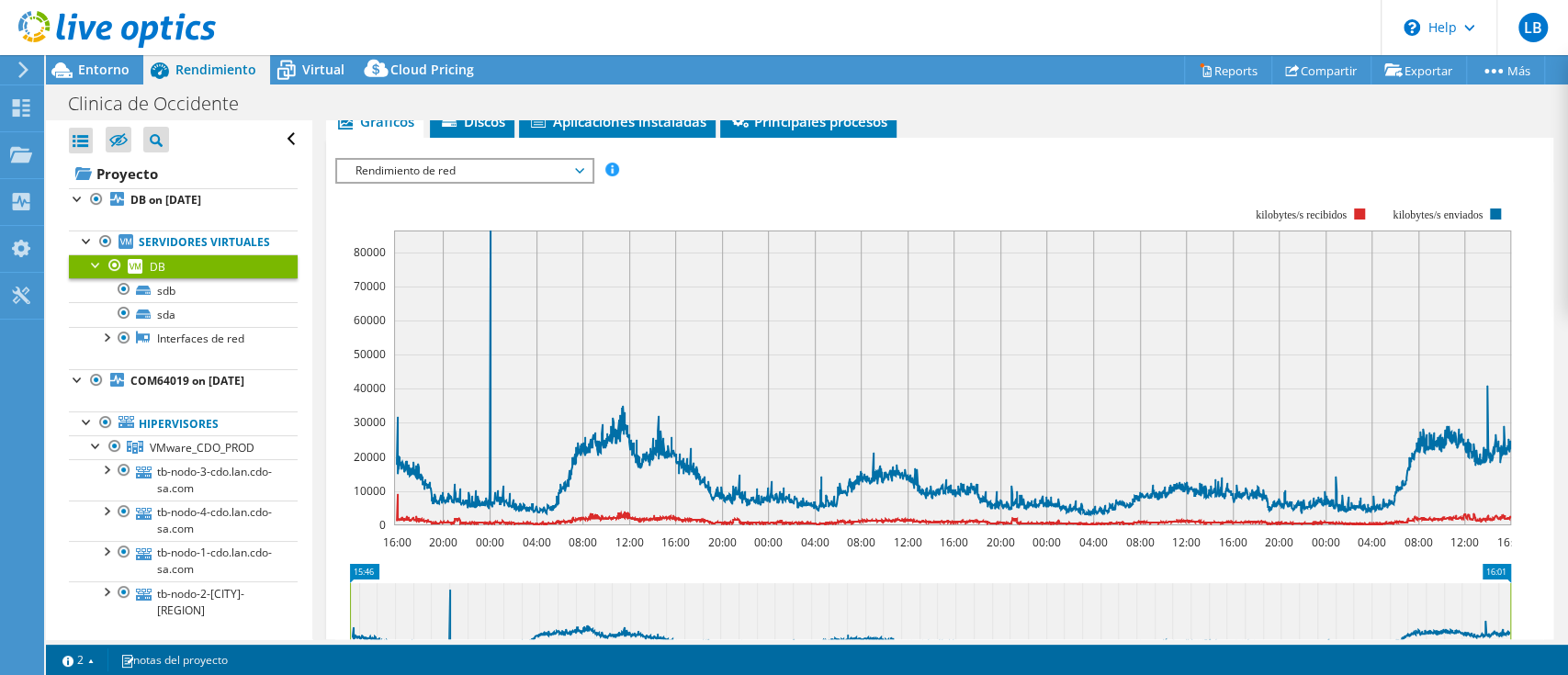 scroll, scrollTop: 0, scrollLeft: 0, axis: both 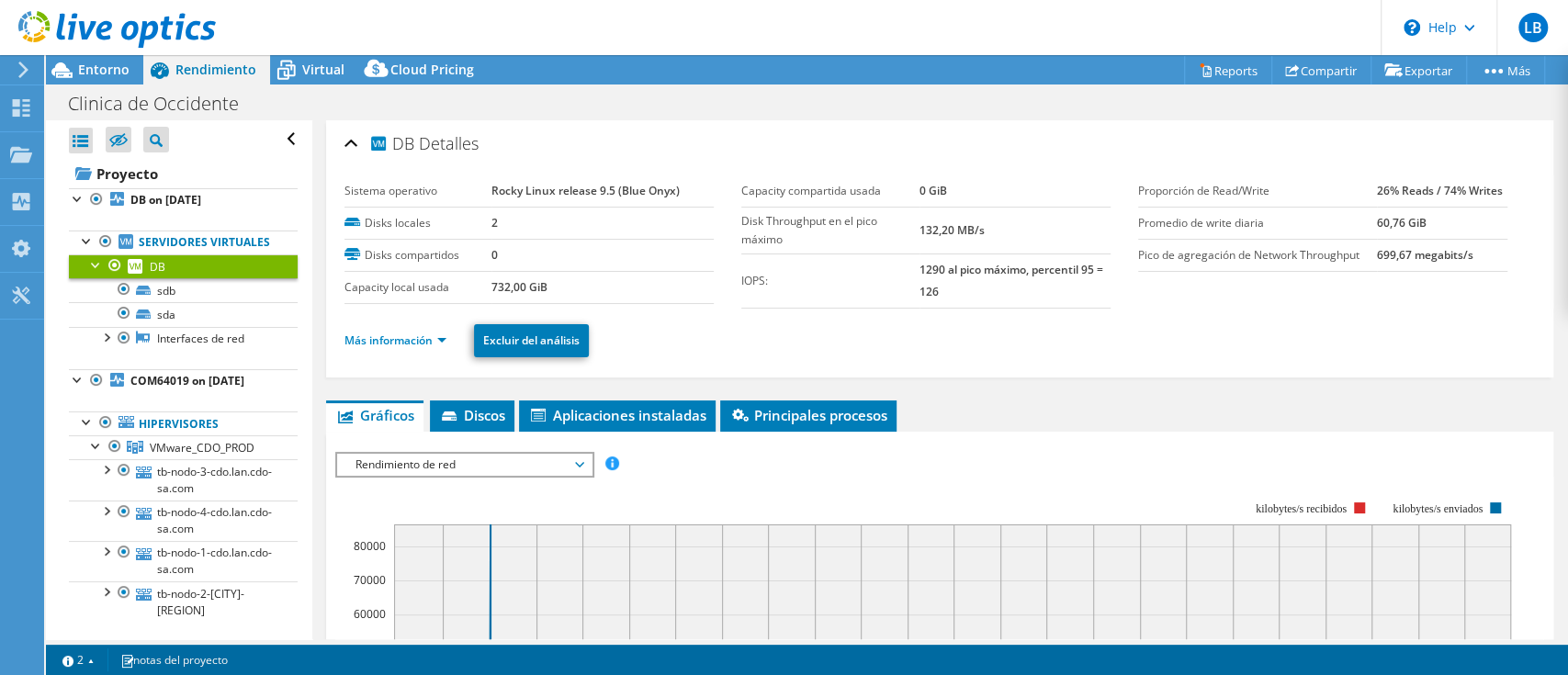 click 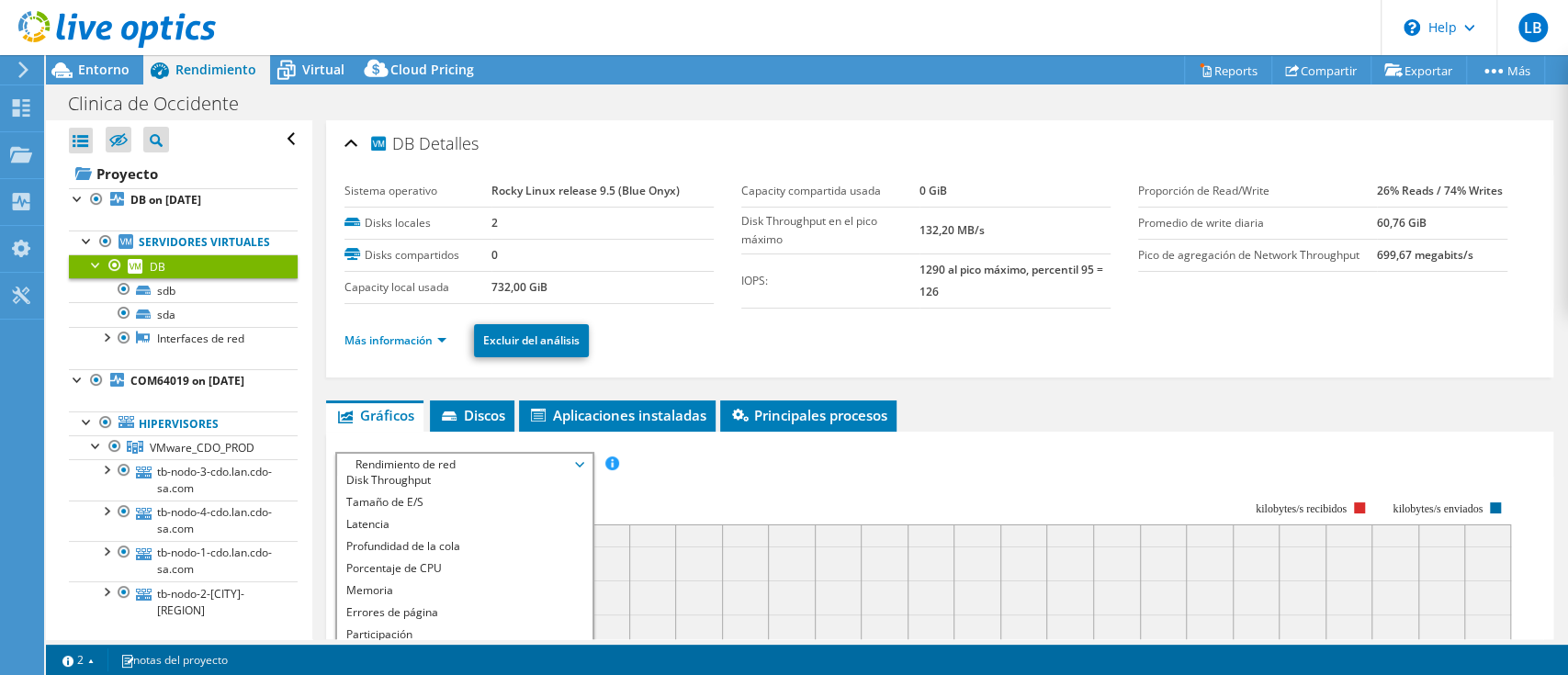 scroll, scrollTop: 122, scrollLeft: 0, axis: vertical 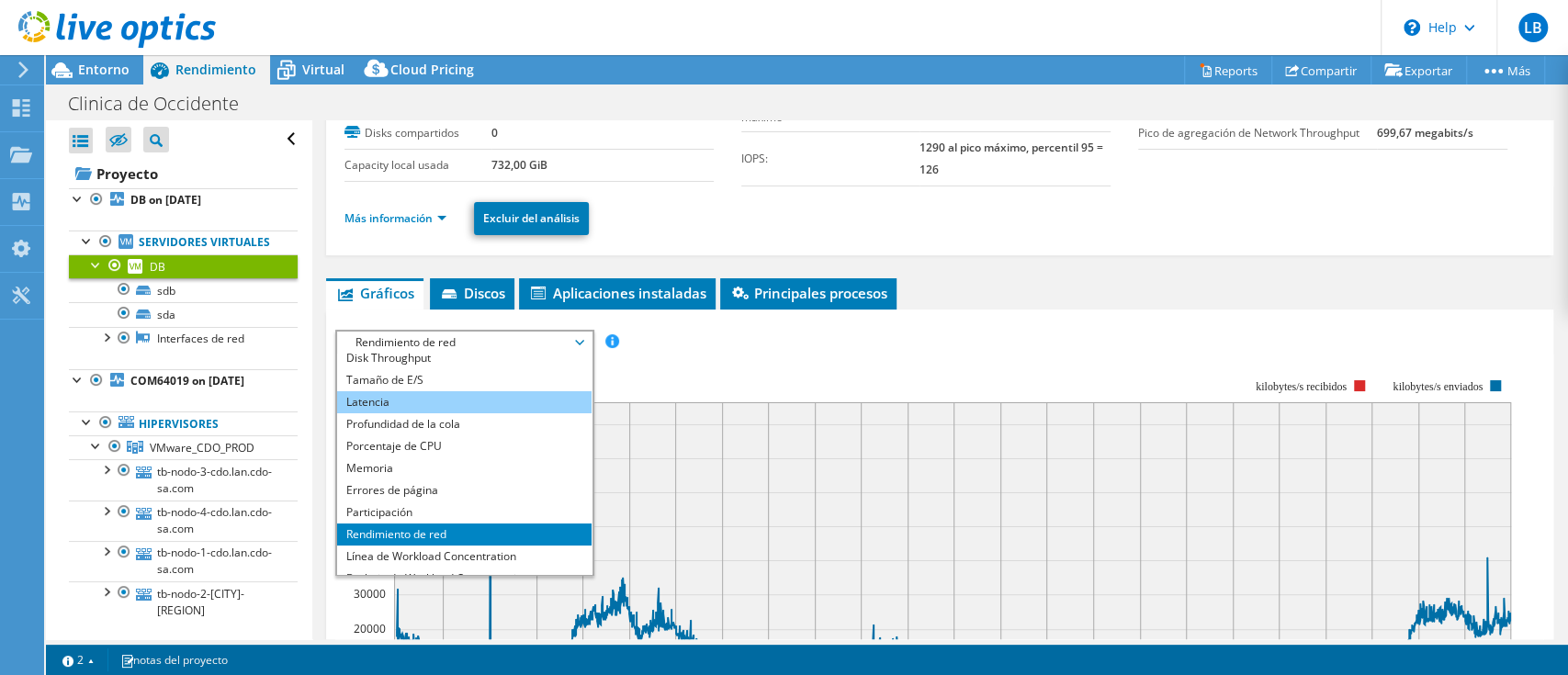click on "Latencia" at bounding box center [464, 402] 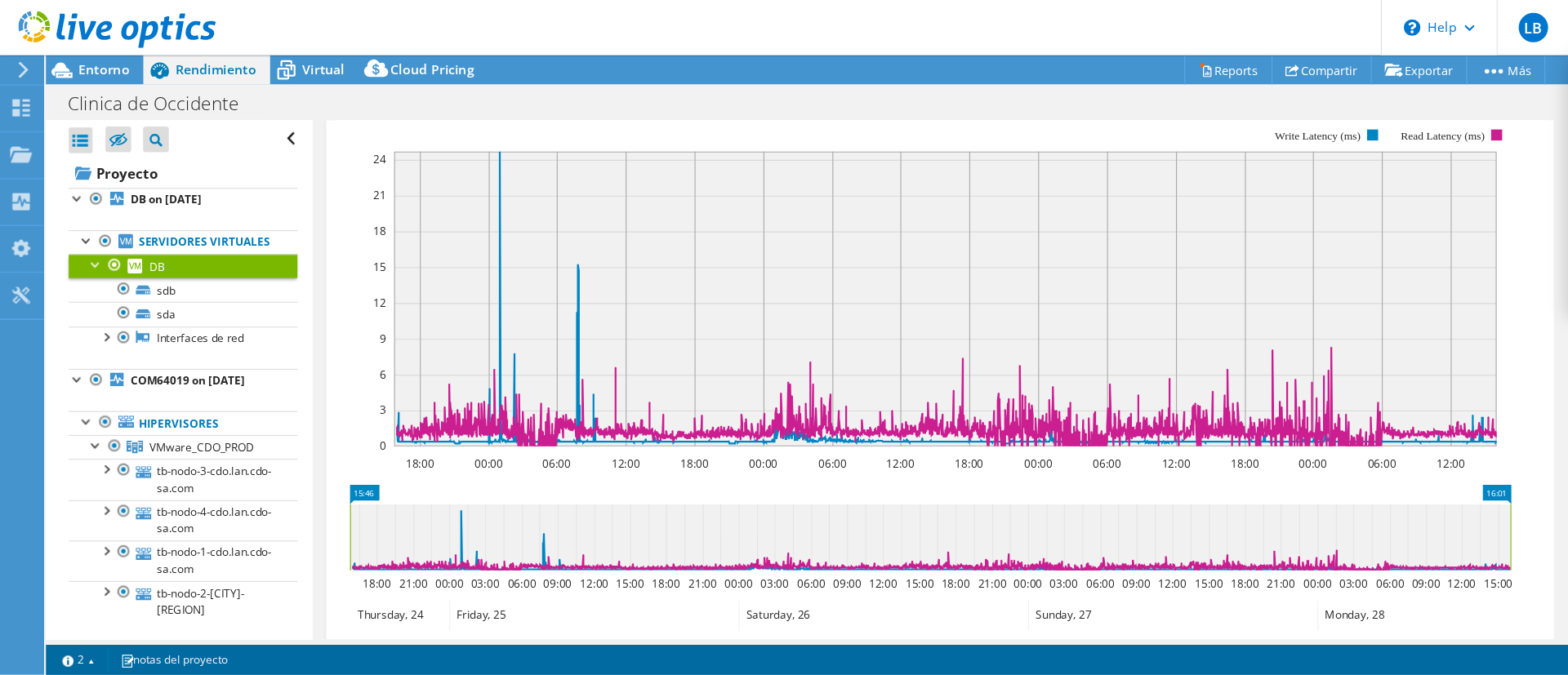 scroll, scrollTop: 326, scrollLeft: 0, axis: vertical 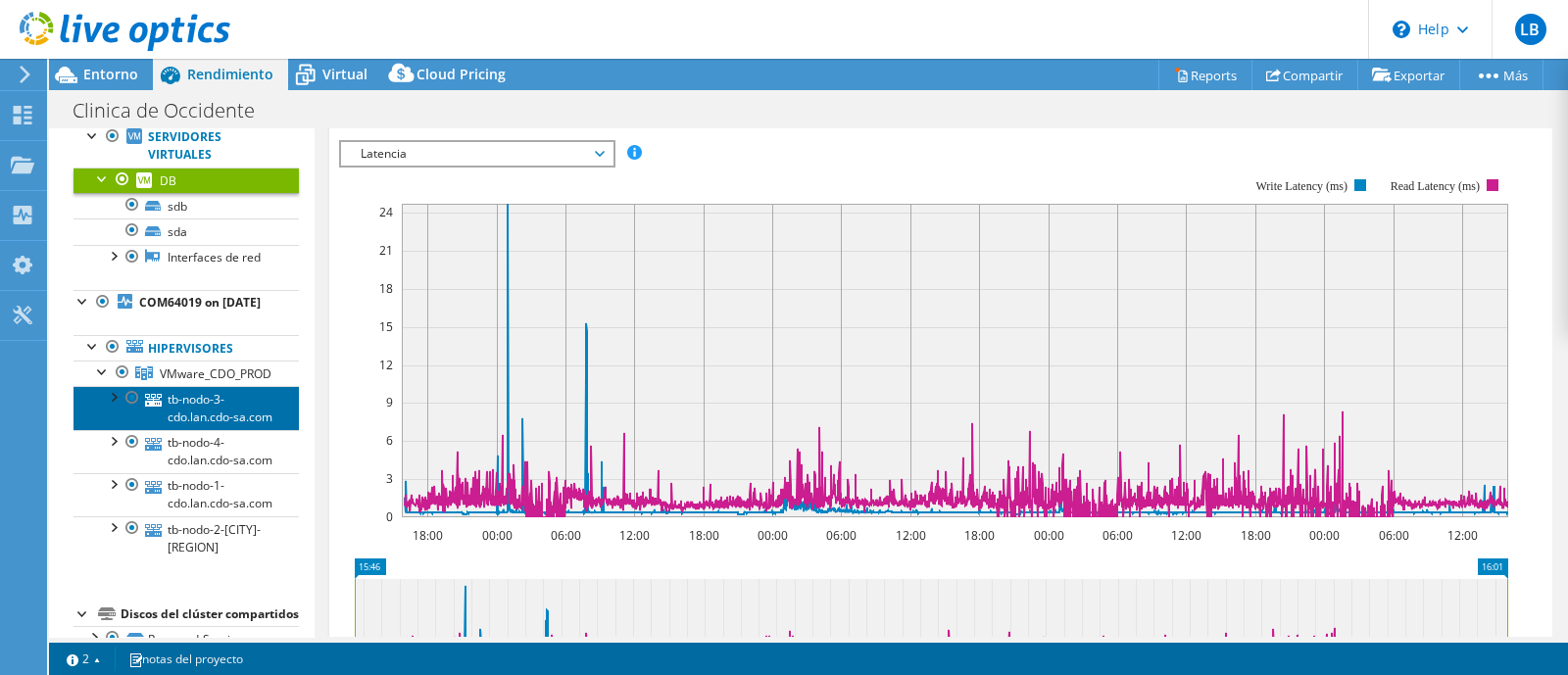 click on "tb-nodo-3-[REGION].lan.cdo-sa.com" at bounding box center (186, 408) 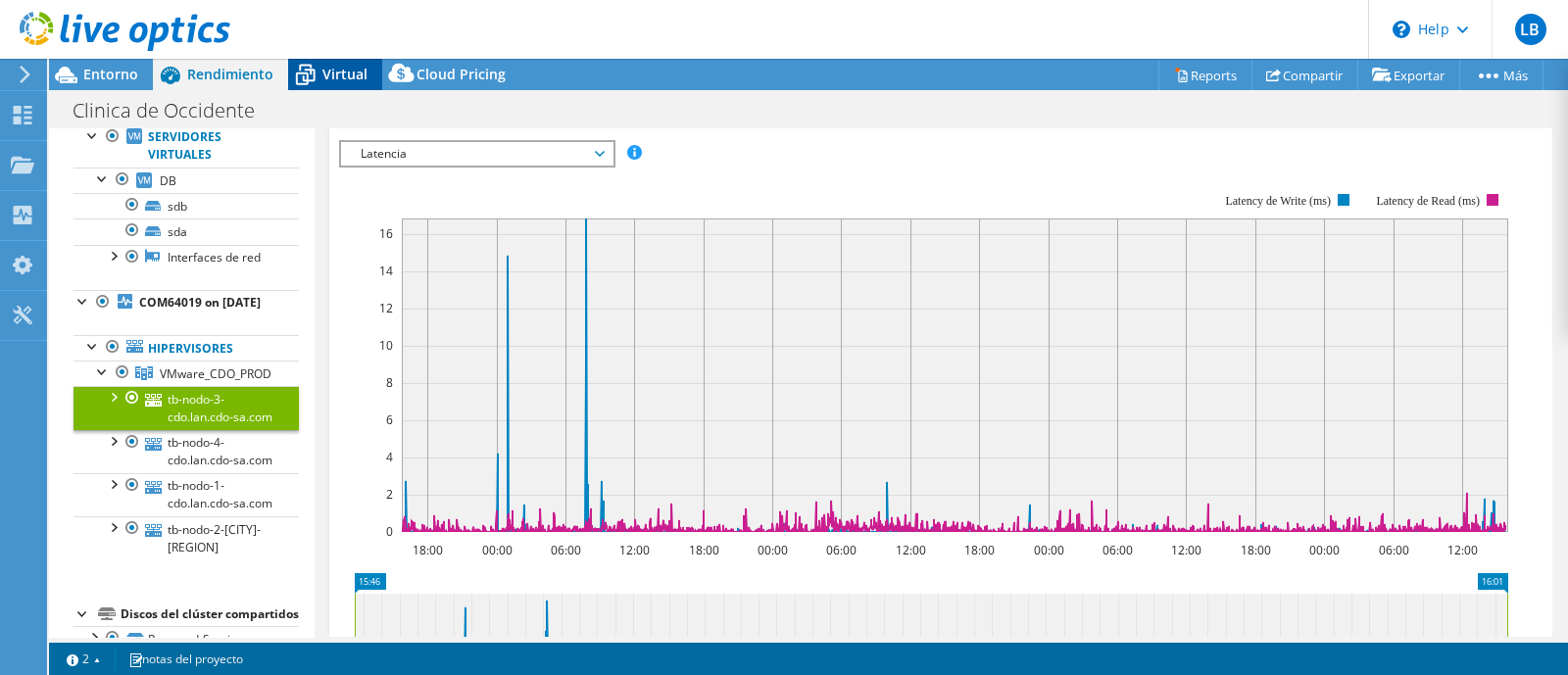 click on "Virtual" at bounding box center [345, 73] 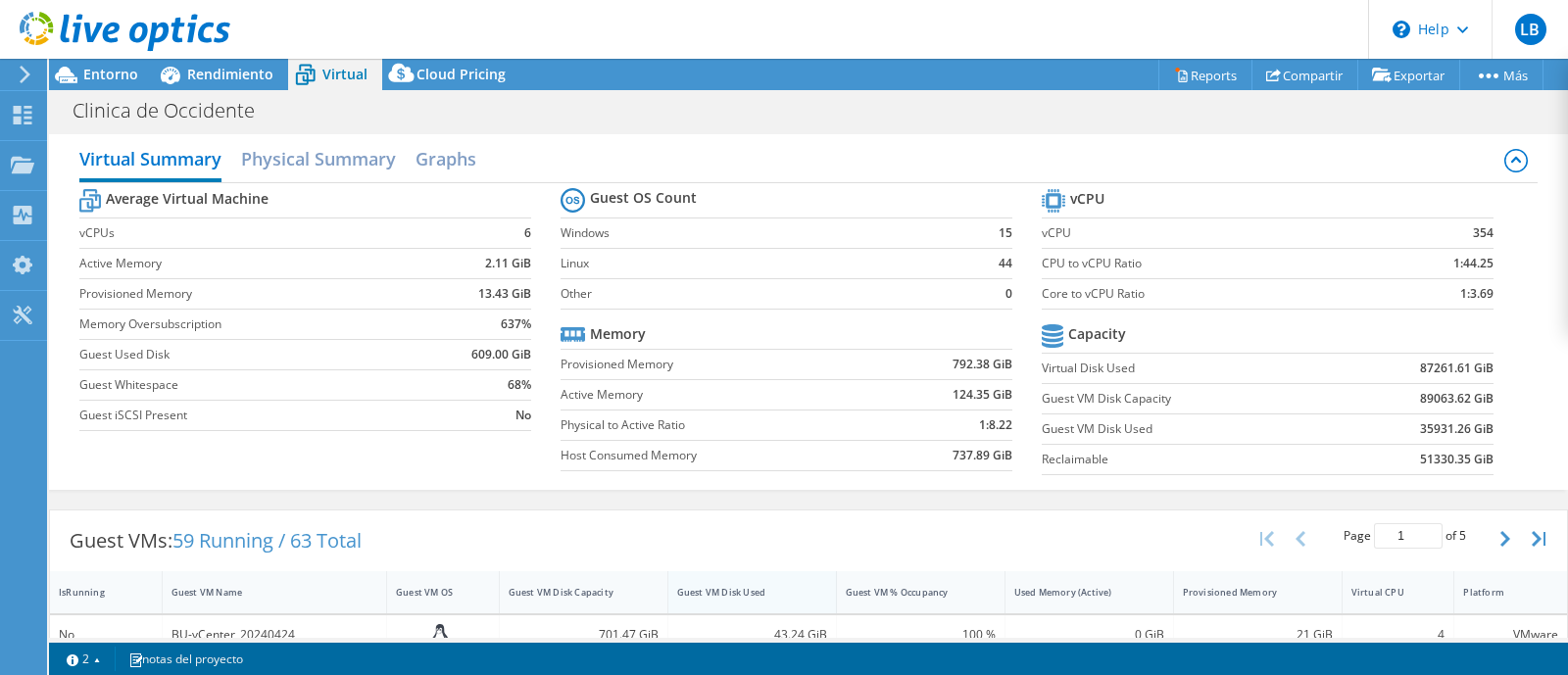 scroll, scrollTop: 0, scrollLeft: 0, axis: both 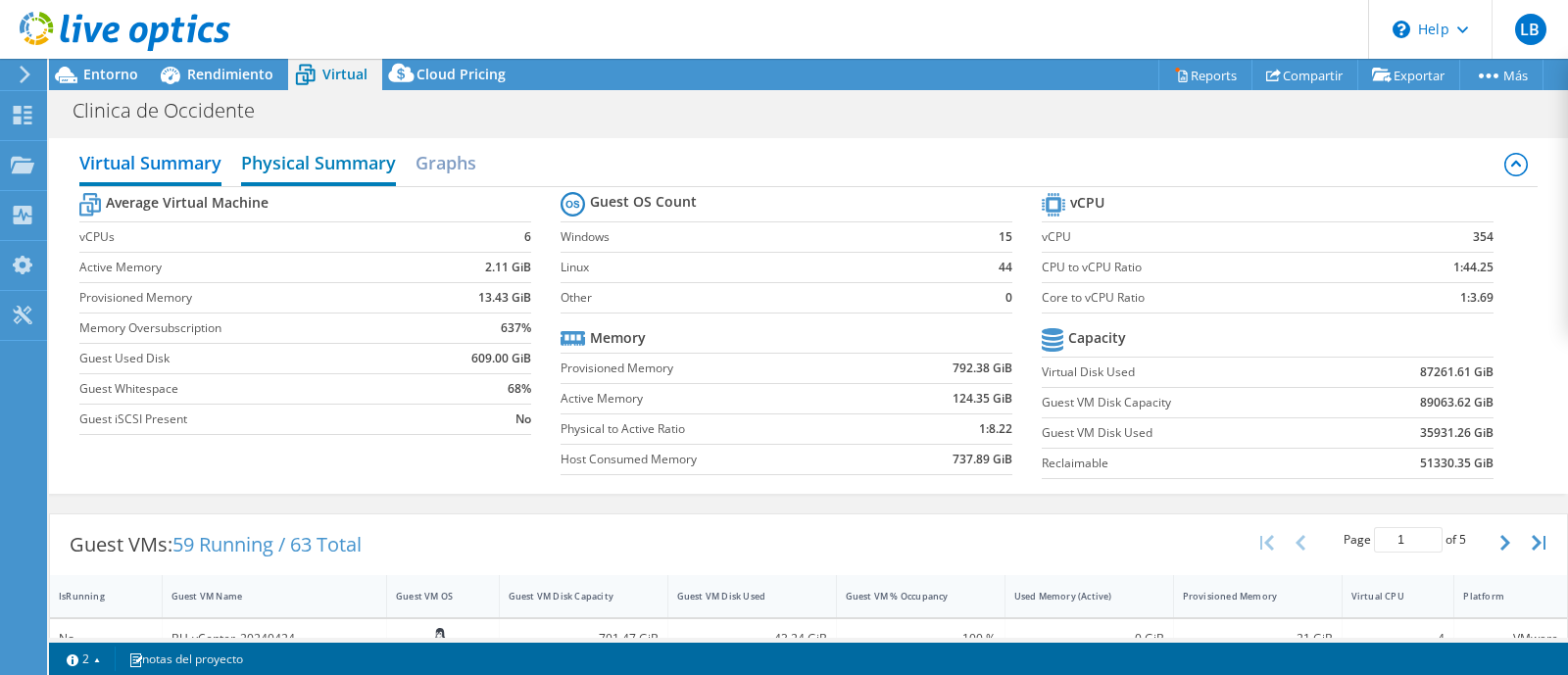 click on "Physical Summary" at bounding box center [318, 165] 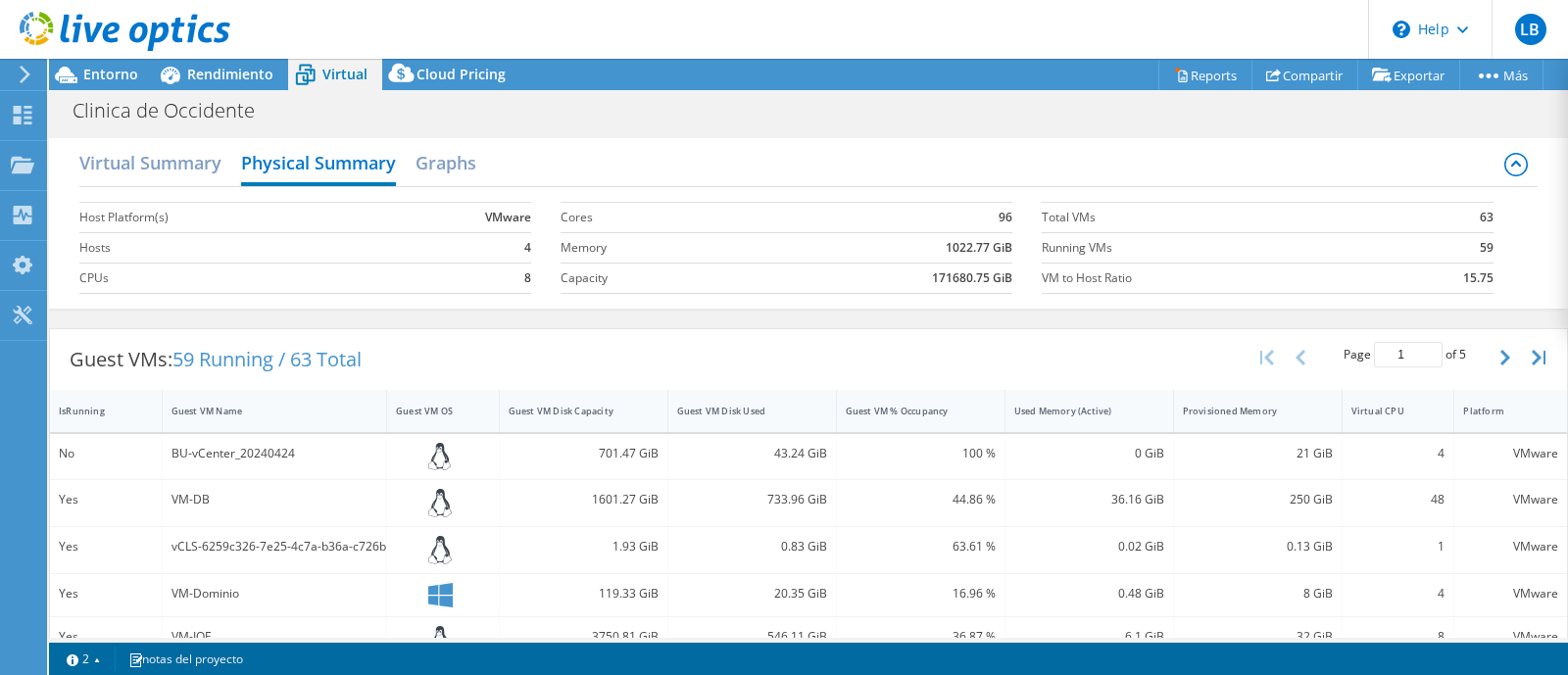 click on "Virtual Summary Physical Summary Graphs" at bounding box center (808, 165) 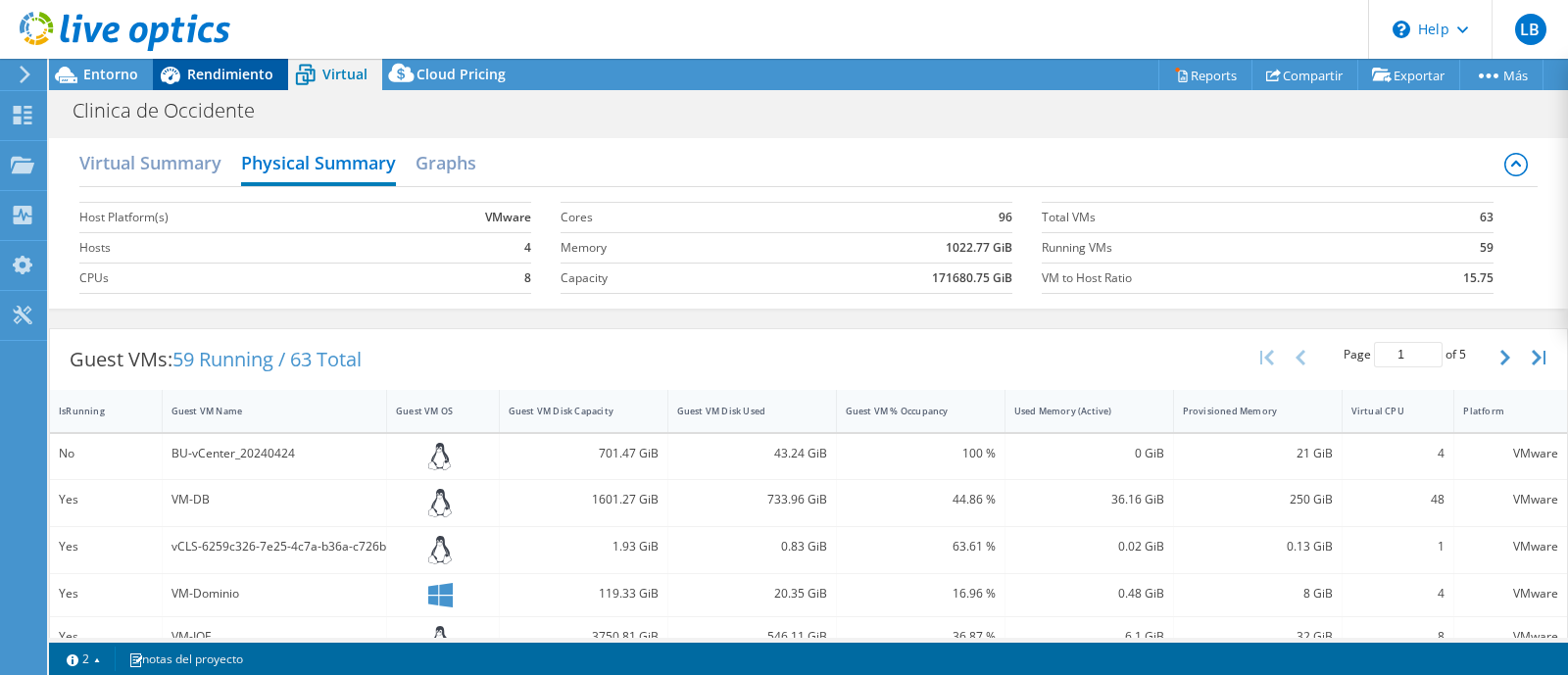 click on "Rendimiento" at bounding box center [230, 73] 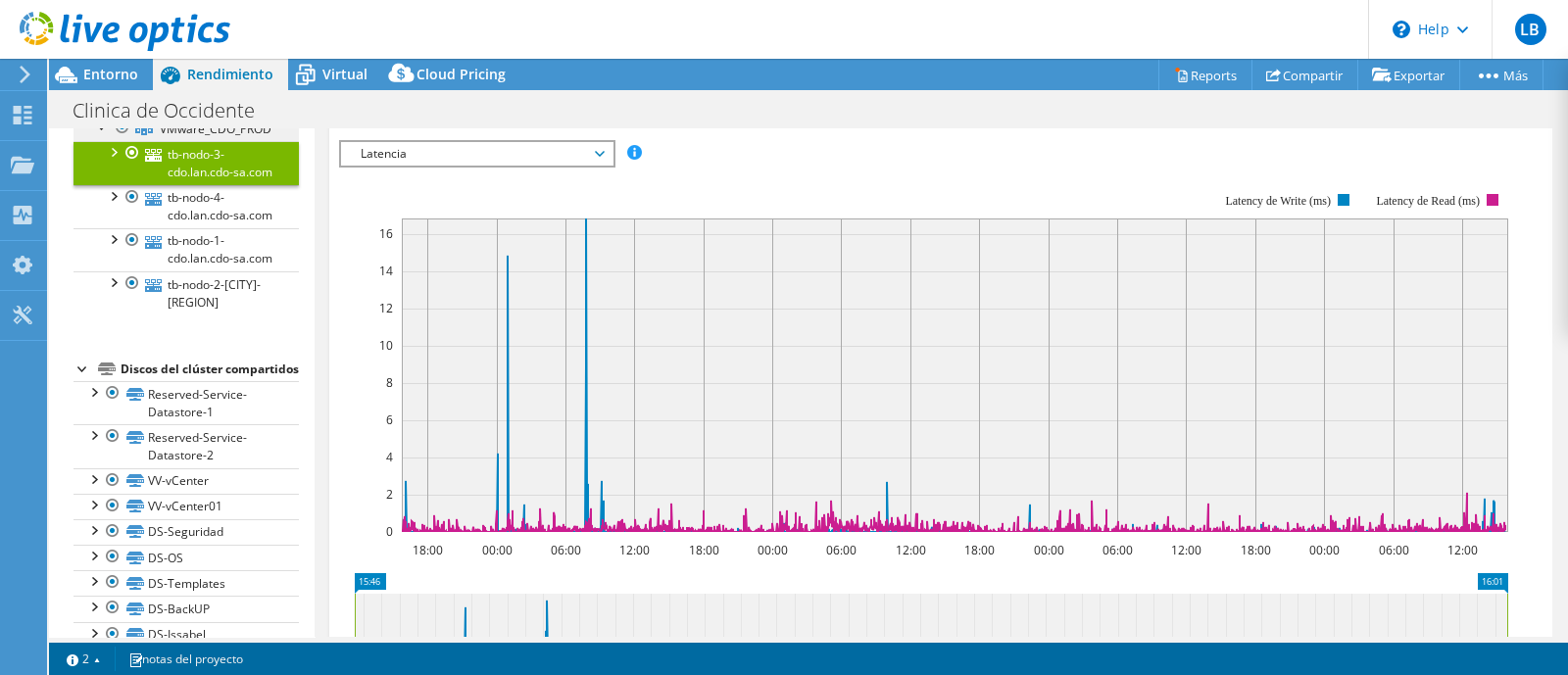 scroll, scrollTop: 367, scrollLeft: 0, axis: vertical 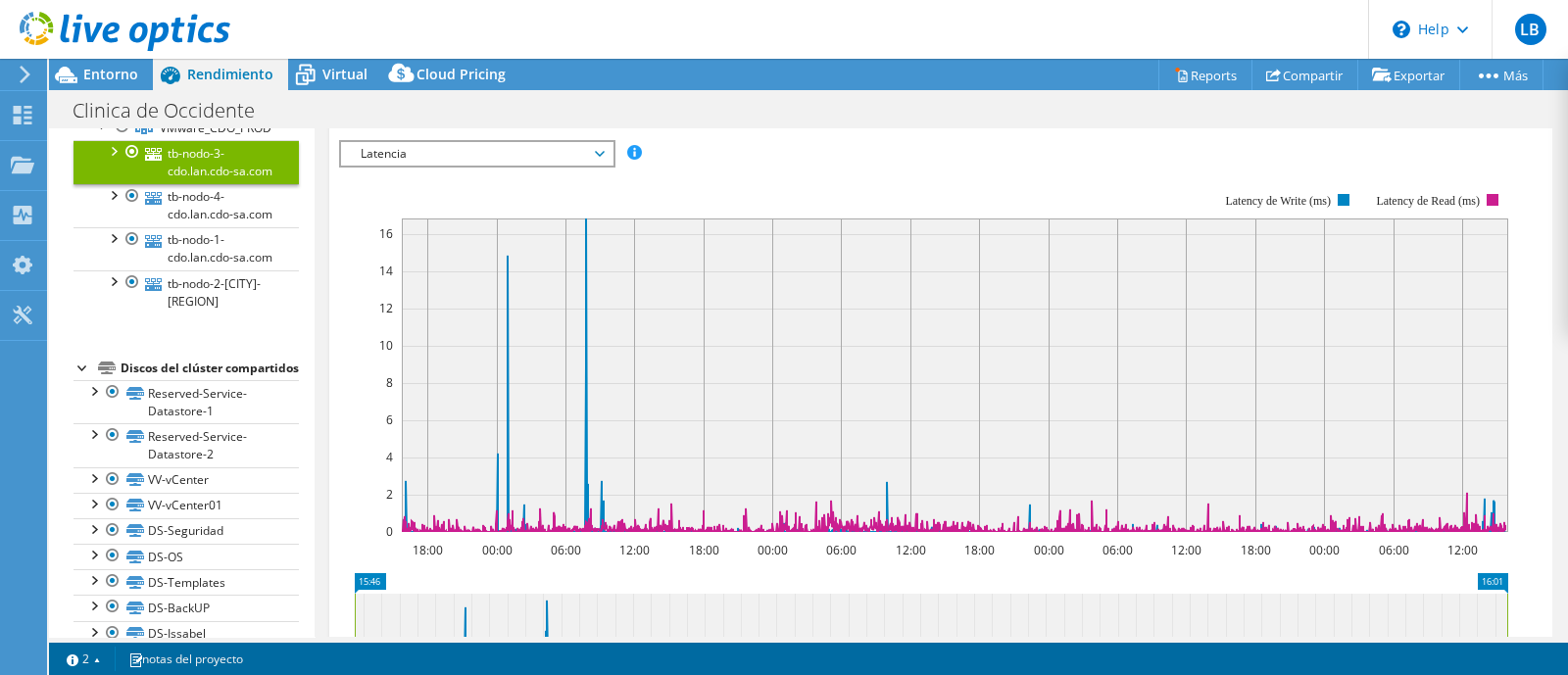 click at bounding box center [113, 150] 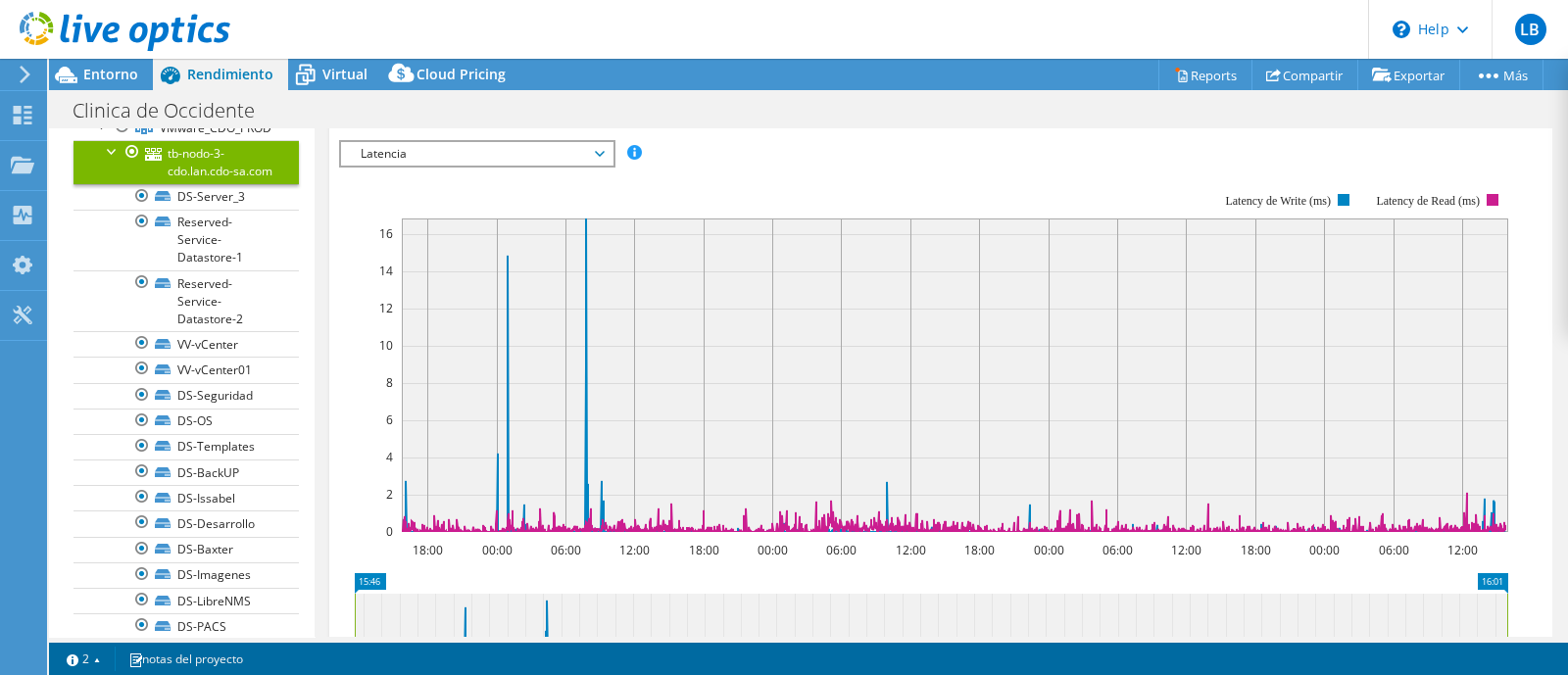 click on "tb-nodo-3-[REGION].lan.cdo-sa.com" at bounding box center [186, 162] 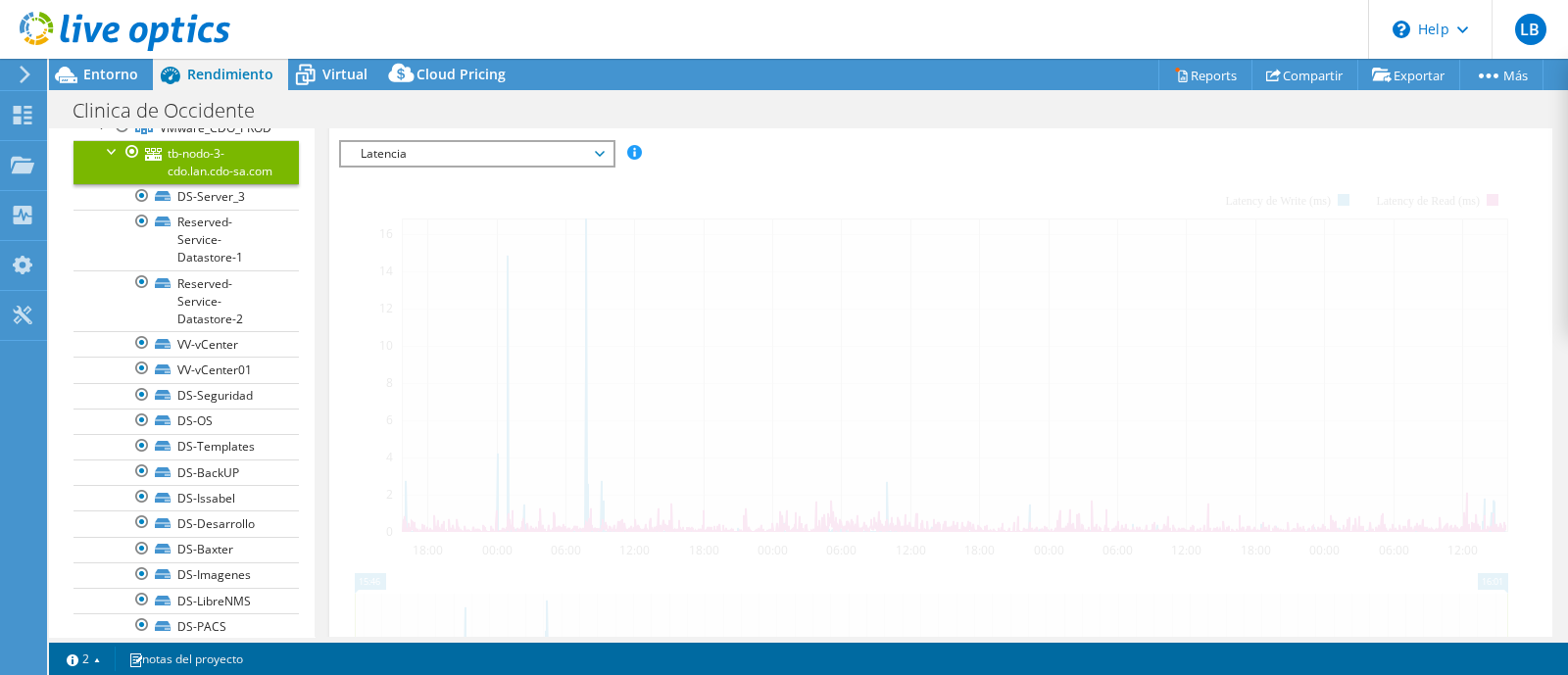 click on "tb-nodo-3-[REGION].lan.cdo-sa.com" at bounding box center [186, 162] 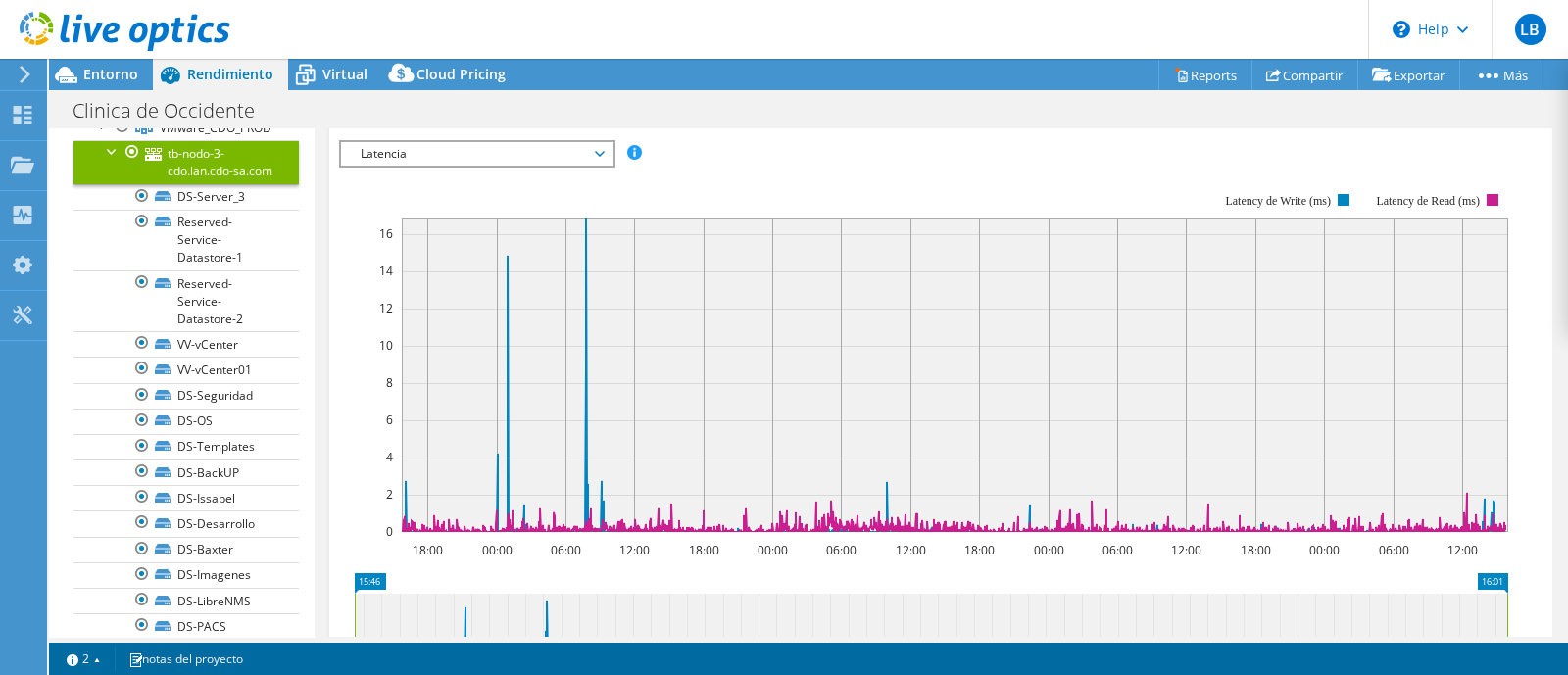 scroll, scrollTop: 97, scrollLeft: 0, axis: vertical 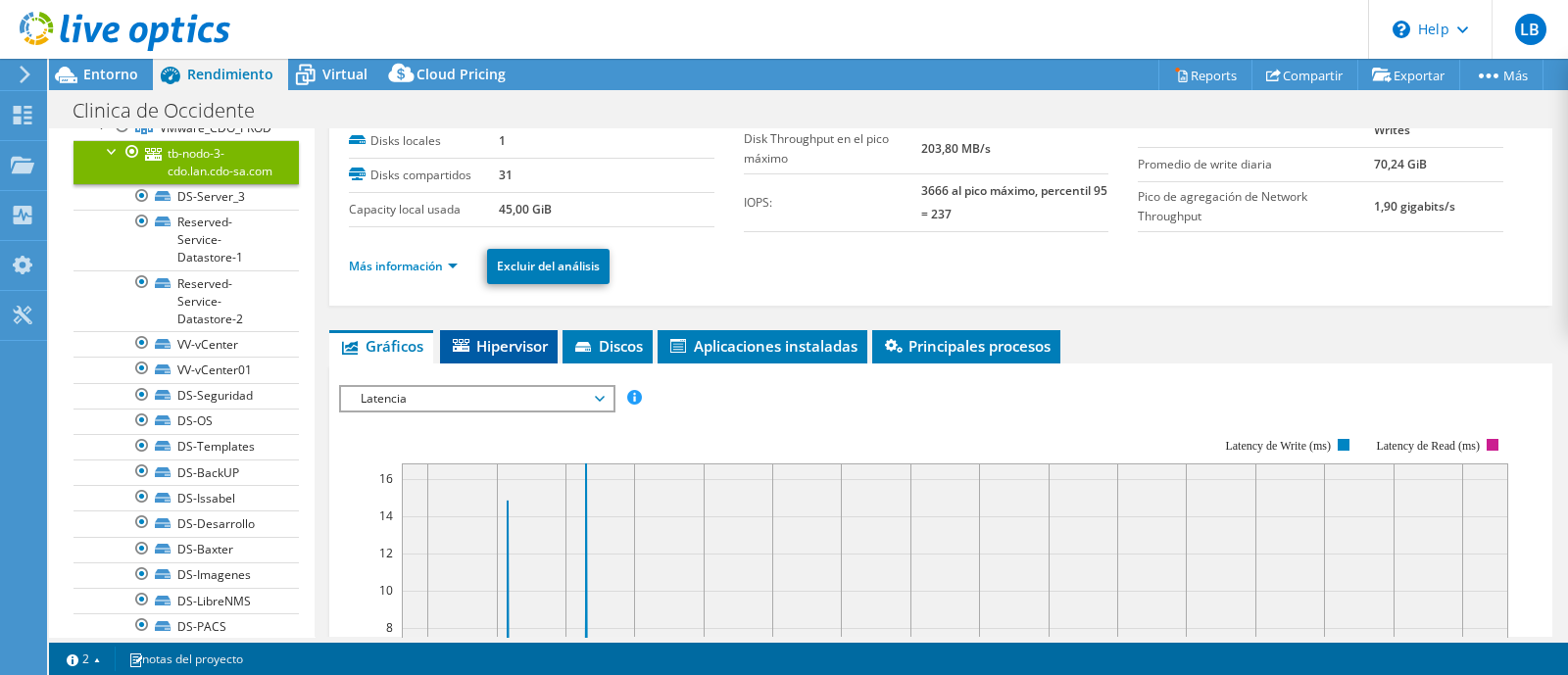 click on "Hipervisor" at bounding box center (499, 346) 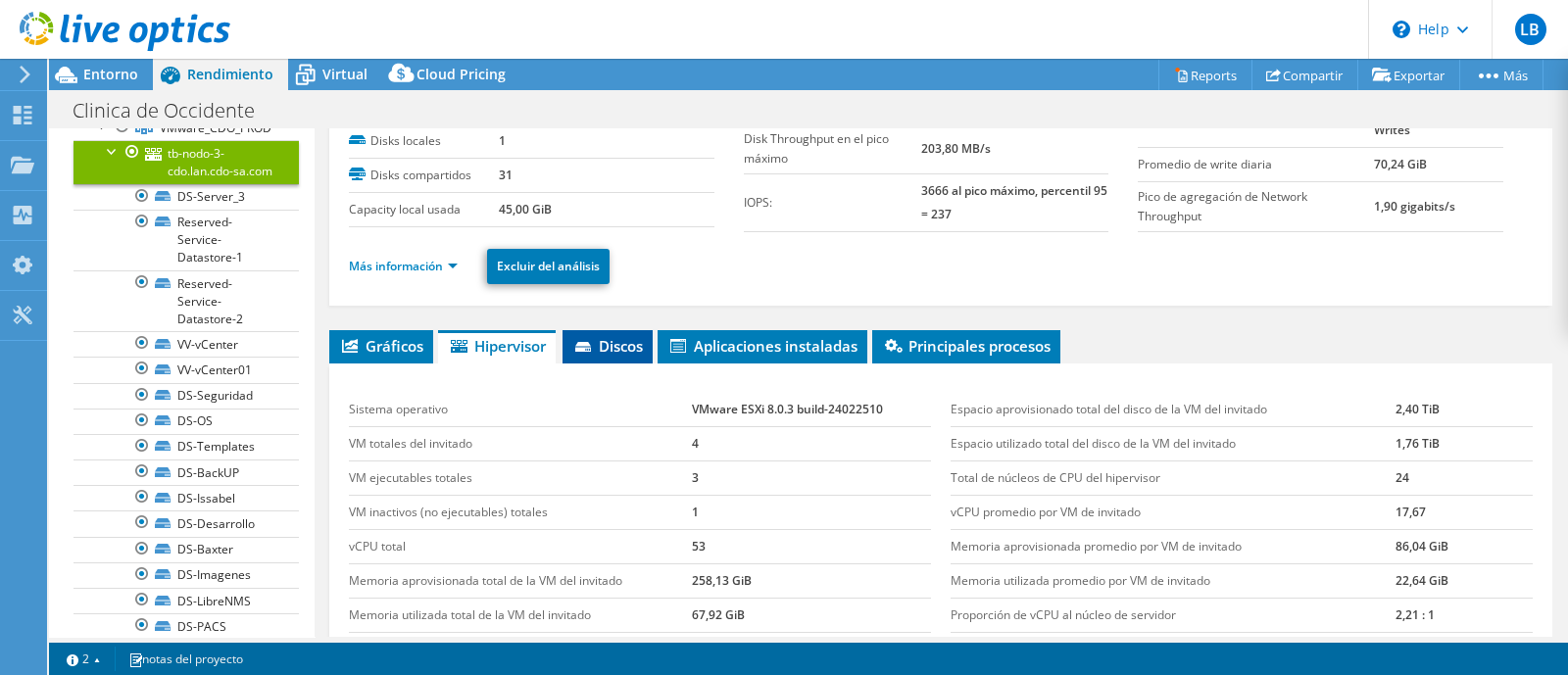 click on "Discos" at bounding box center [608, 346] 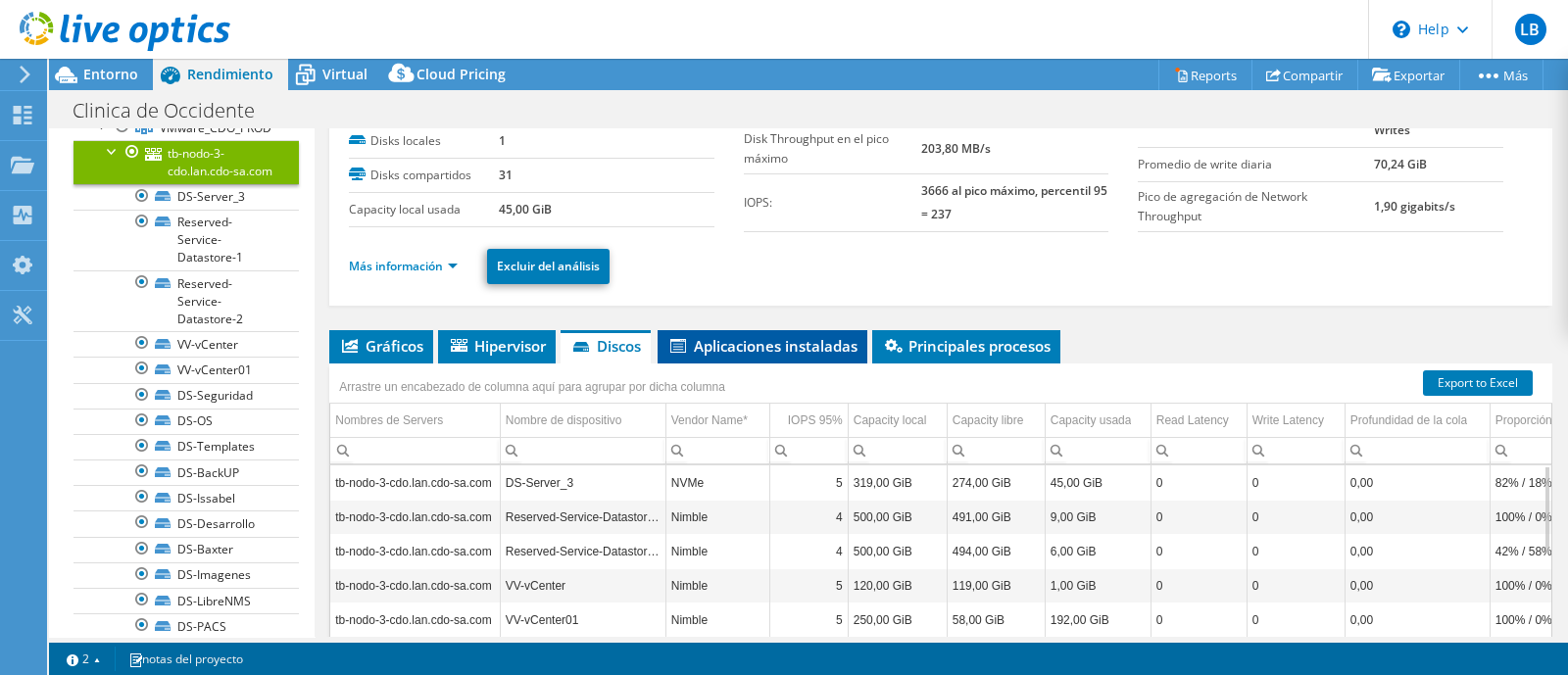 click on "Aplicaciones instaladas" at bounding box center [762, 346] 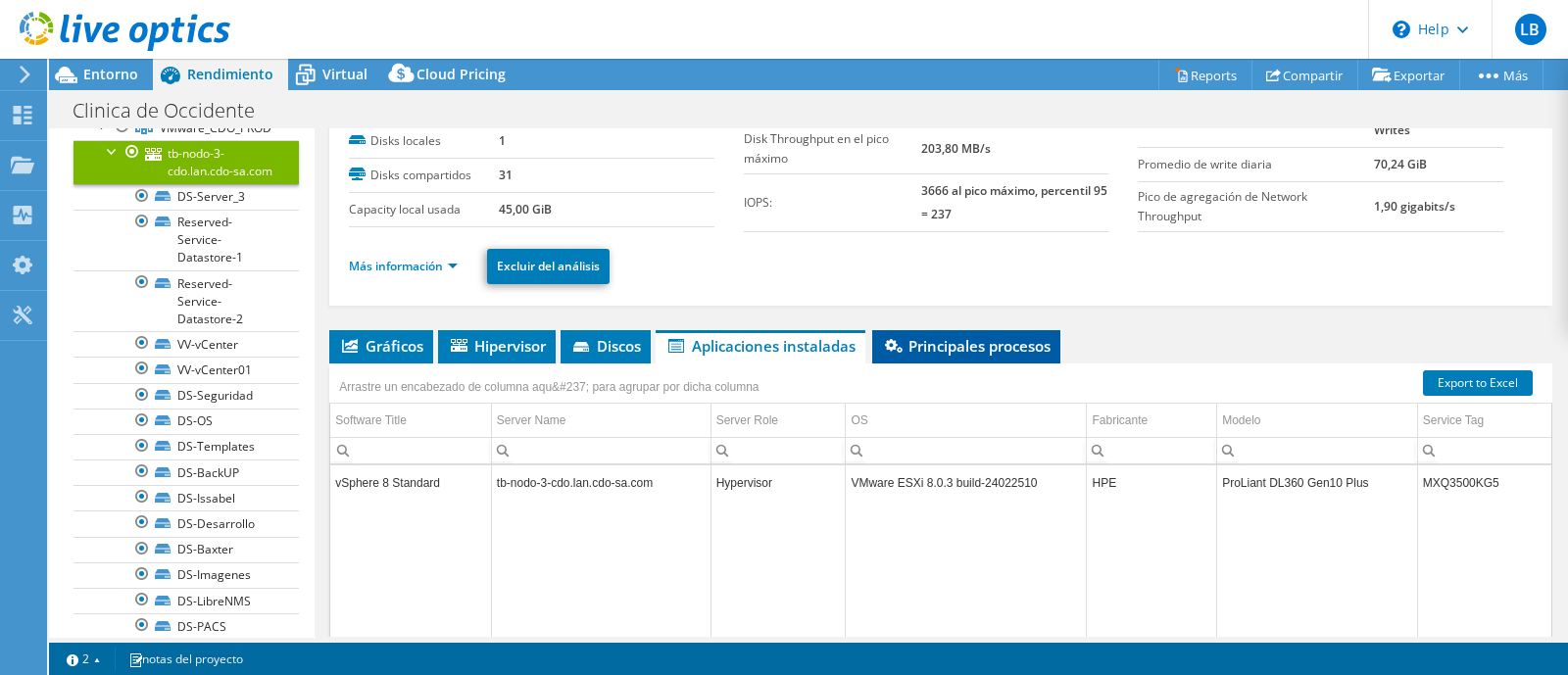 click on "Principales procesos" at bounding box center (966, 347) 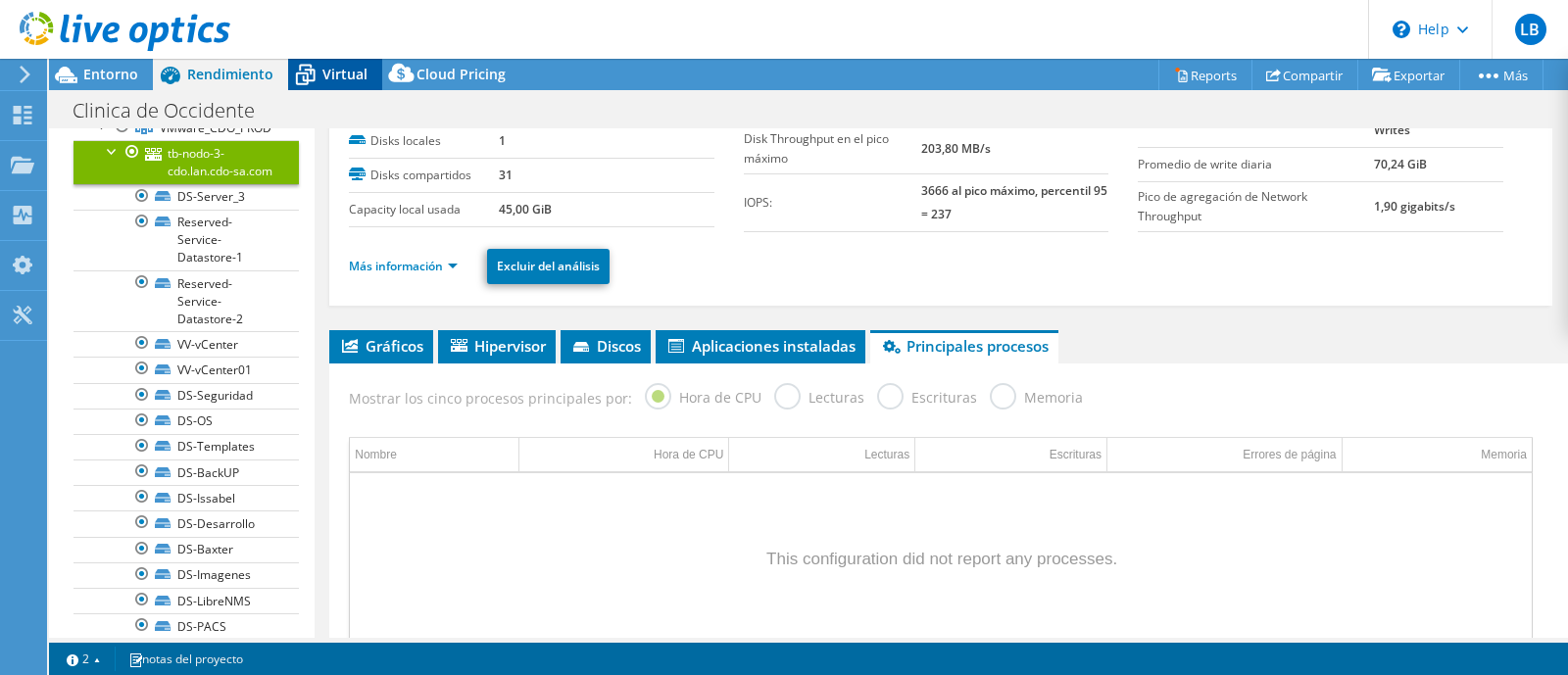 click on "Virtual" at bounding box center (345, 73) 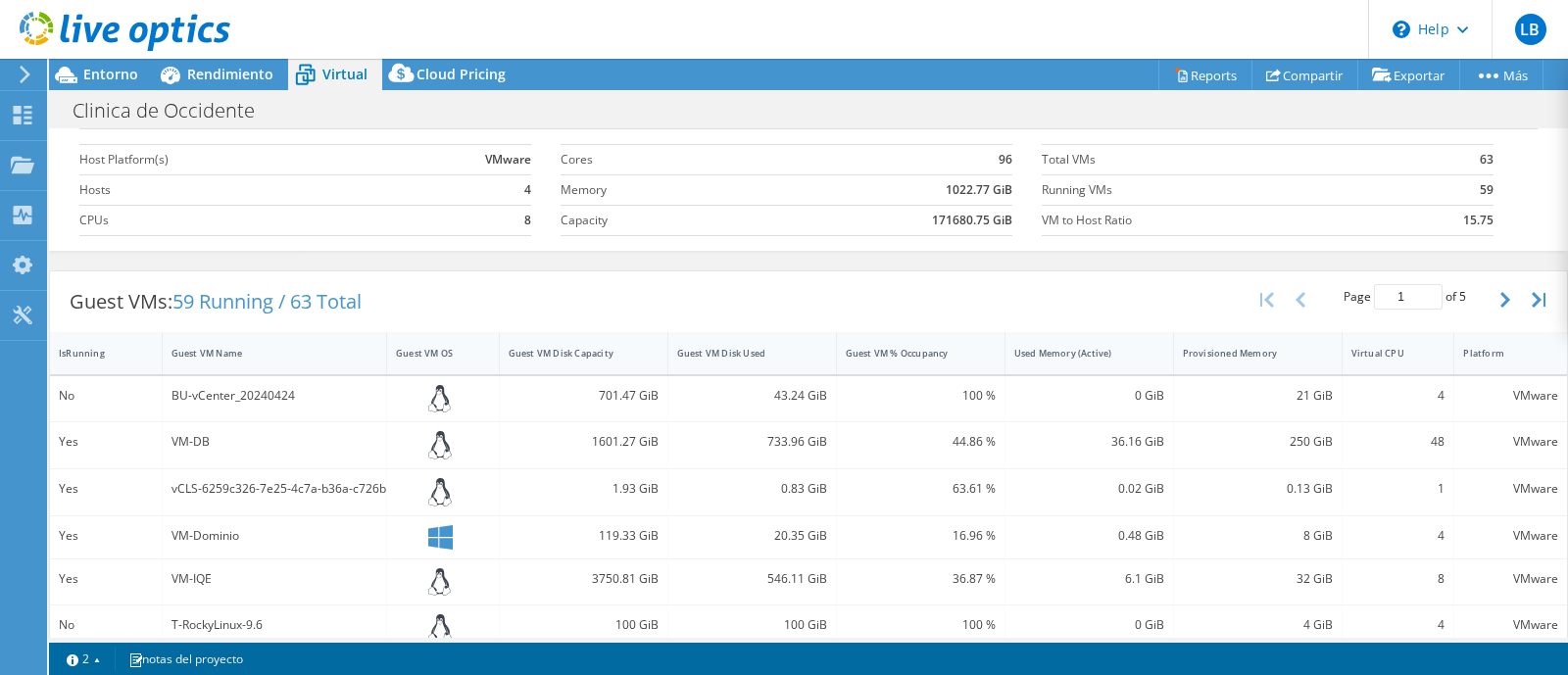 scroll, scrollTop: 0, scrollLeft: 0, axis: both 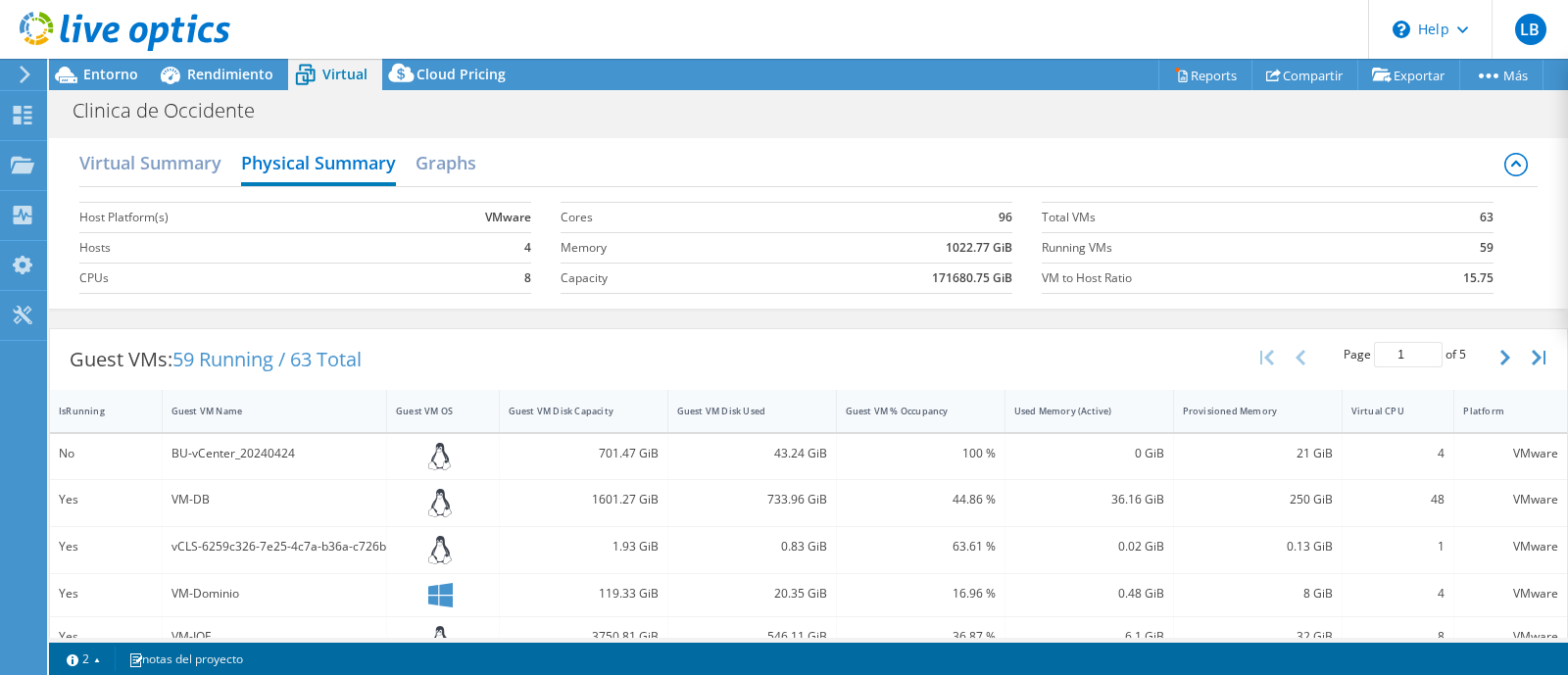 click 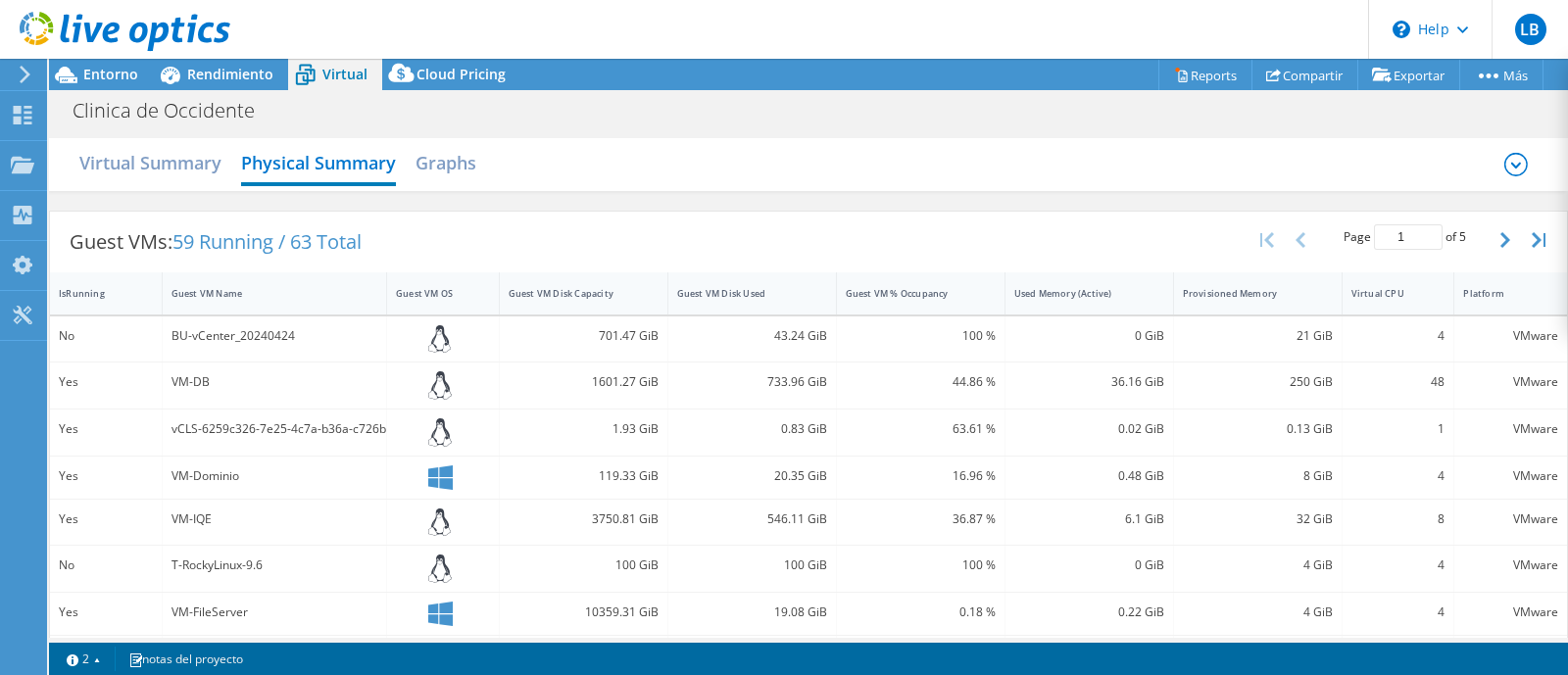 click 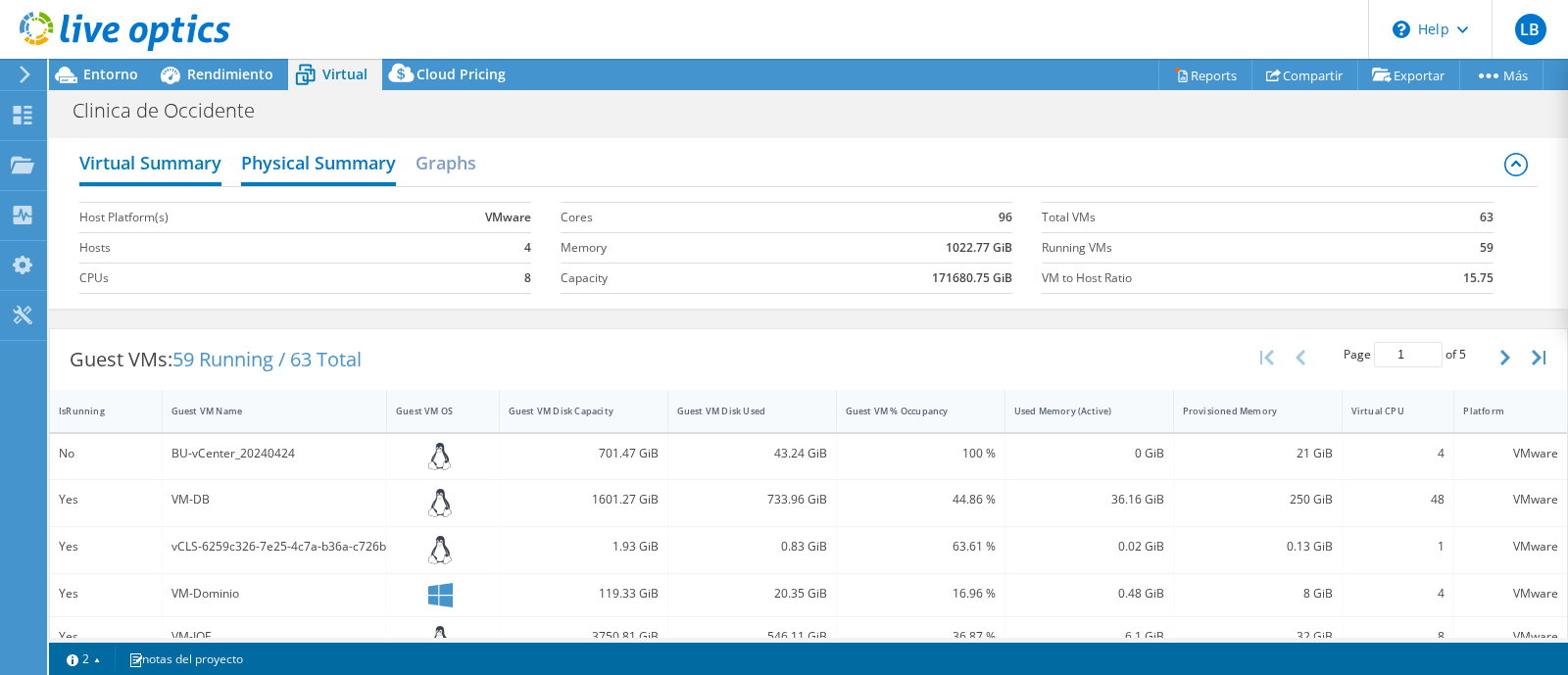click on "Virtual Summary" at bounding box center [150, 165] 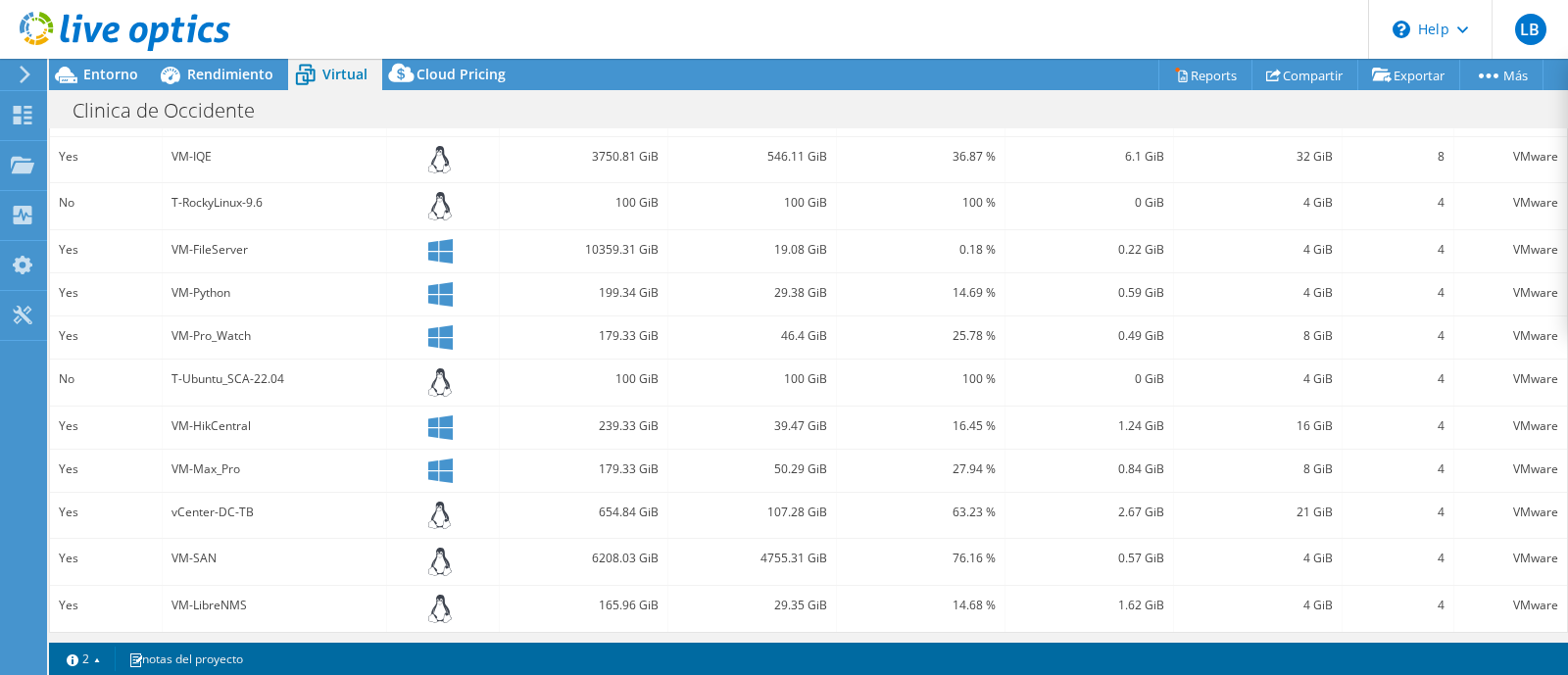 scroll, scrollTop: 0, scrollLeft: 0, axis: both 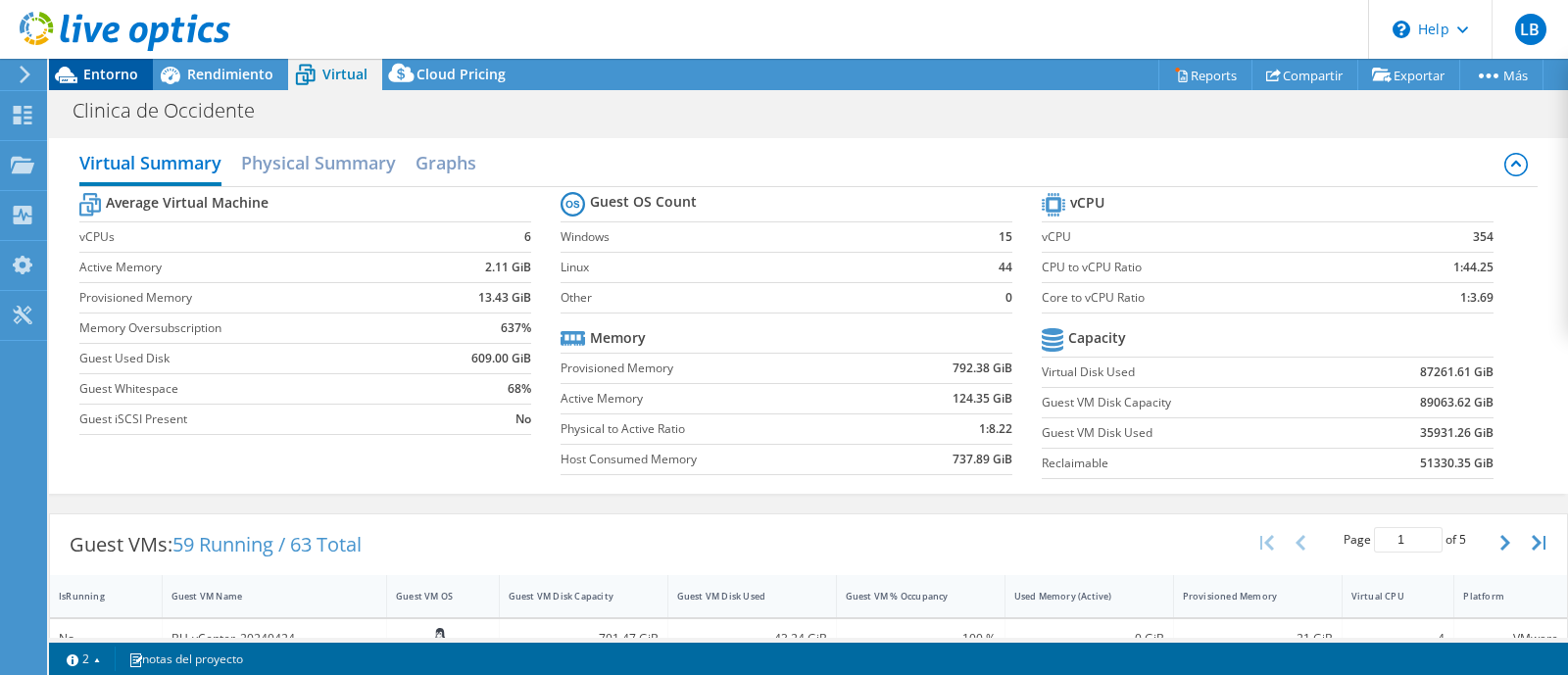 click on "Entorno" at bounding box center (111, 73) 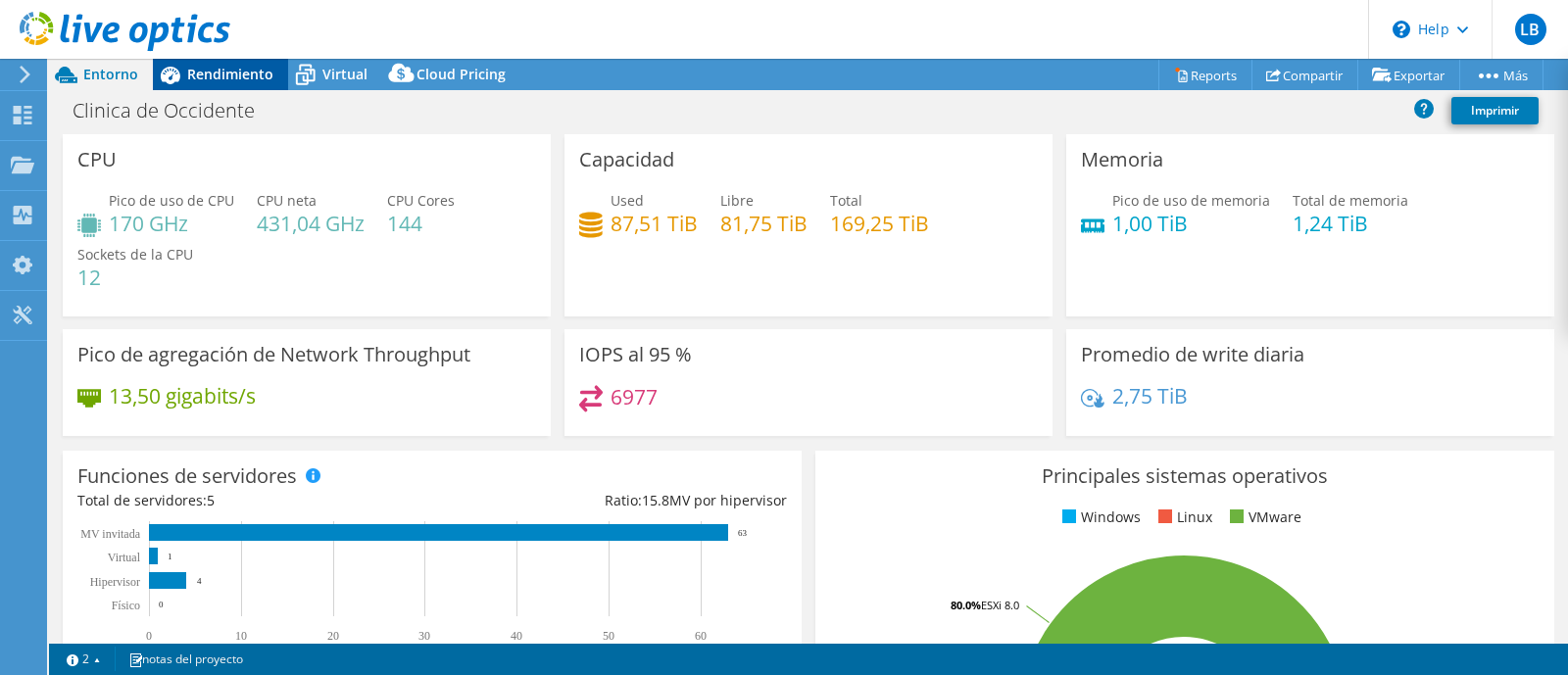 click on "Rendimiento" at bounding box center (230, 73) 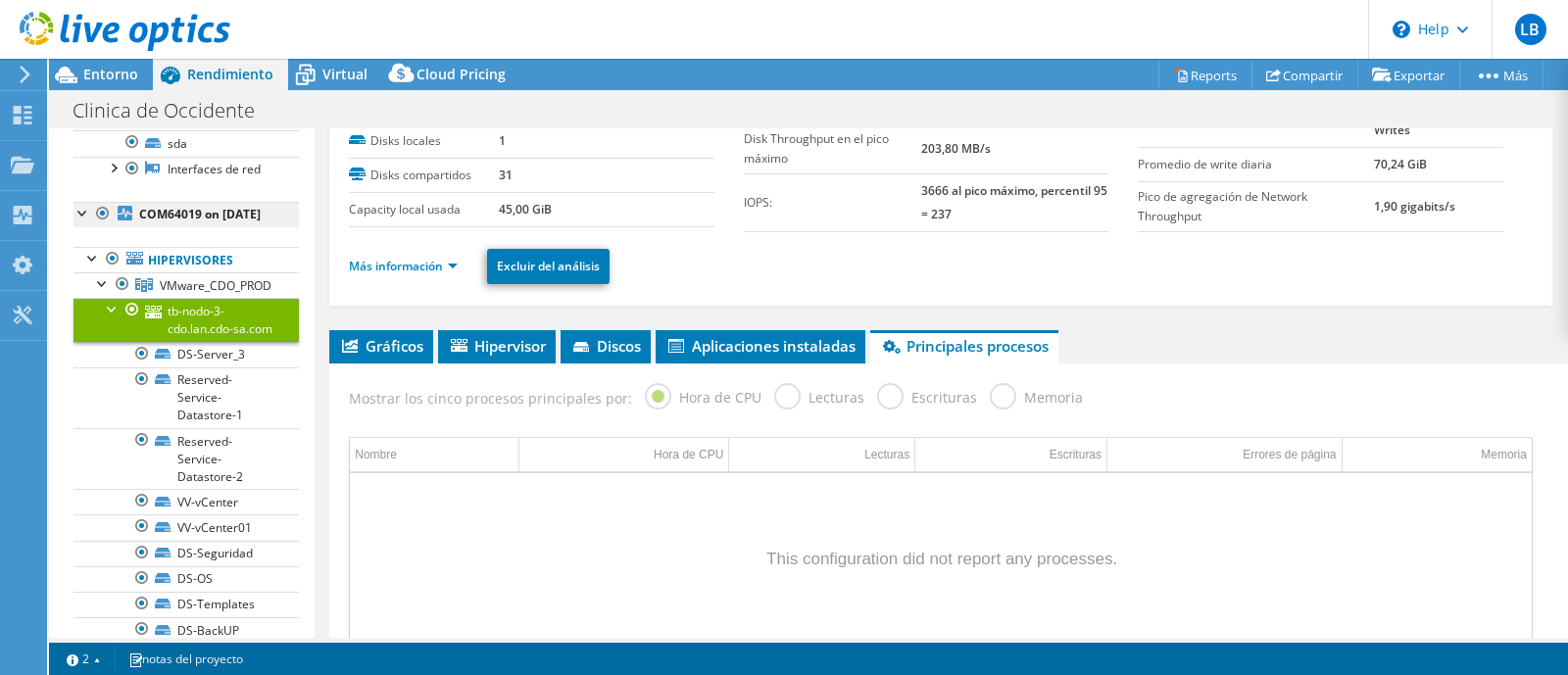scroll, scrollTop: 244, scrollLeft: 0, axis: vertical 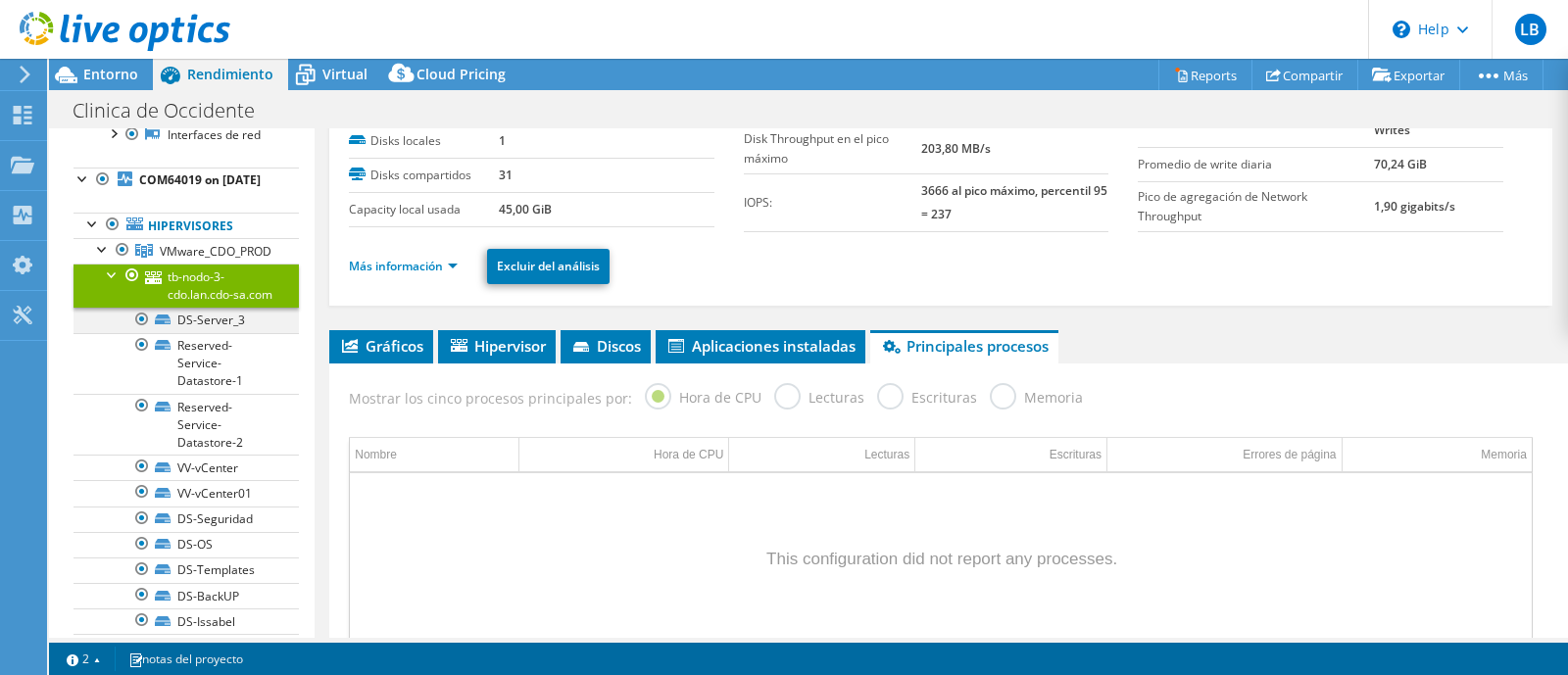 click at bounding box center [142, 319] 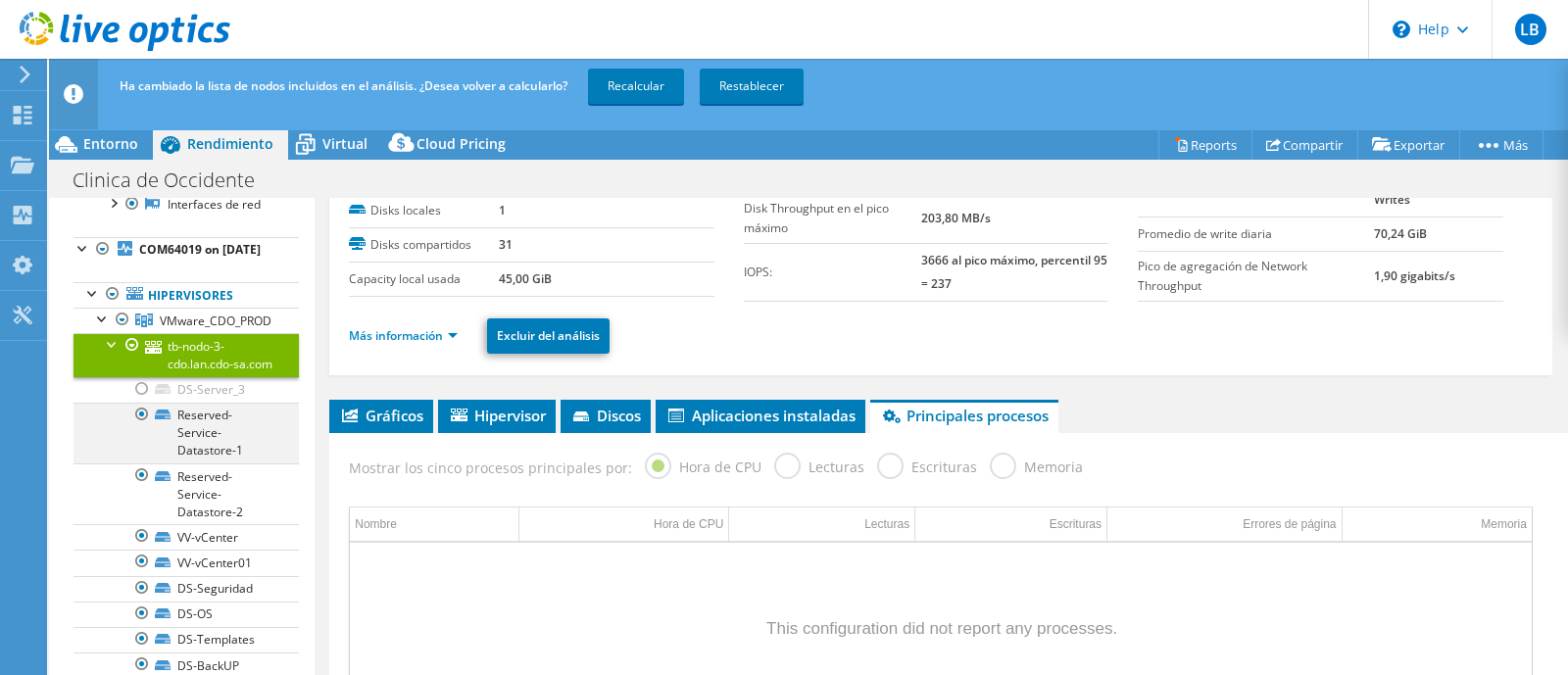 click at bounding box center (142, 414) 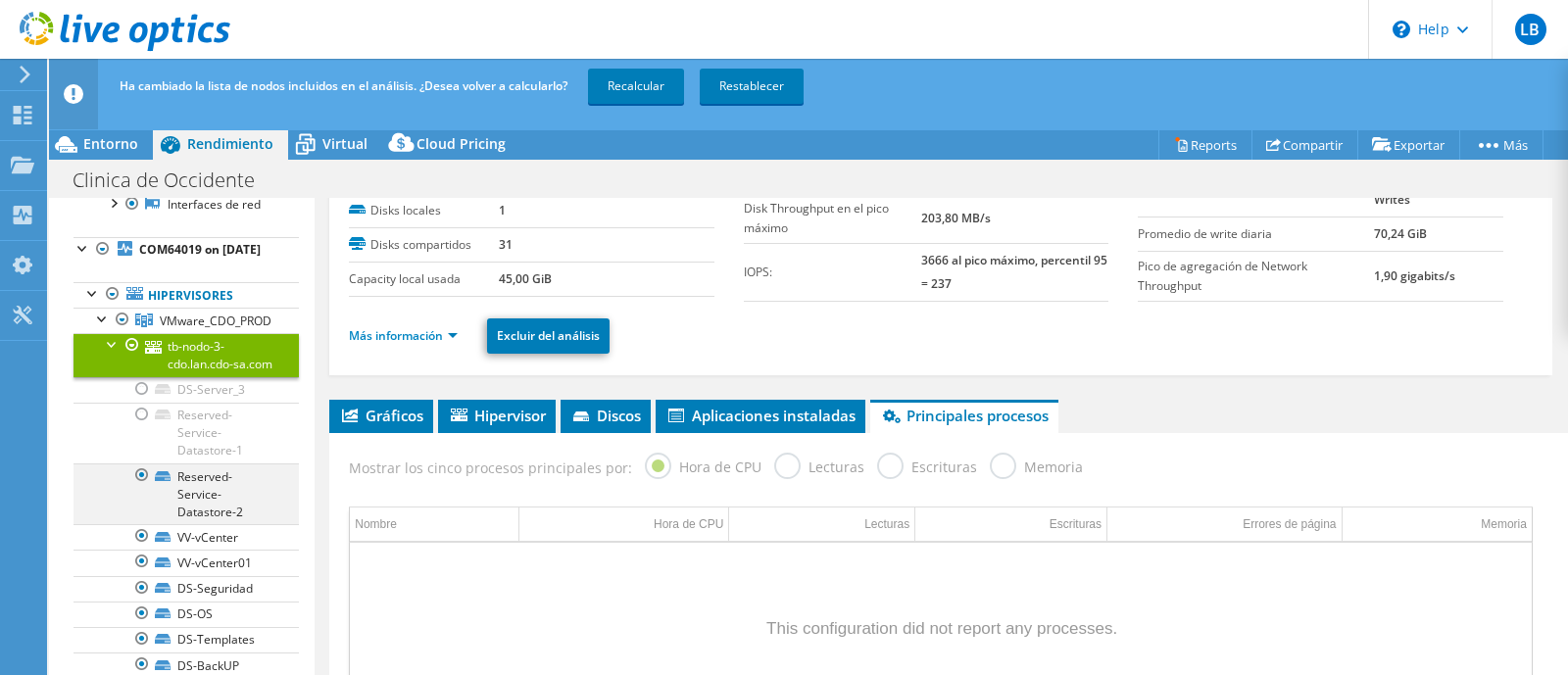 click at bounding box center [142, 475] 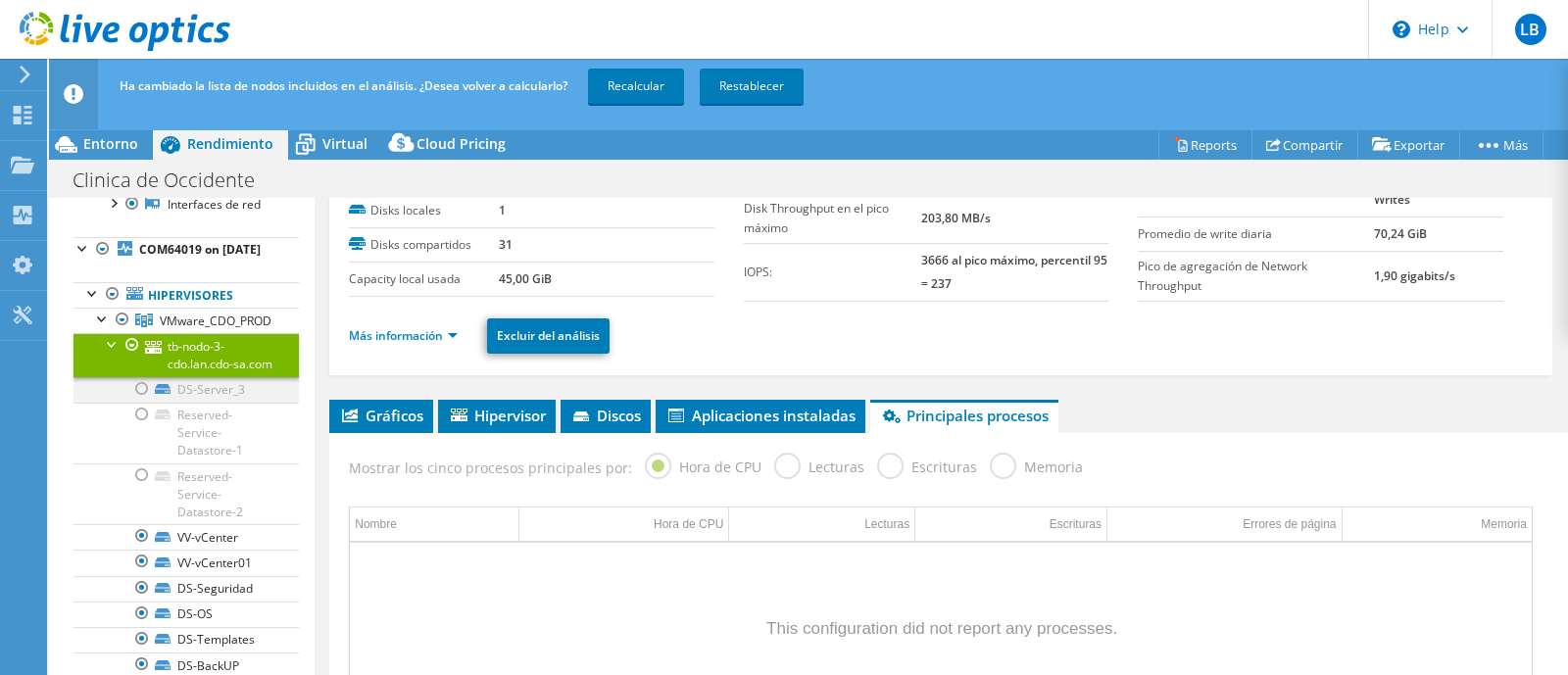 click at bounding box center (142, 389) 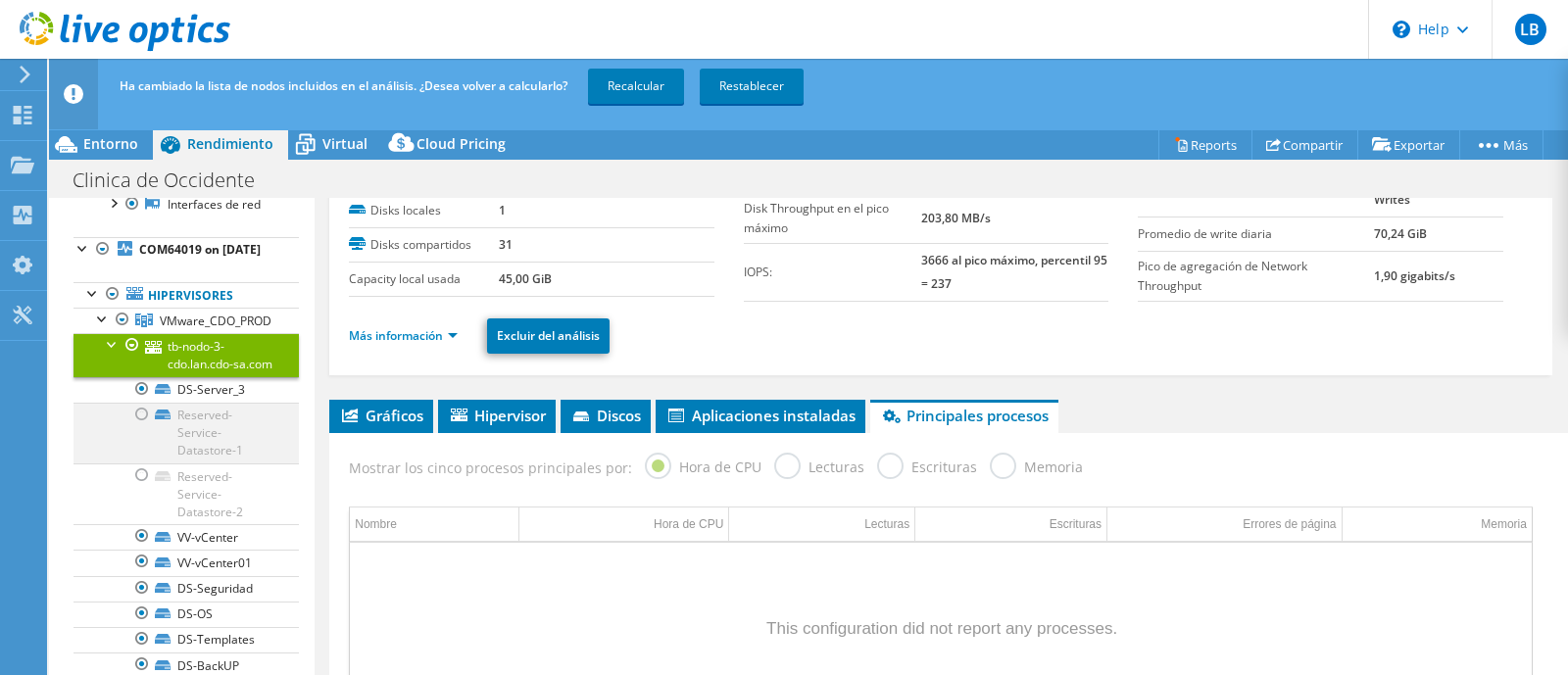 click at bounding box center (142, 414) 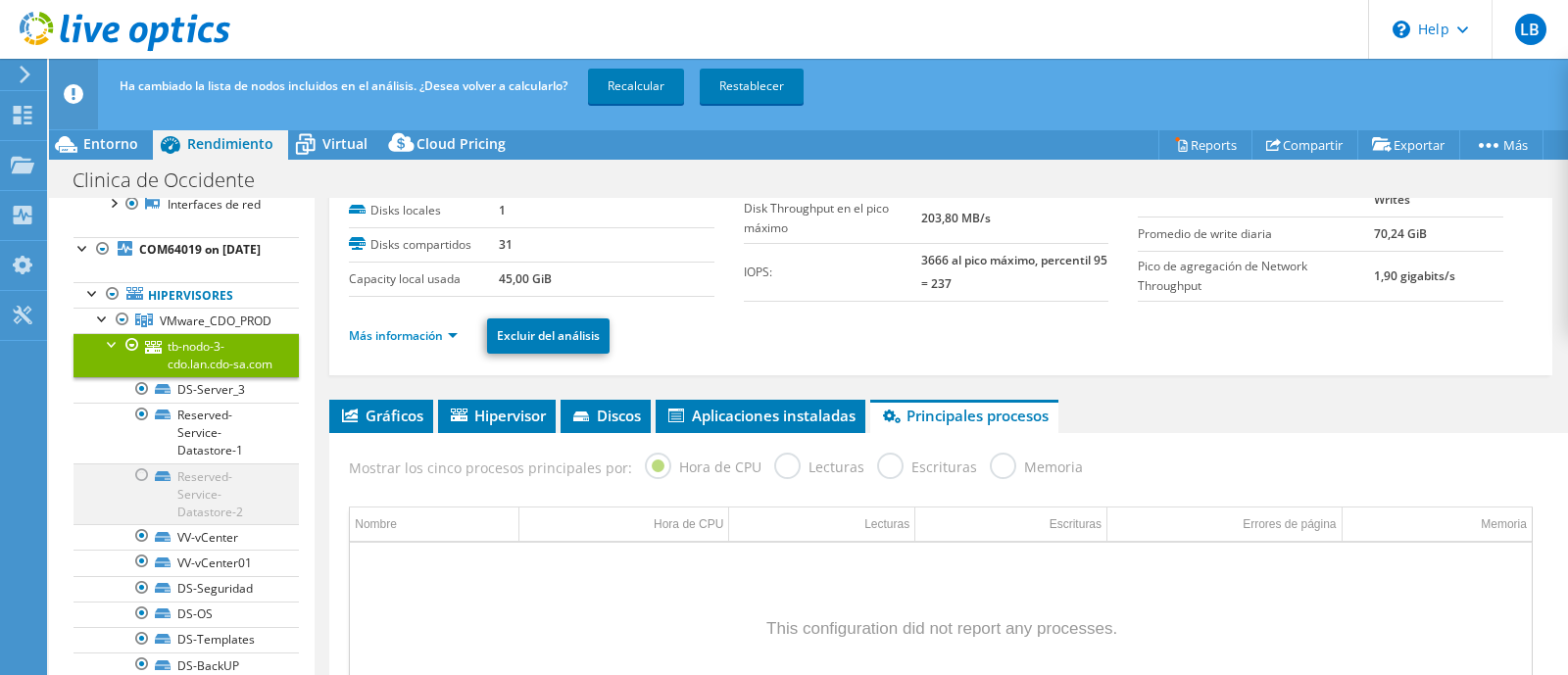 click at bounding box center (142, 475) 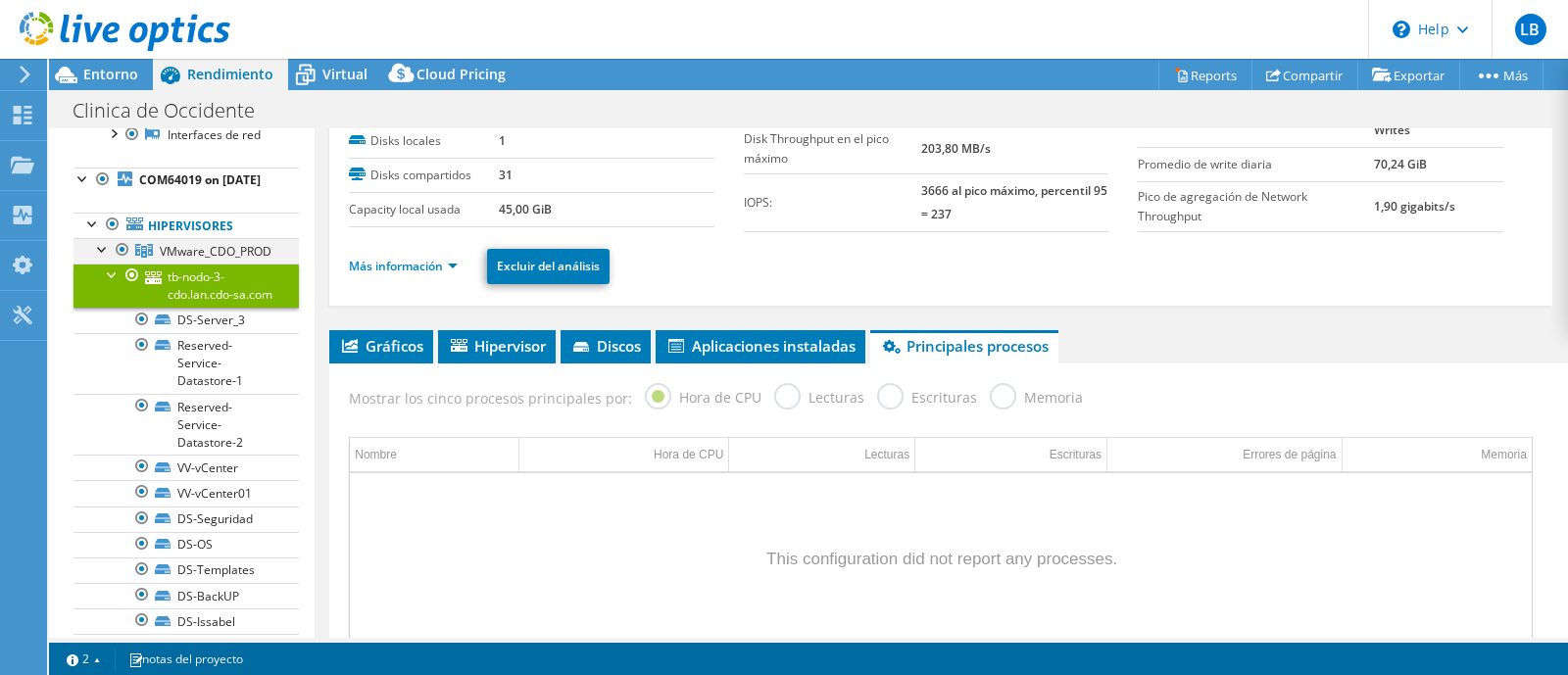 click at bounding box center [103, 248] 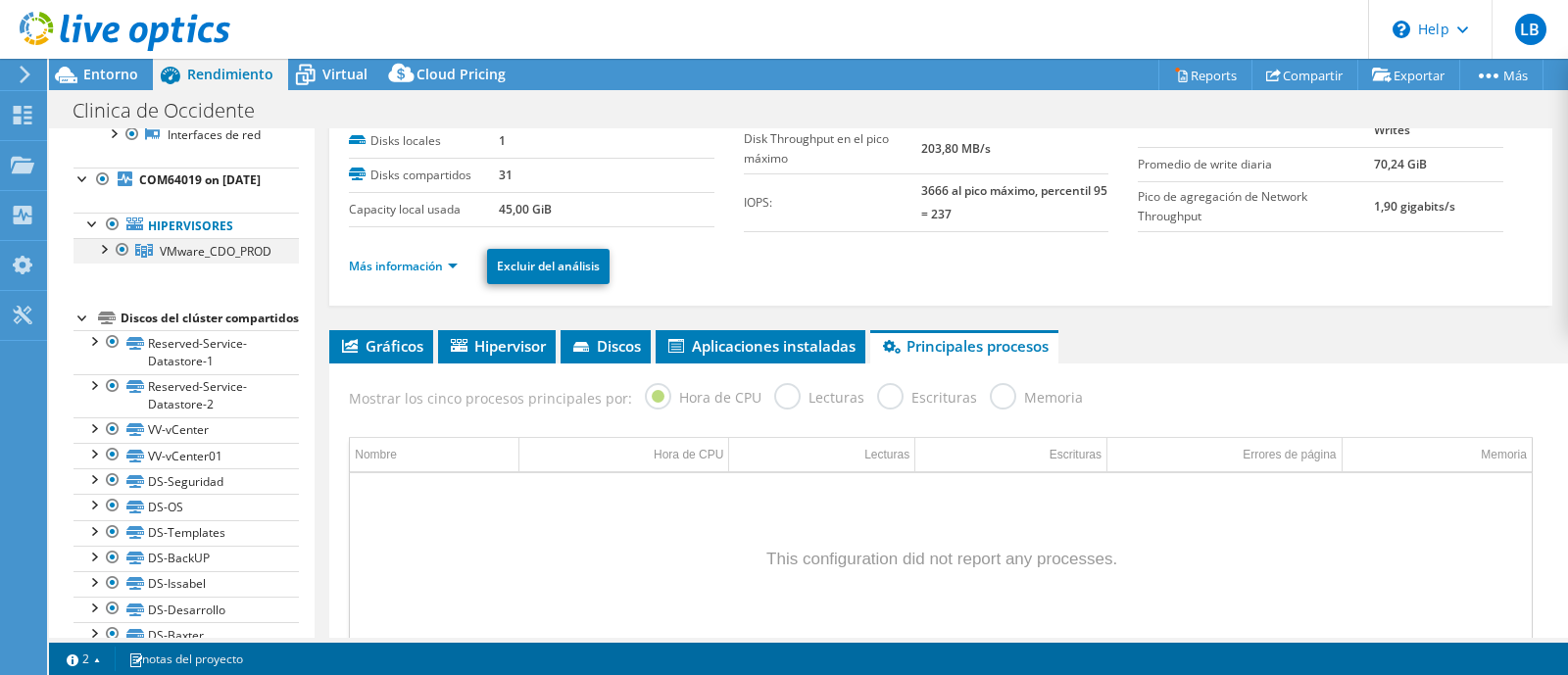 click at bounding box center [103, 248] 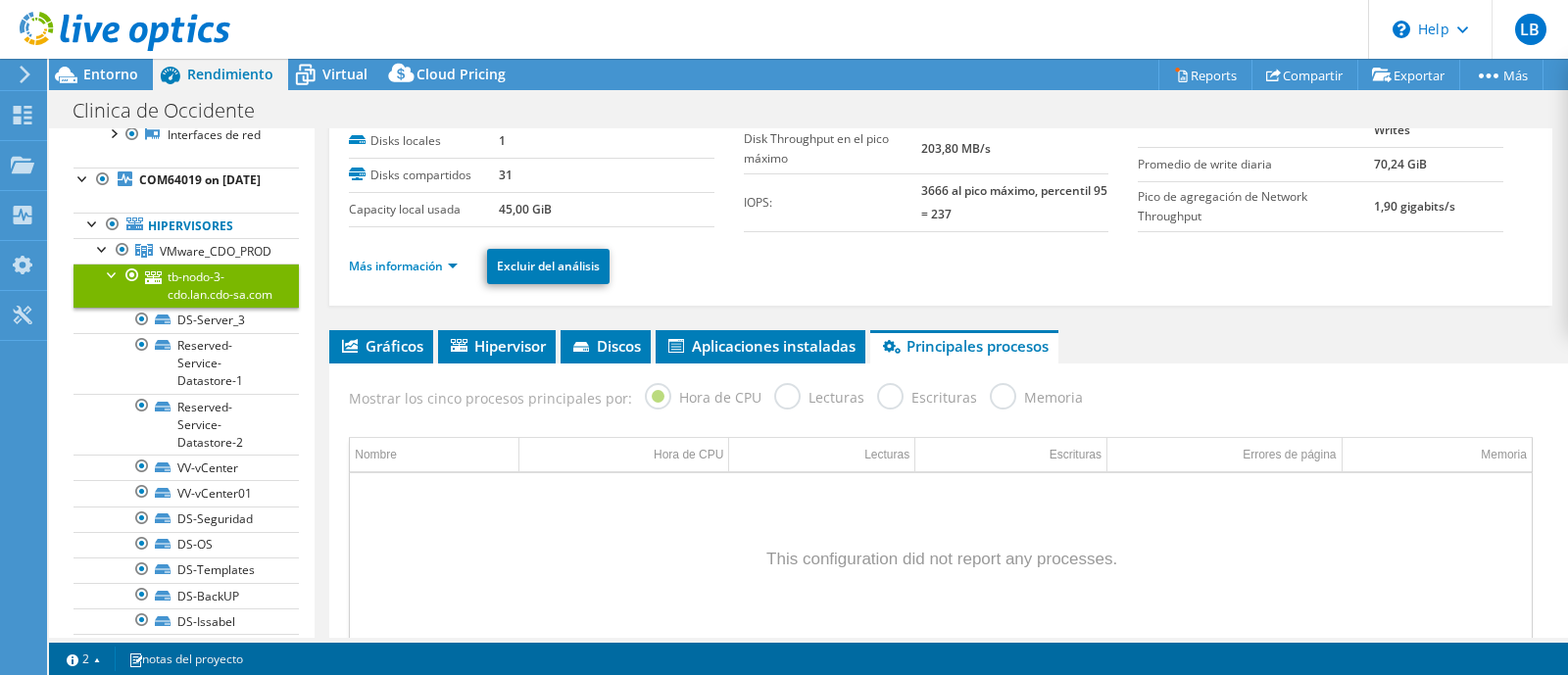 click at bounding box center [113, 273] 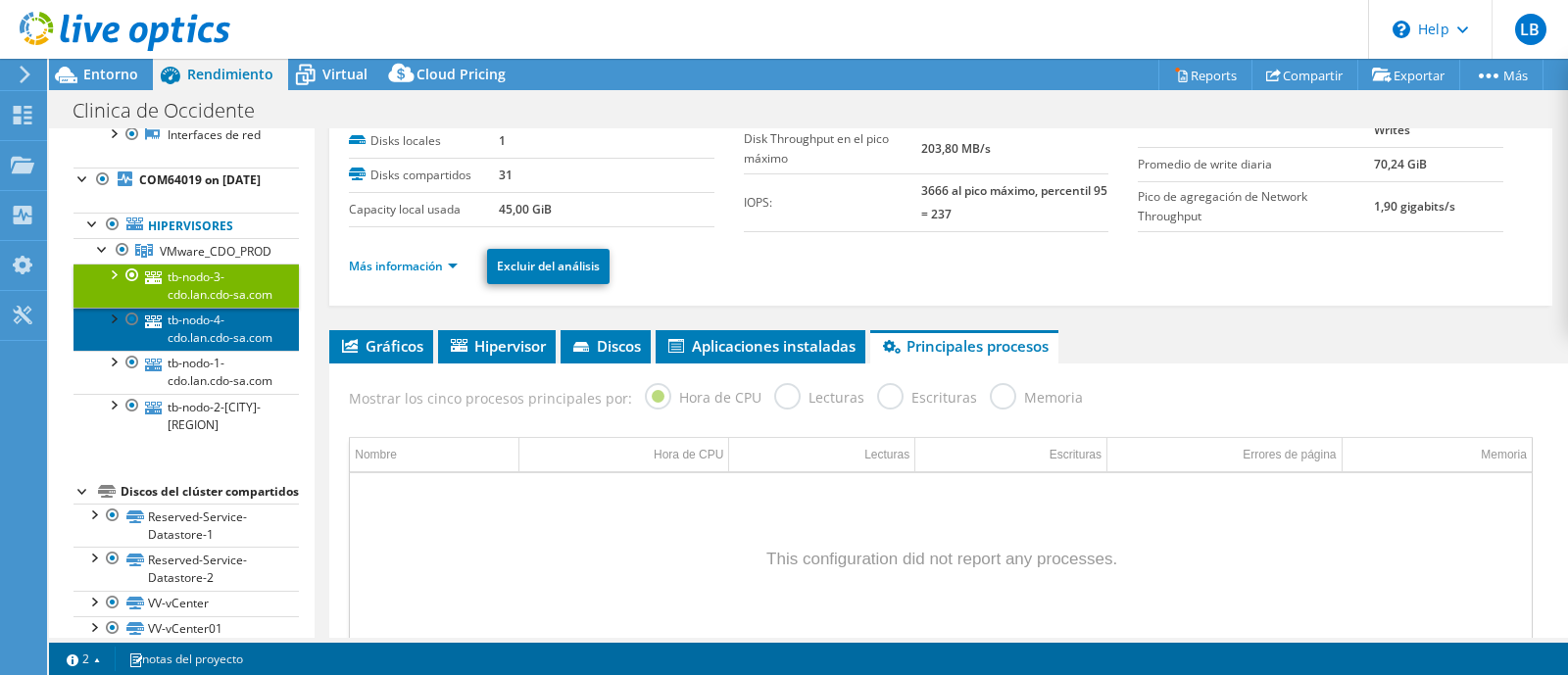 click on "tb-nodo-4-[REGION].lan.cdo-sa.com" at bounding box center [186, 329] 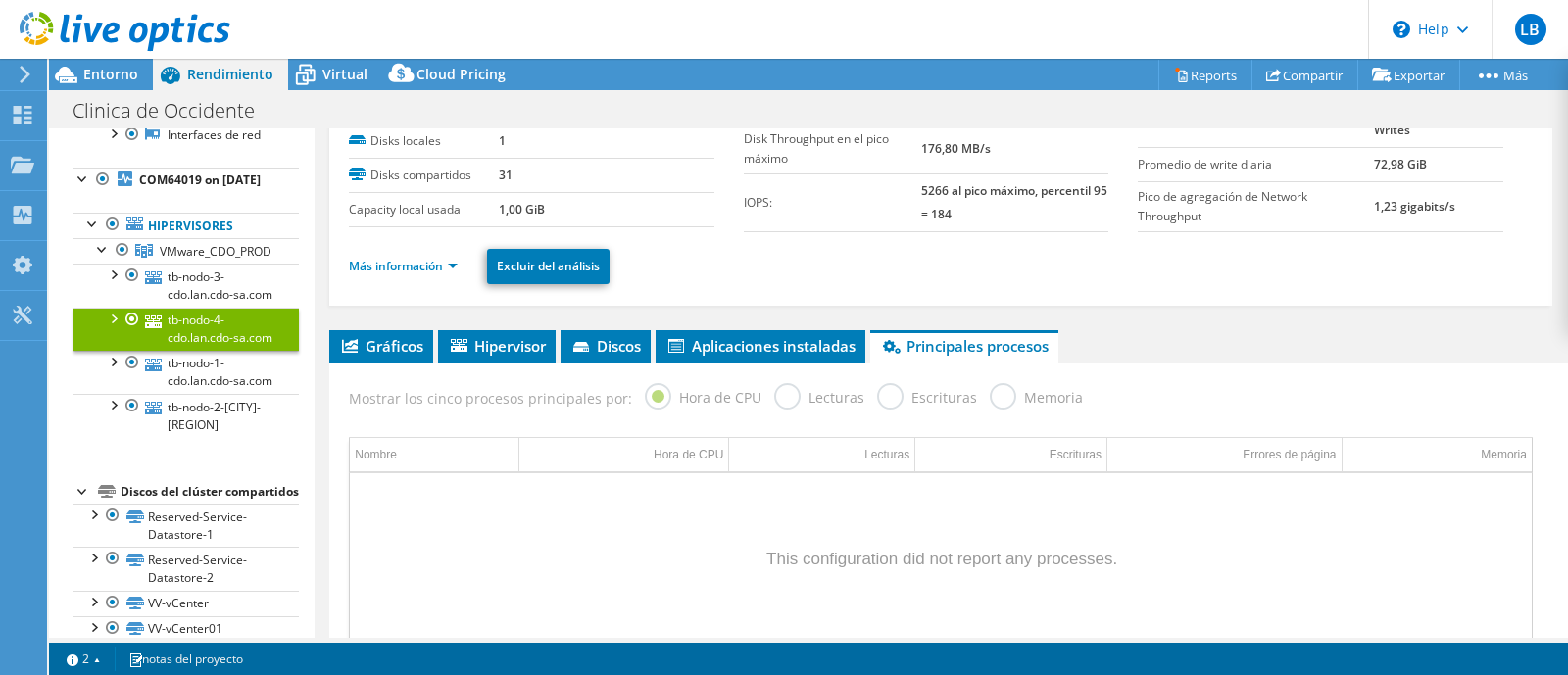 click at bounding box center [132, 319] 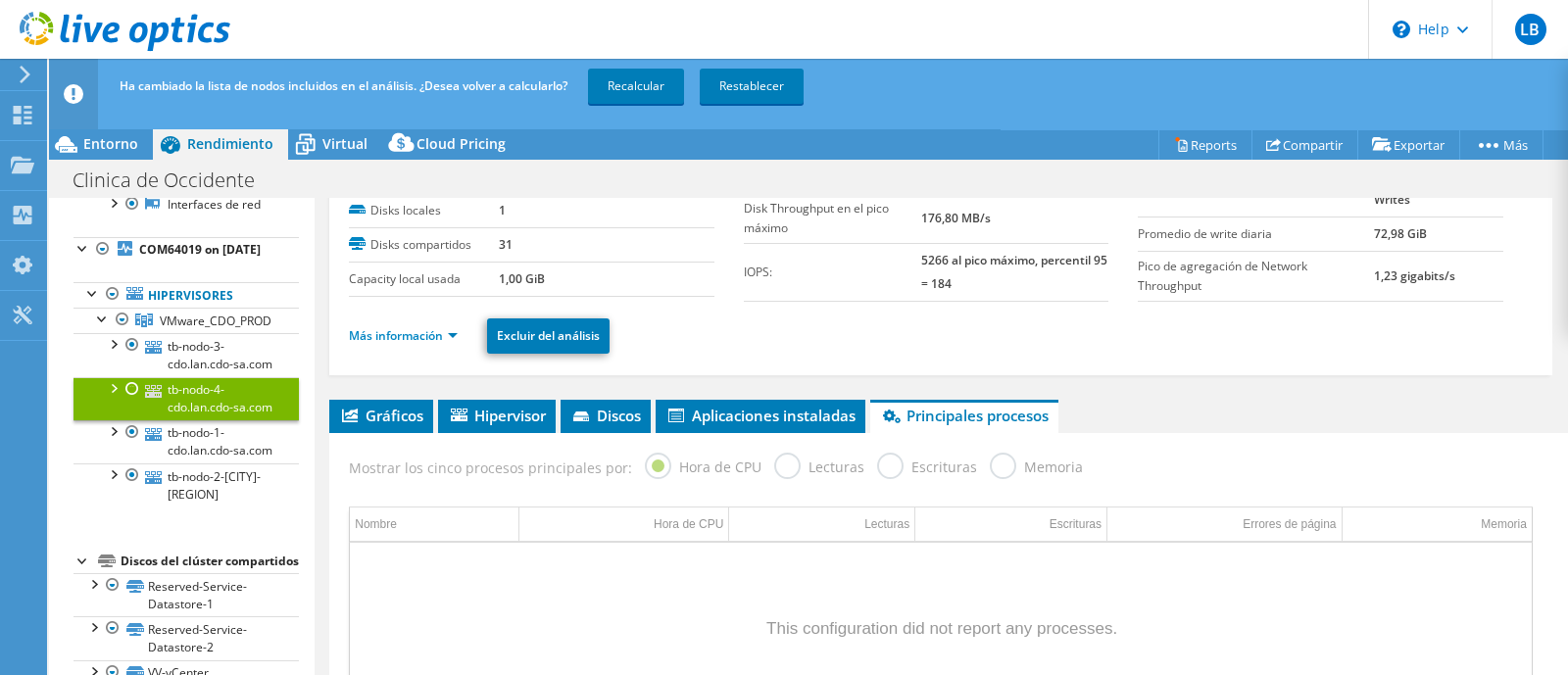 click on "tb-nodo-3-cdo.lan.cdo-sa.com
DS-Server_3
Reserved-Service-Datastore-1" at bounding box center (186, 419) 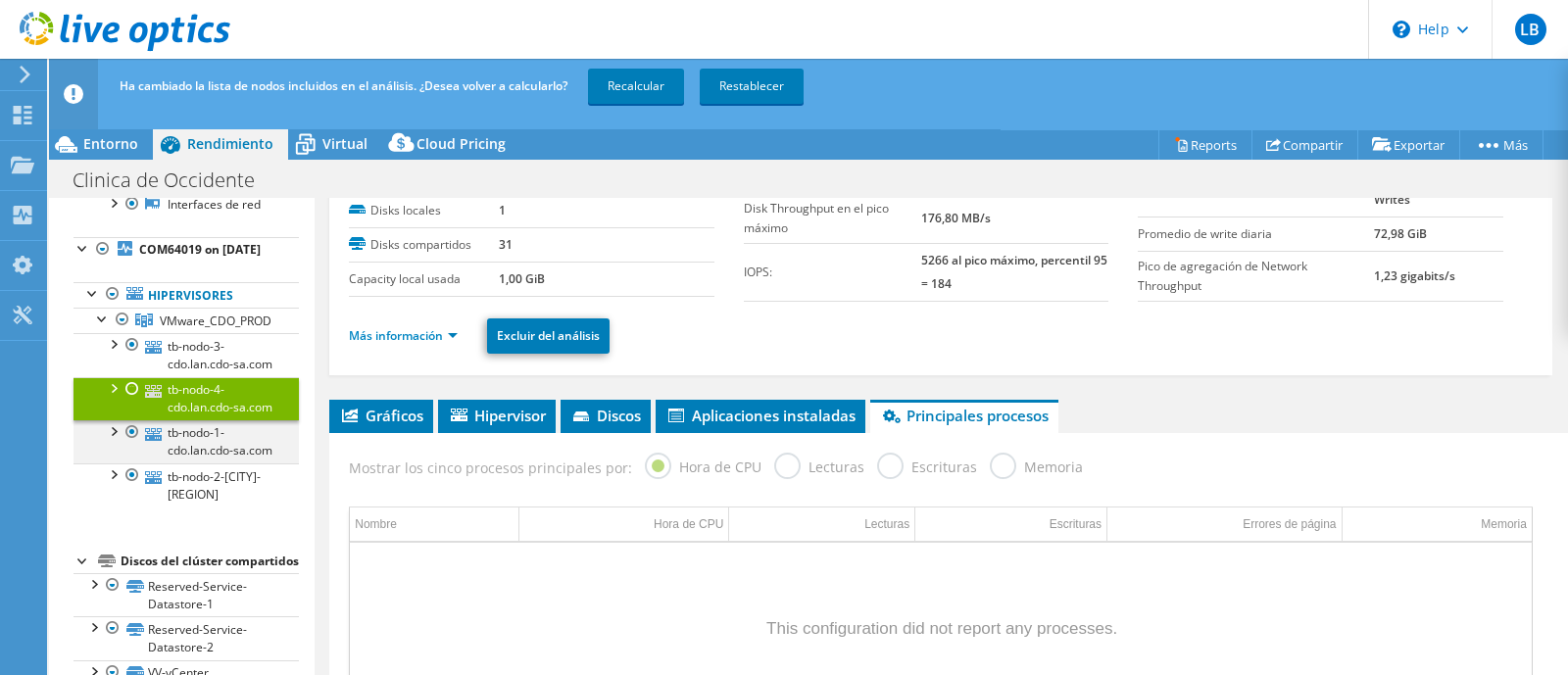 click at bounding box center (132, 432) 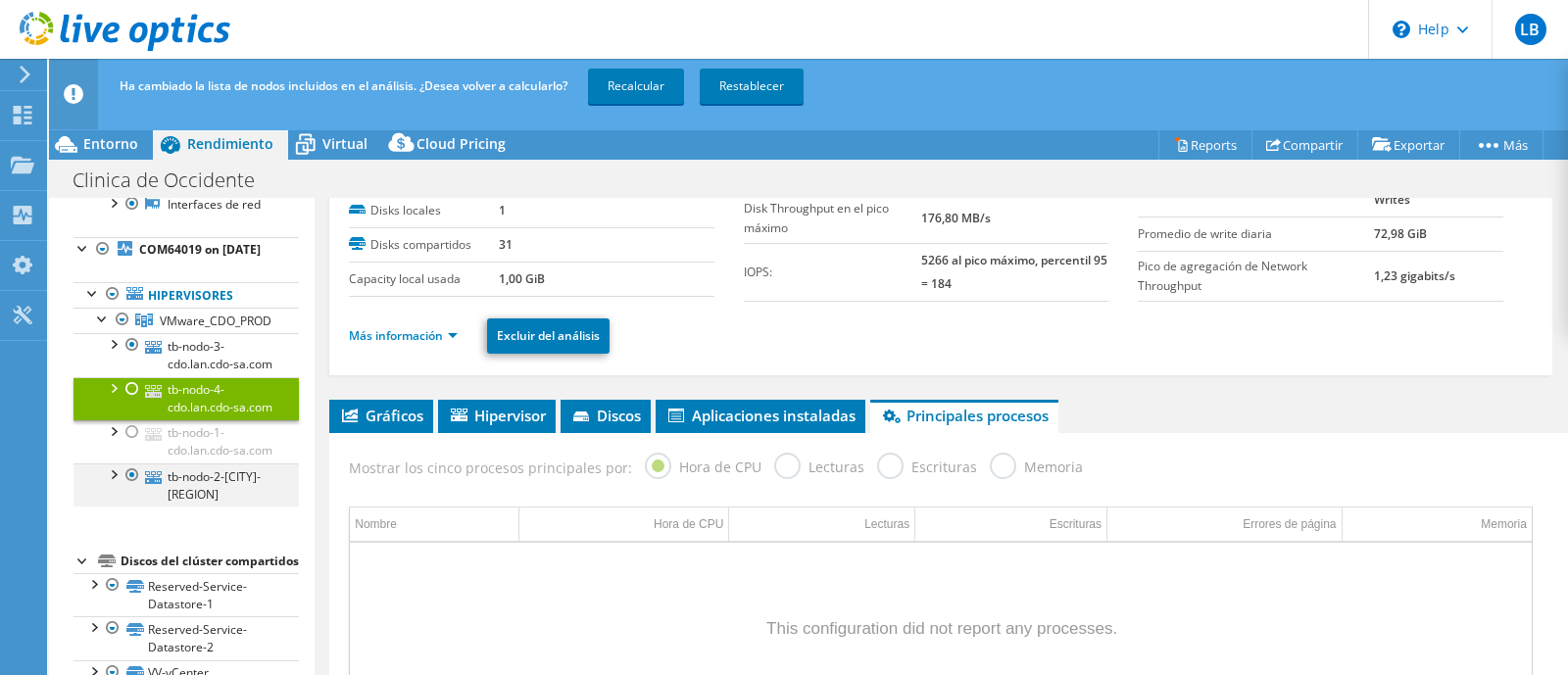click at bounding box center [132, 475] 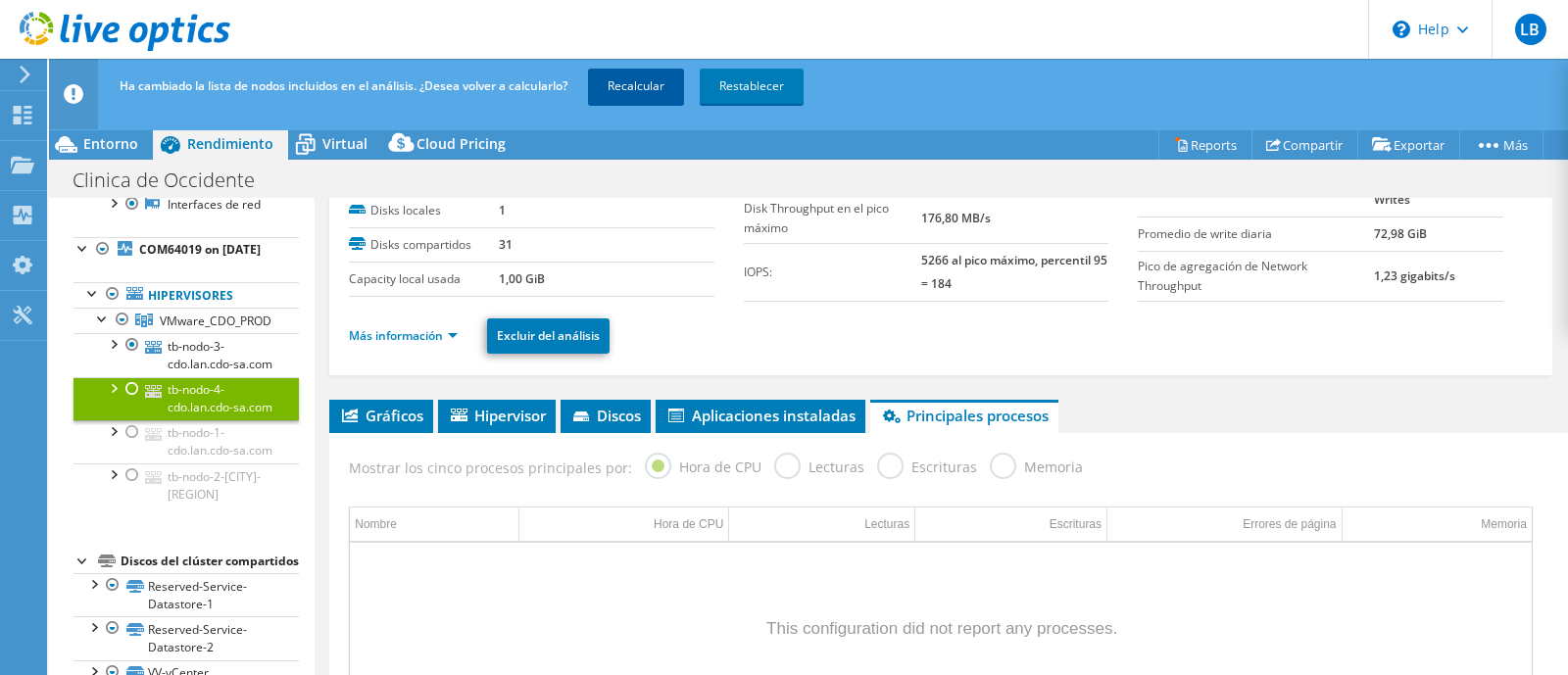 click on "Recalcular" at bounding box center (636, 86) 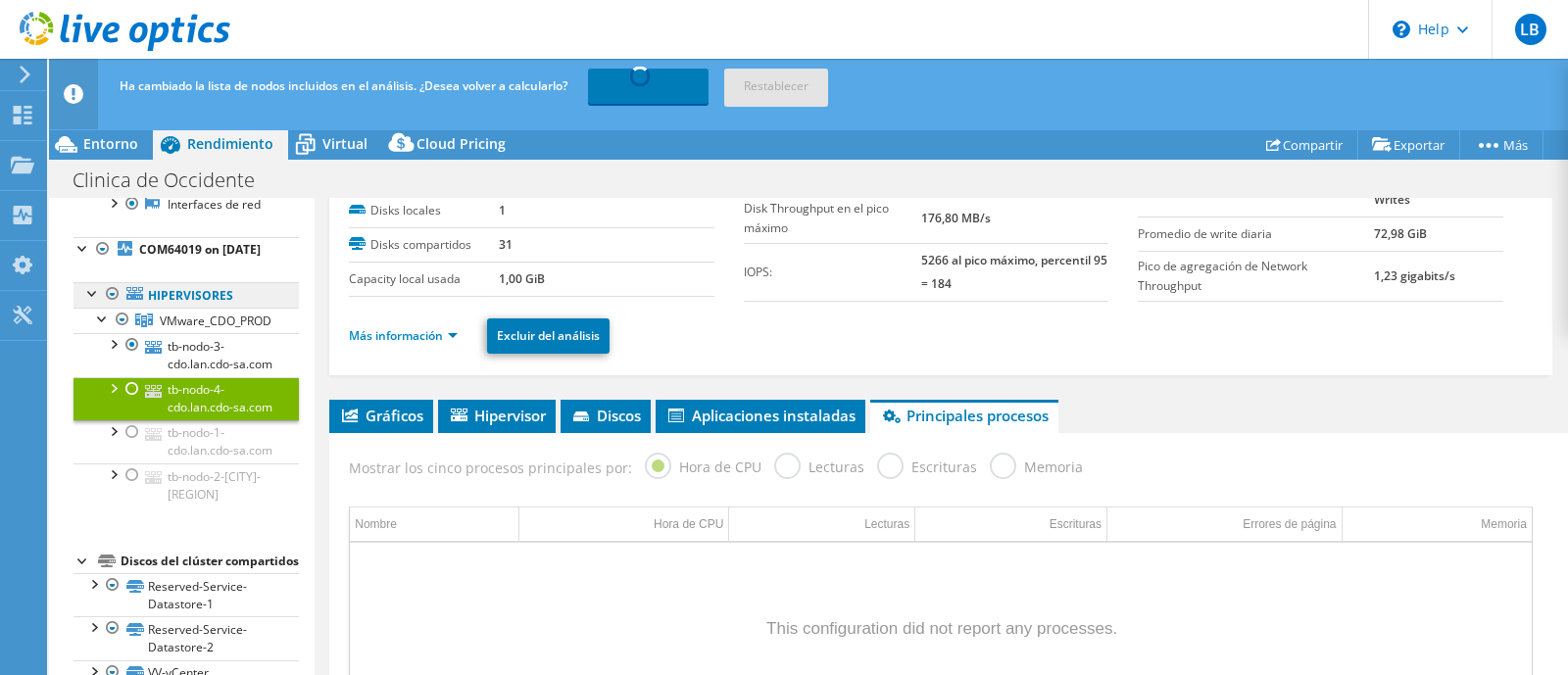 scroll, scrollTop: 367, scrollLeft: 0, axis: vertical 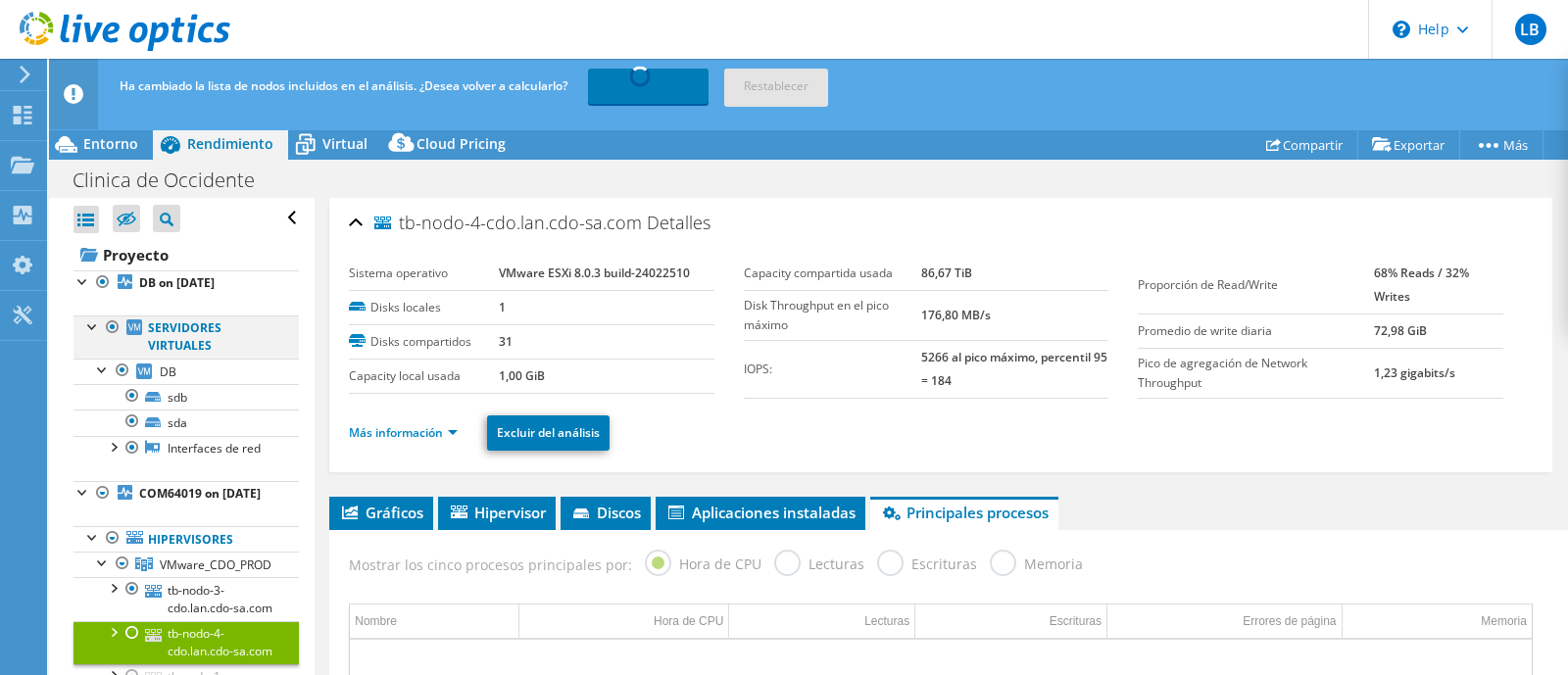 click at bounding box center (113, 327) 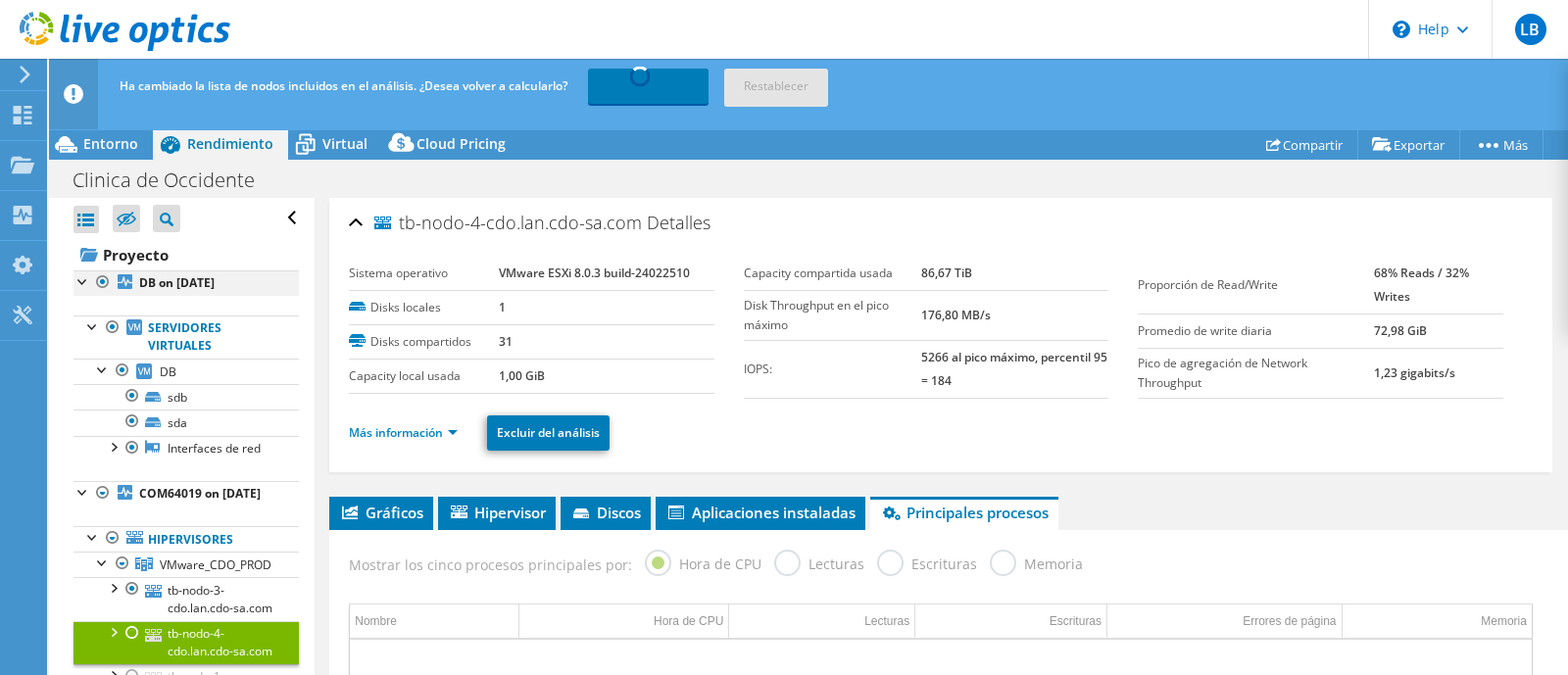 click at bounding box center (103, 282) 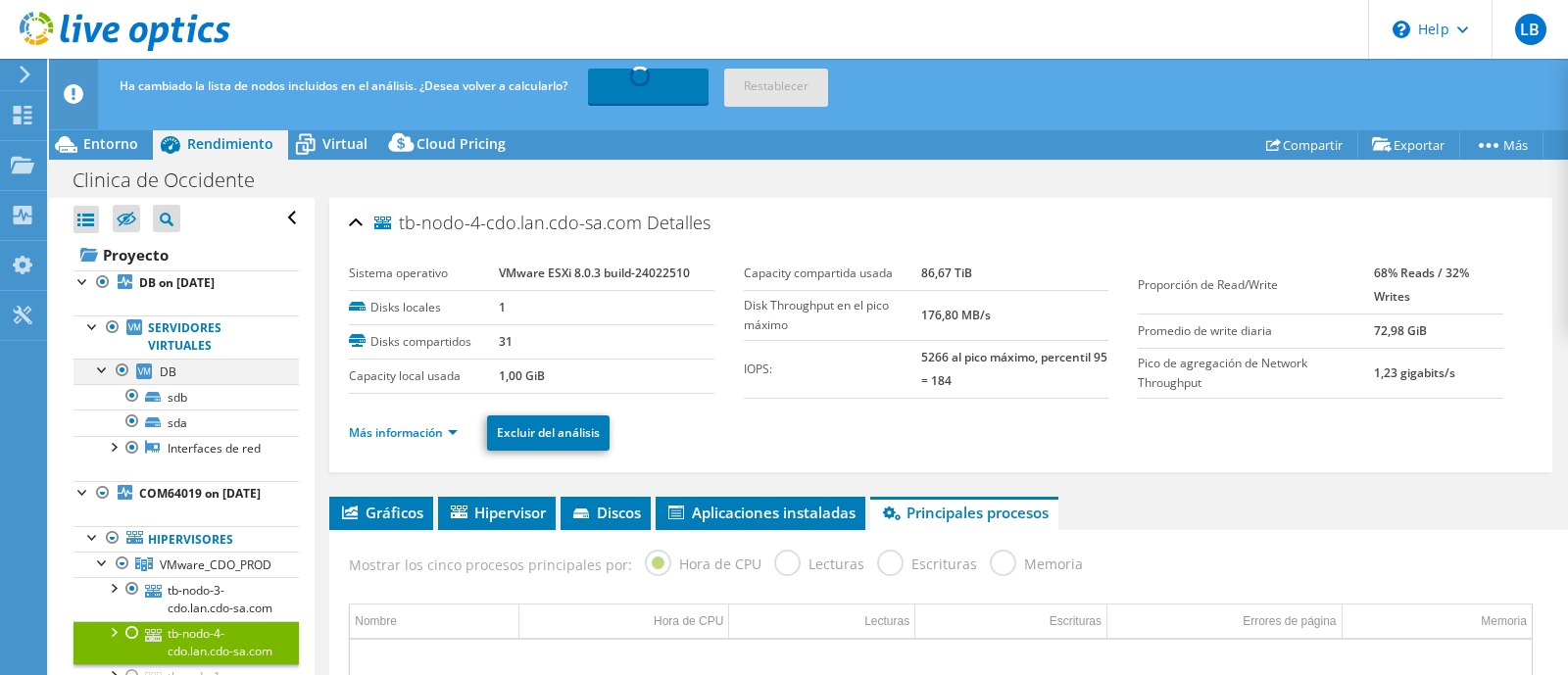 click at bounding box center [122, 370] 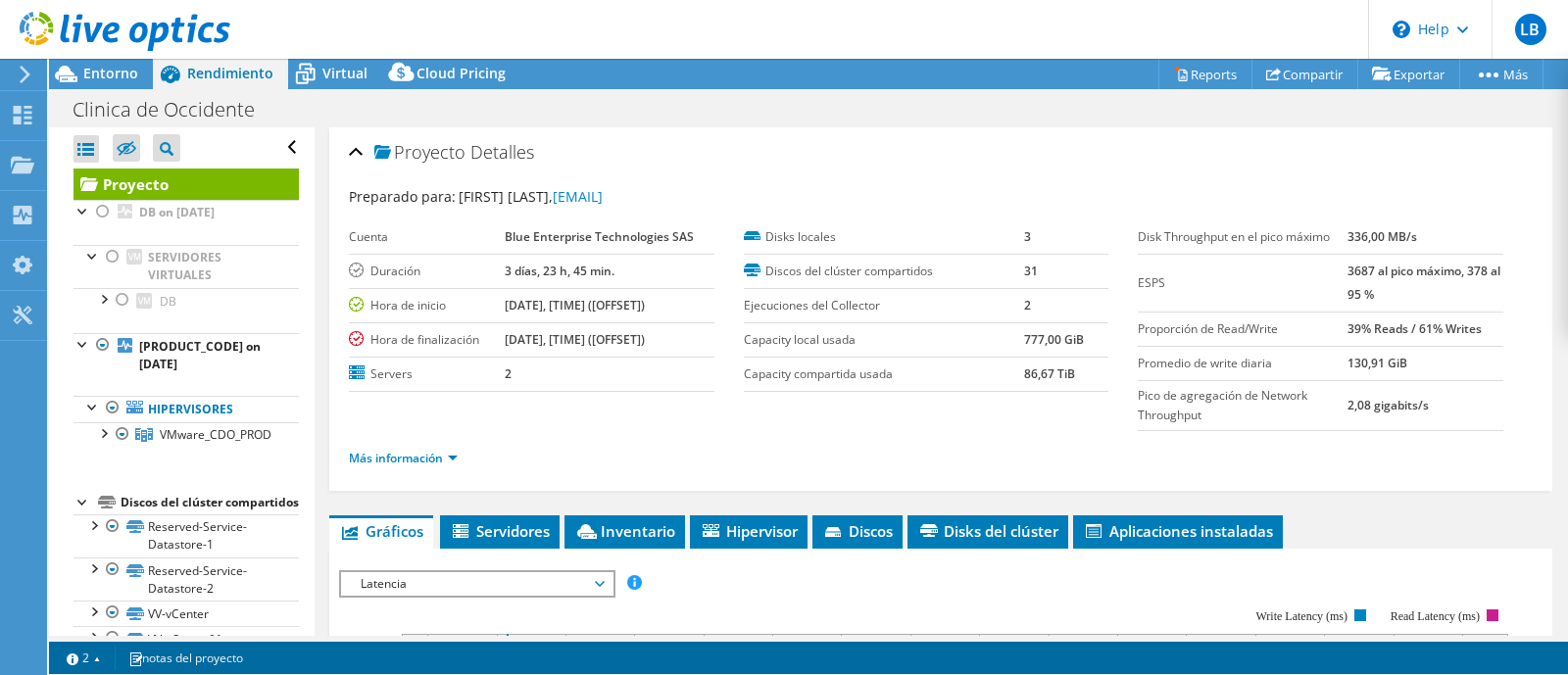 select on "USD" 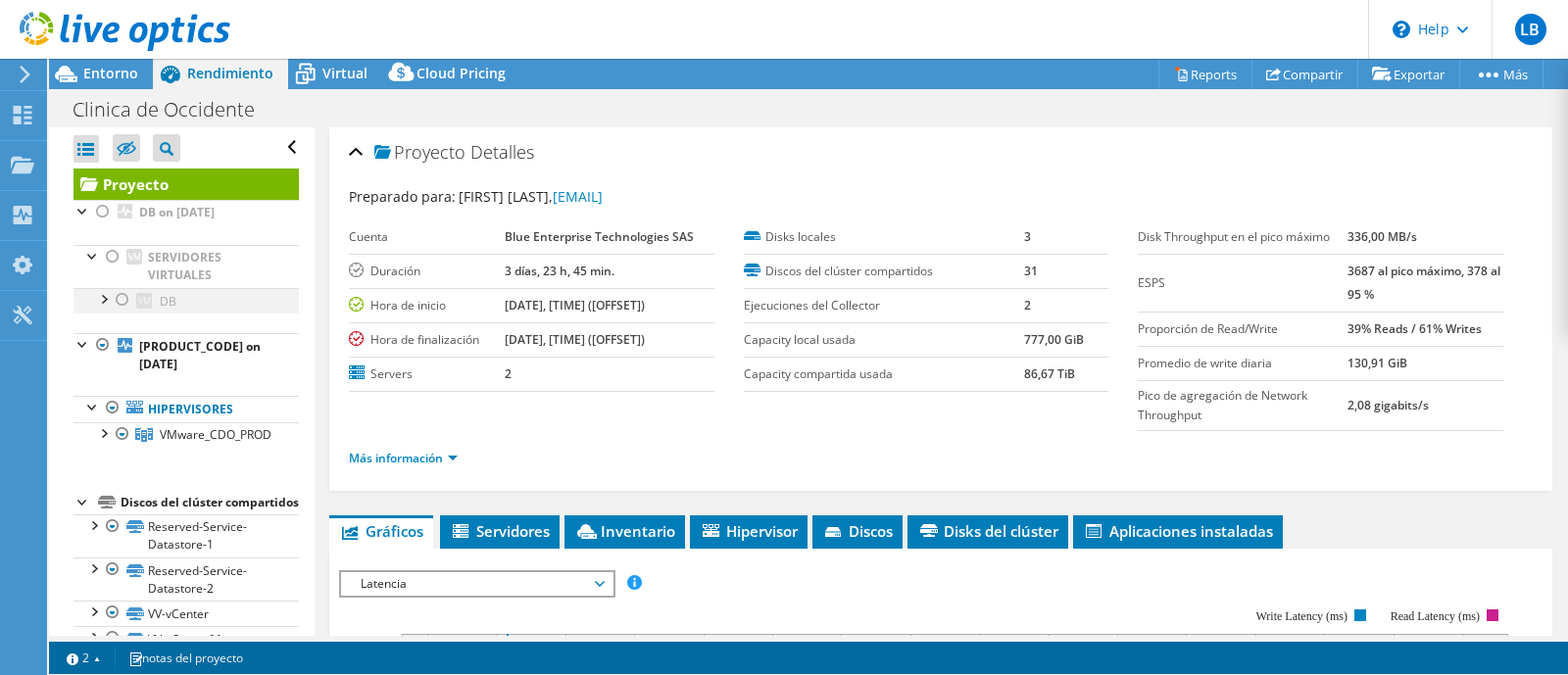 scroll, scrollTop: 0, scrollLeft: 0, axis: both 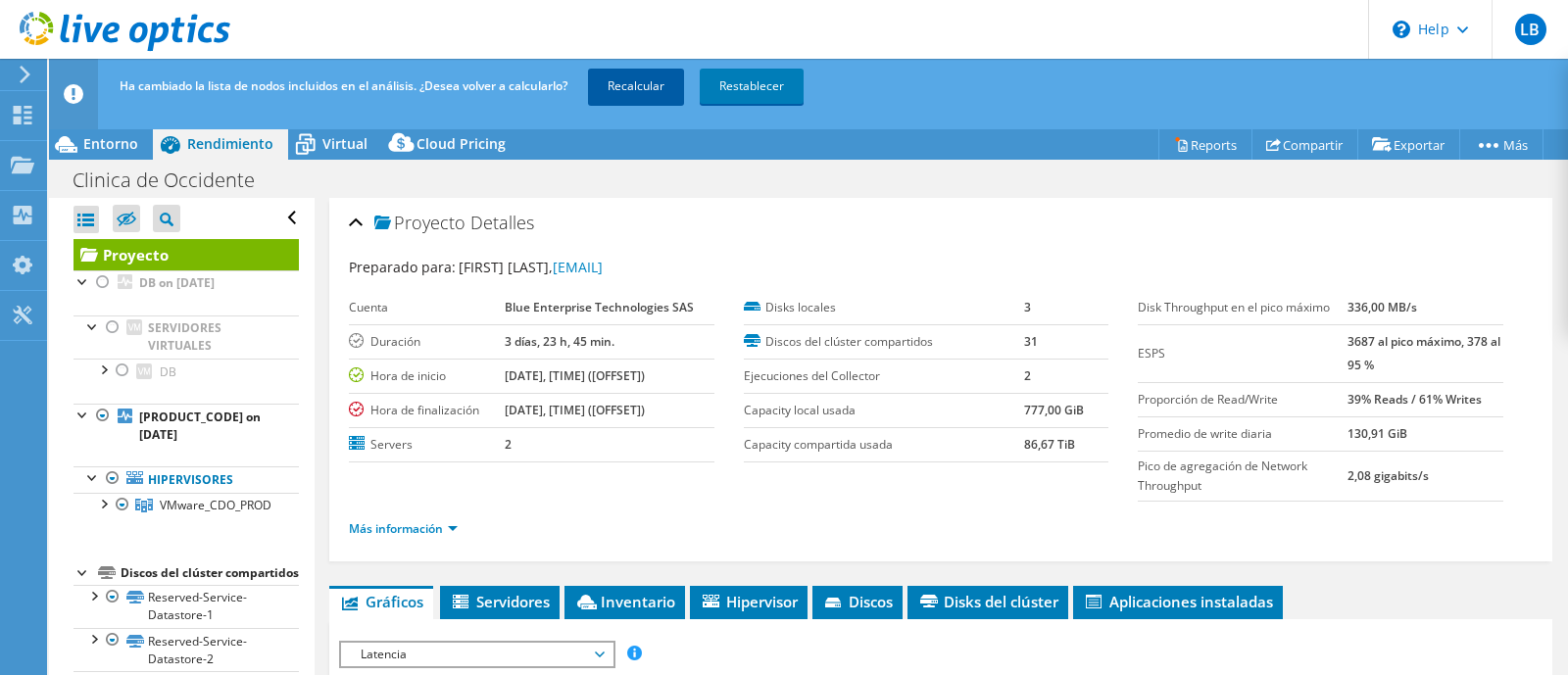 click on "Recalcular" at bounding box center (636, 86) 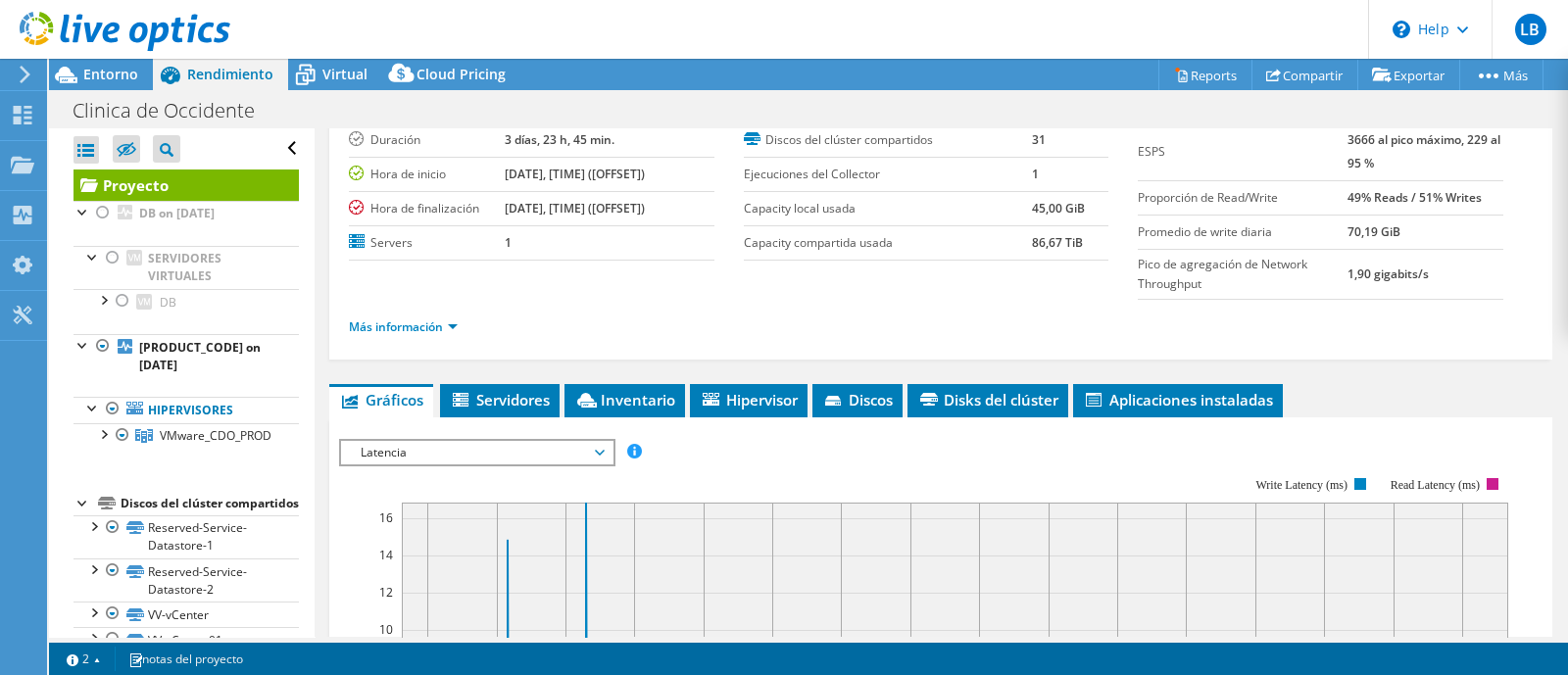 scroll, scrollTop: 0, scrollLeft: 0, axis: both 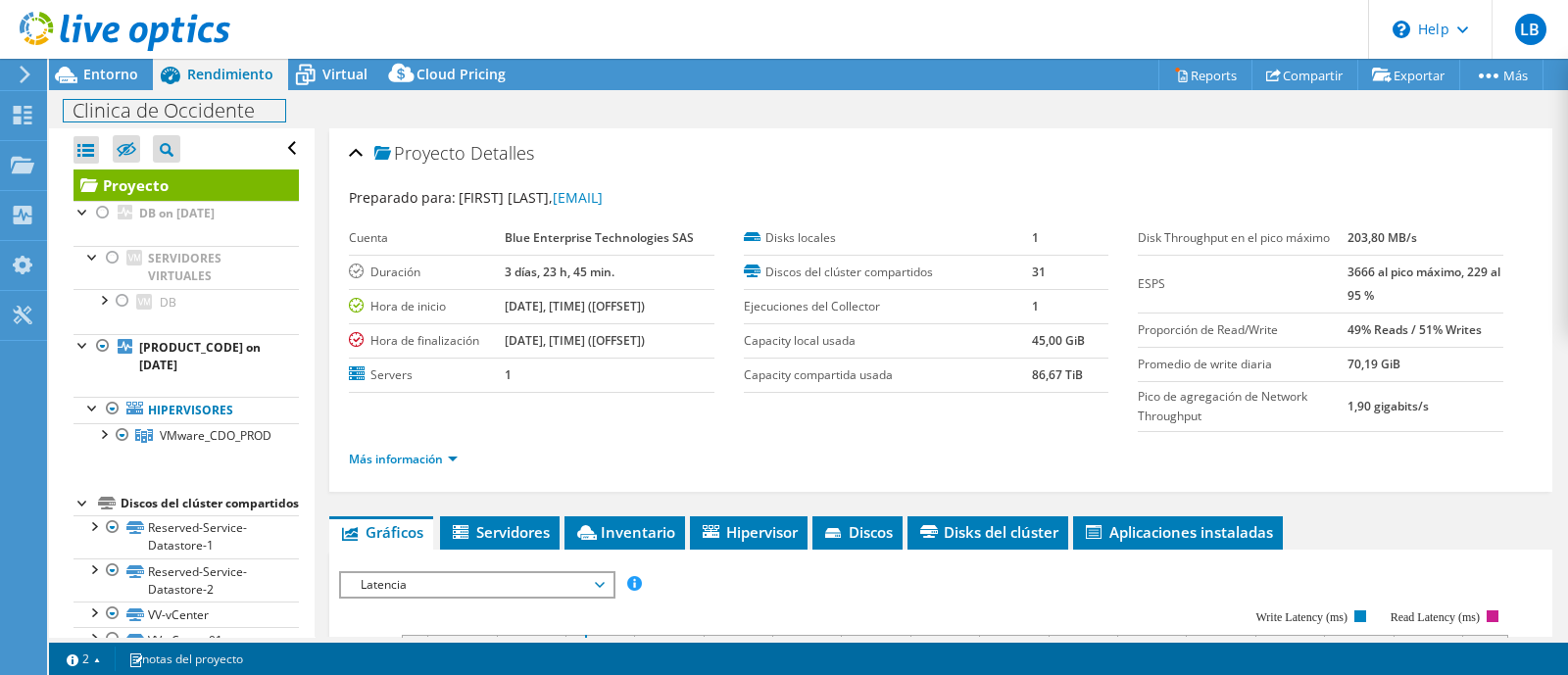click on "[ORG_NAME]
Imprimir" at bounding box center [808, 110] 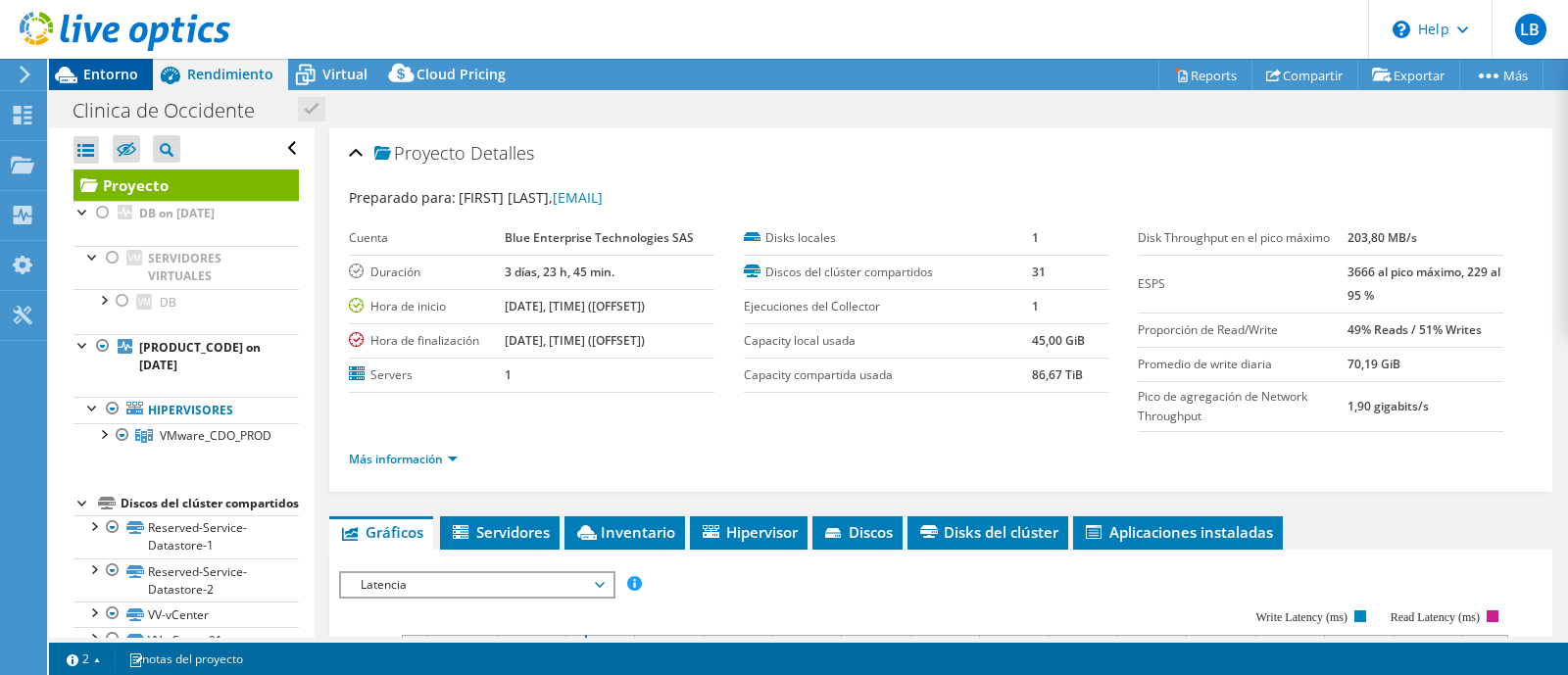 click on "Entorno" at bounding box center (111, 73) 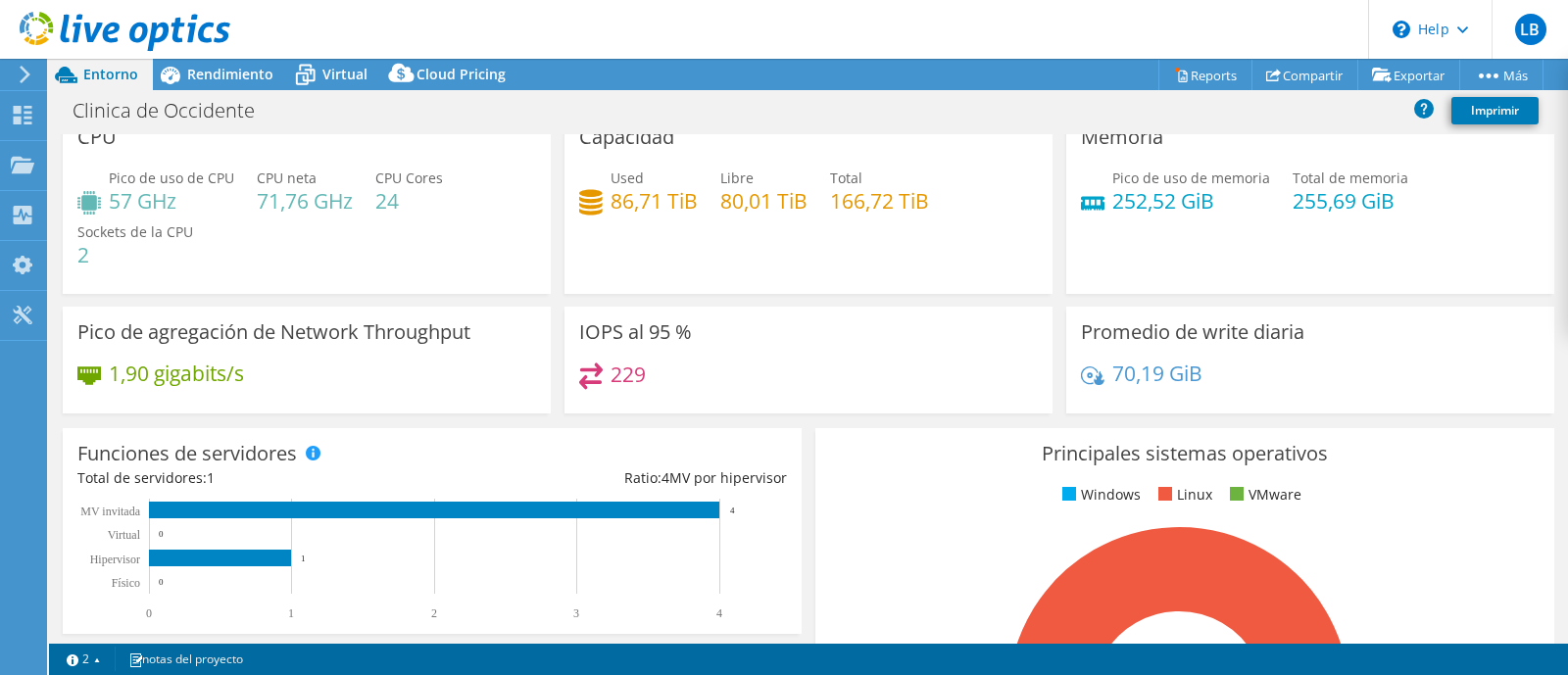 scroll, scrollTop: 0, scrollLeft: 0, axis: both 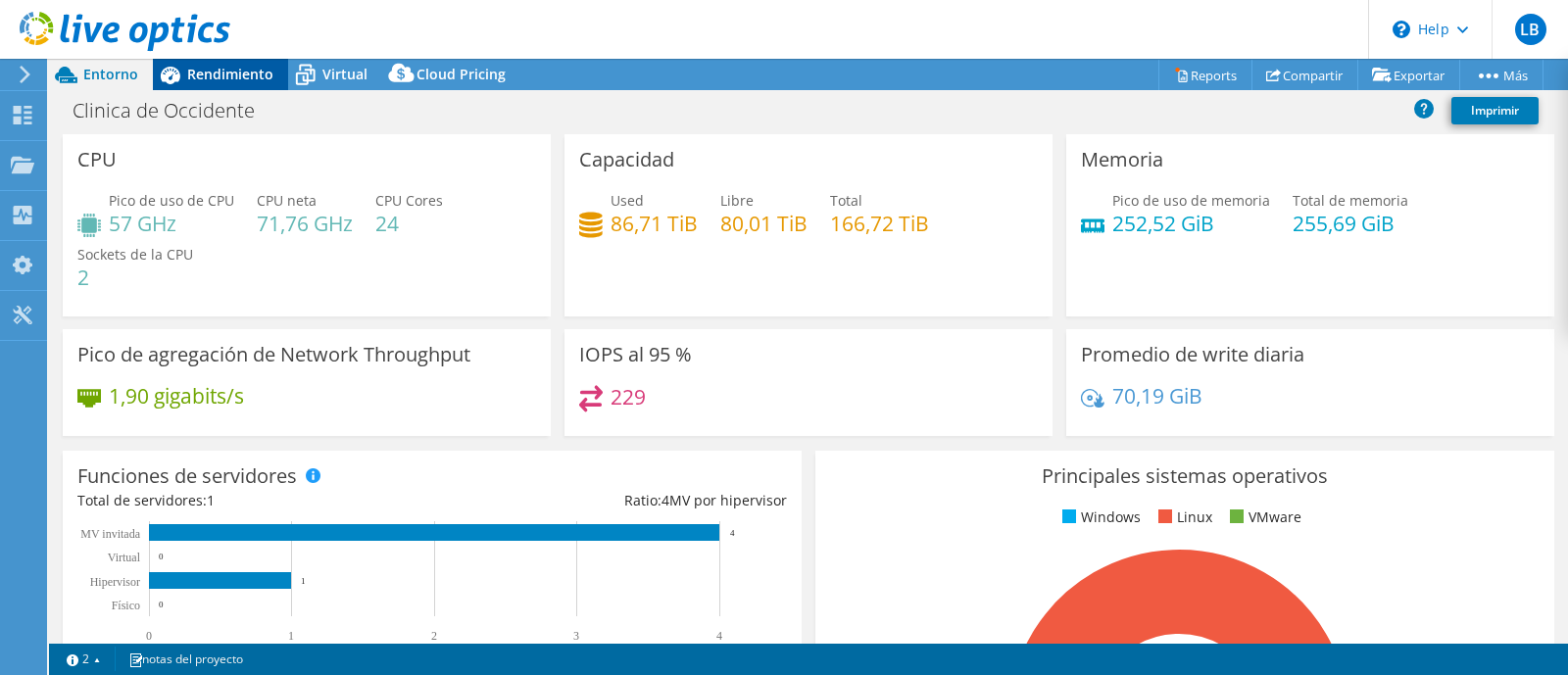click on "Rendimiento" at bounding box center (230, 73) 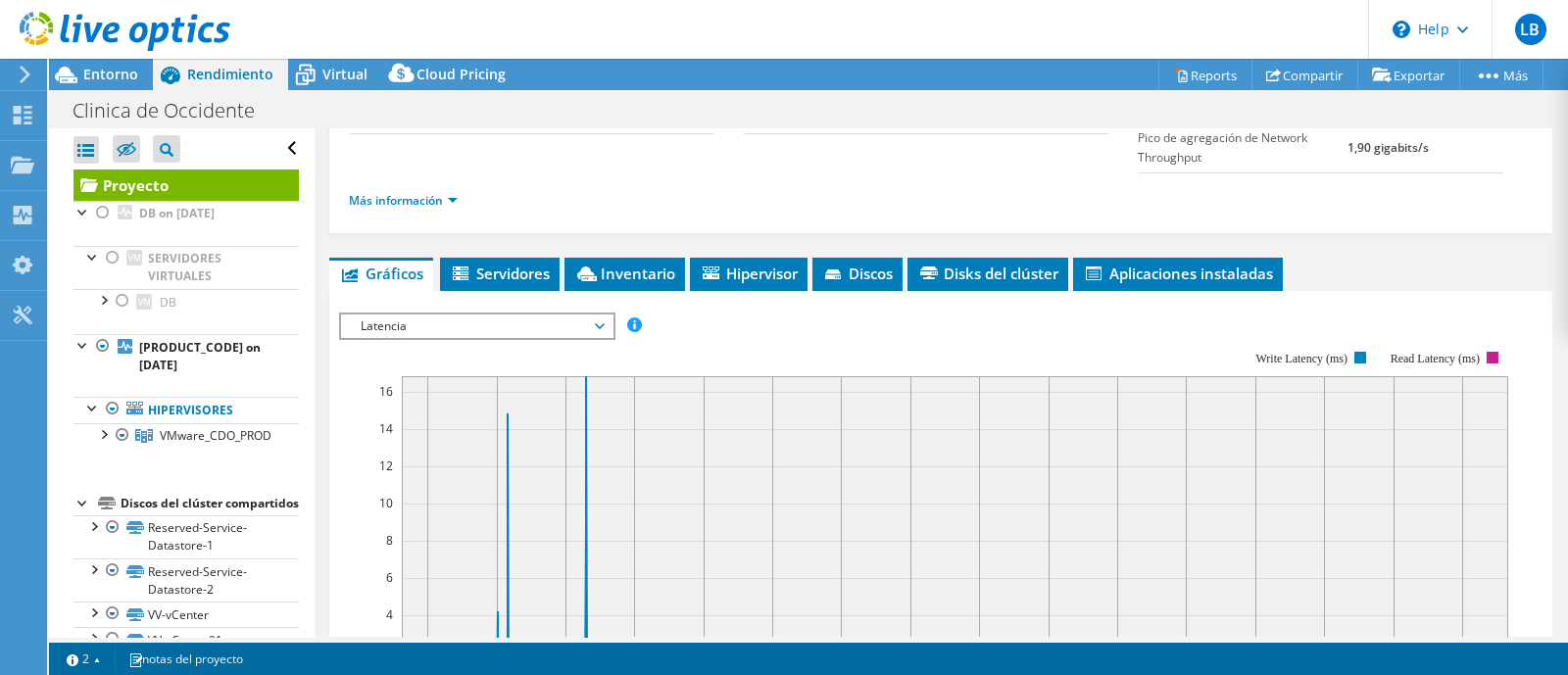scroll, scrollTop: 367, scrollLeft: 0, axis: vertical 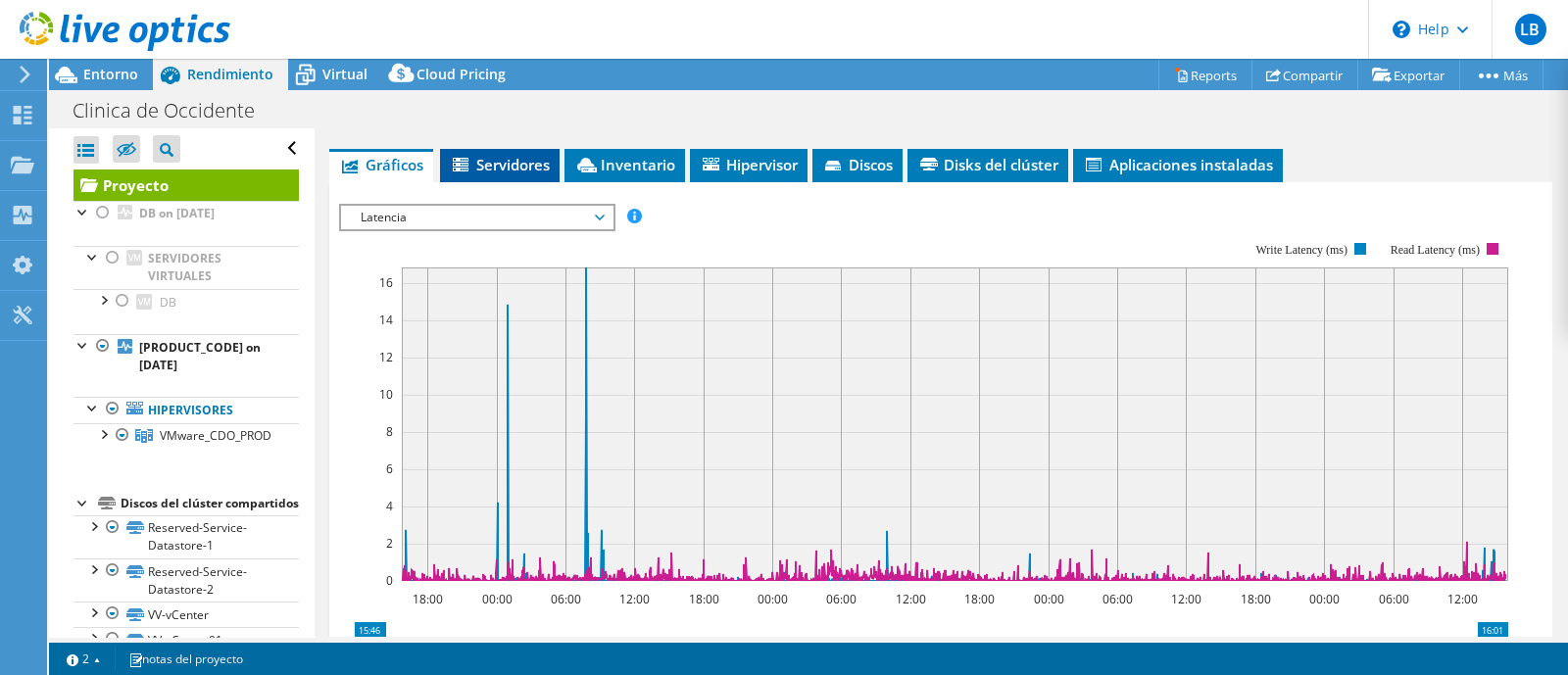 click on "Servidores" at bounding box center (500, 165) 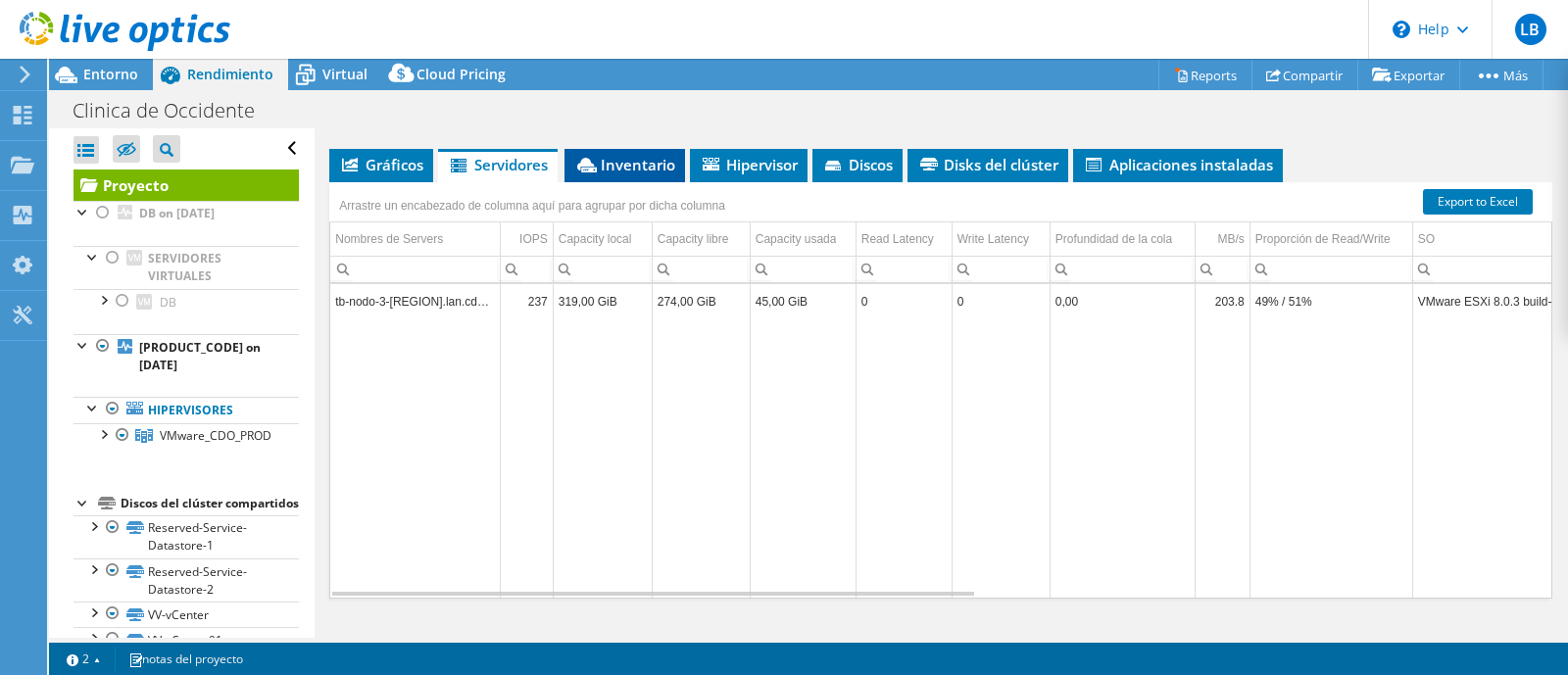 click on "Inventario" at bounding box center (624, 165) 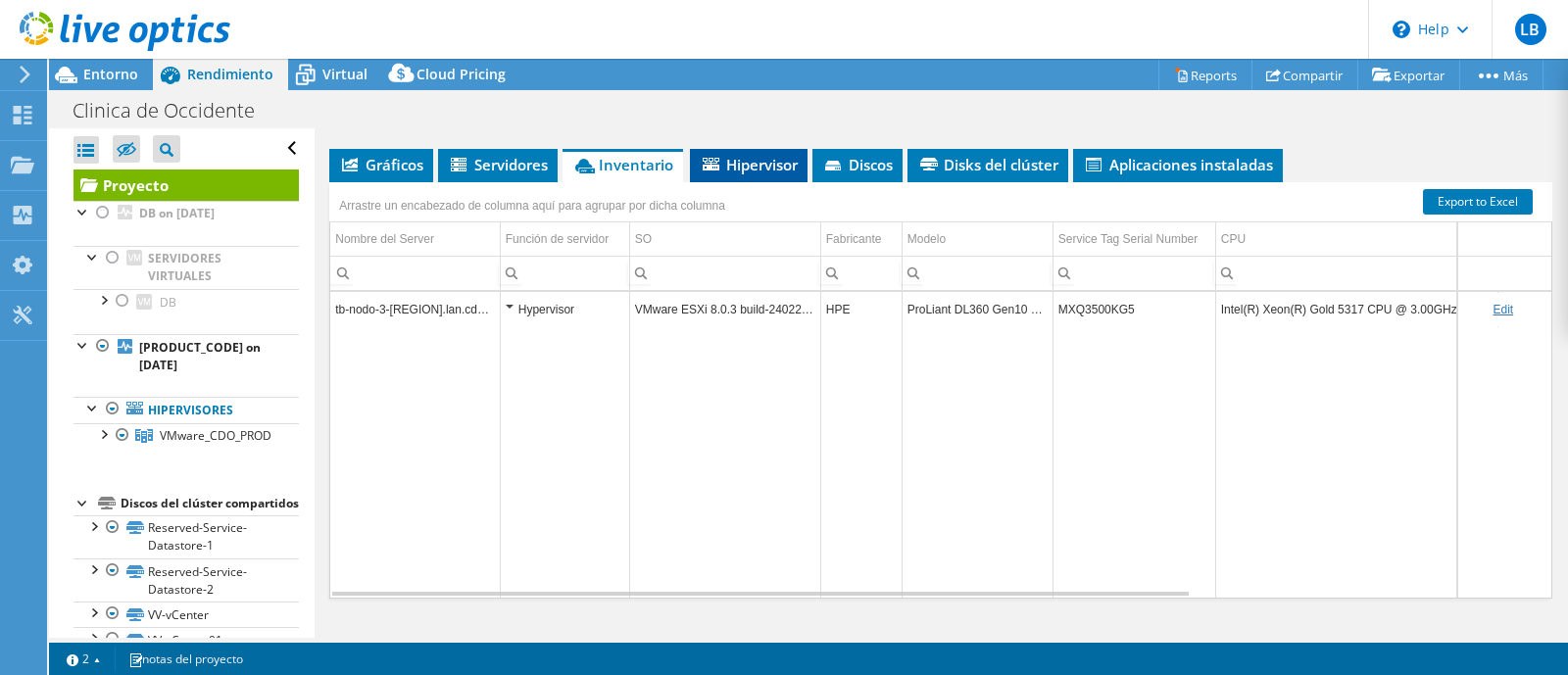 click on "Hipervisor" at bounding box center (749, 165) 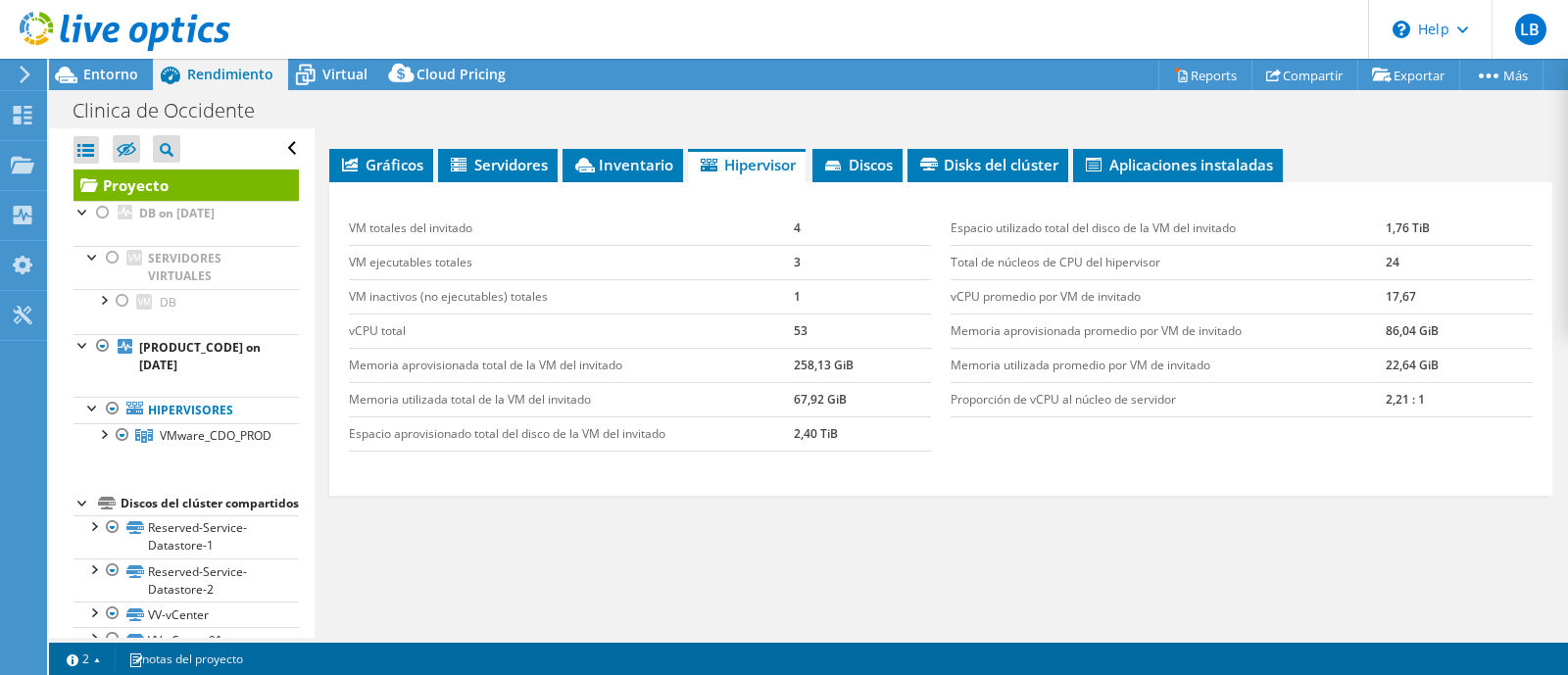 click on "Gráficos
Servidores
Inventario
Hipervisor
Discos
Disks del clúster
Aplicaciones instaladas" at bounding box center [941, 166] 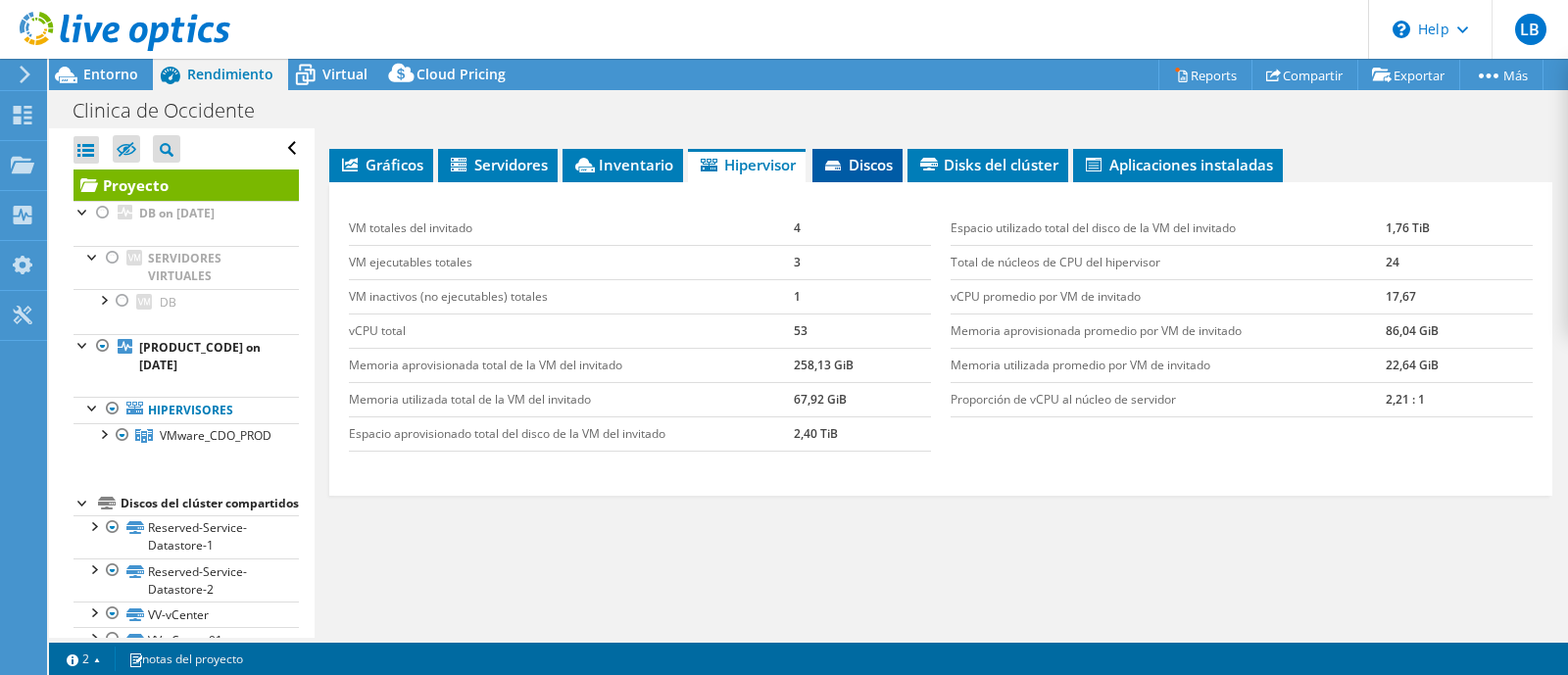 click 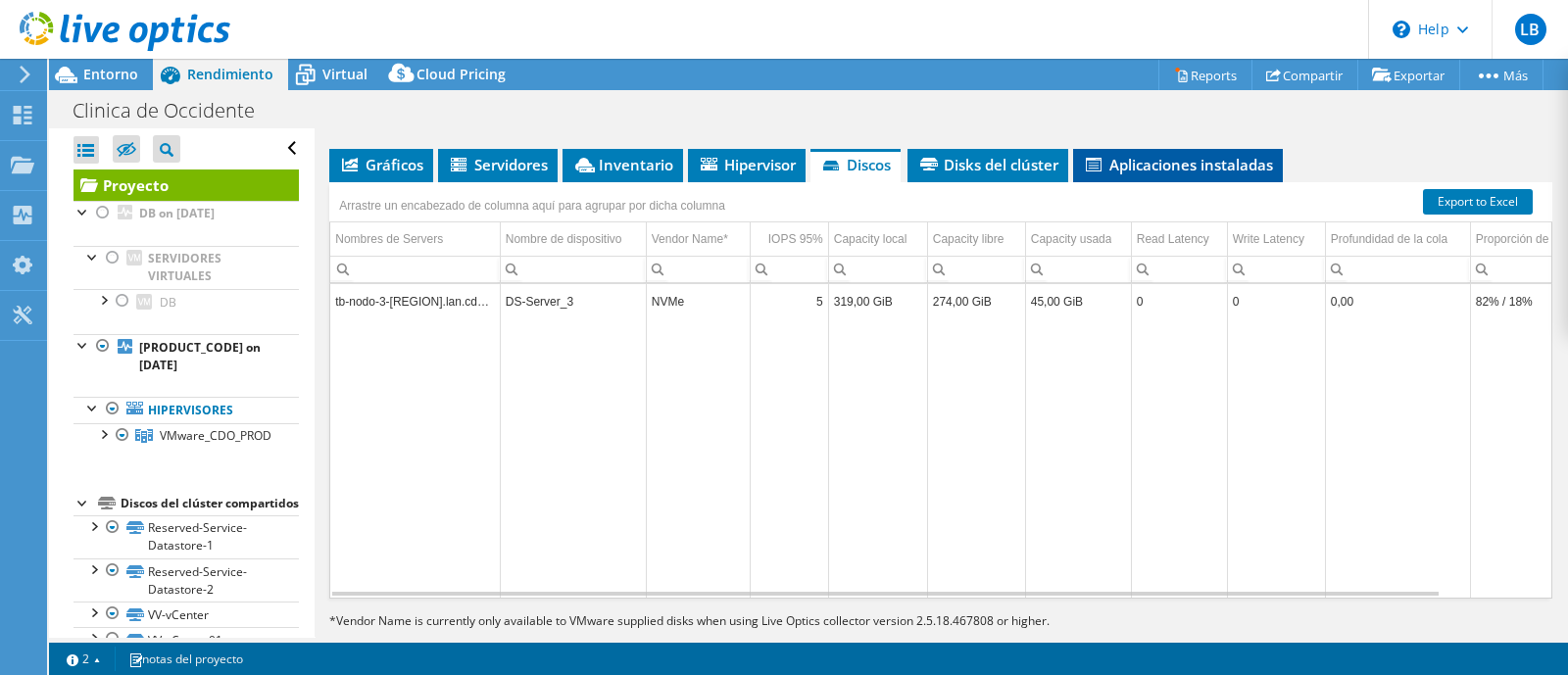 click on "Aplicaciones instaladas" at bounding box center [1178, 165] 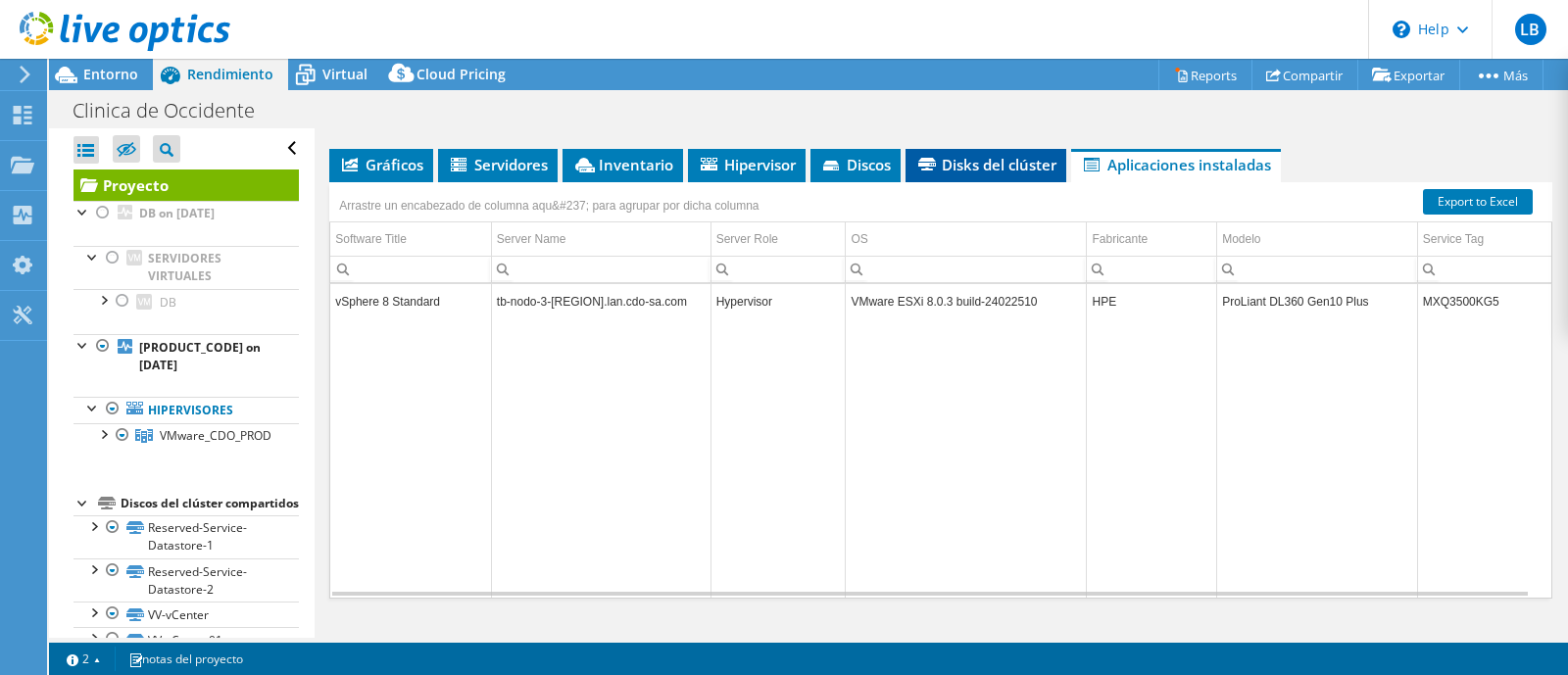 click on "Disks del clúster" at bounding box center [986, 165] 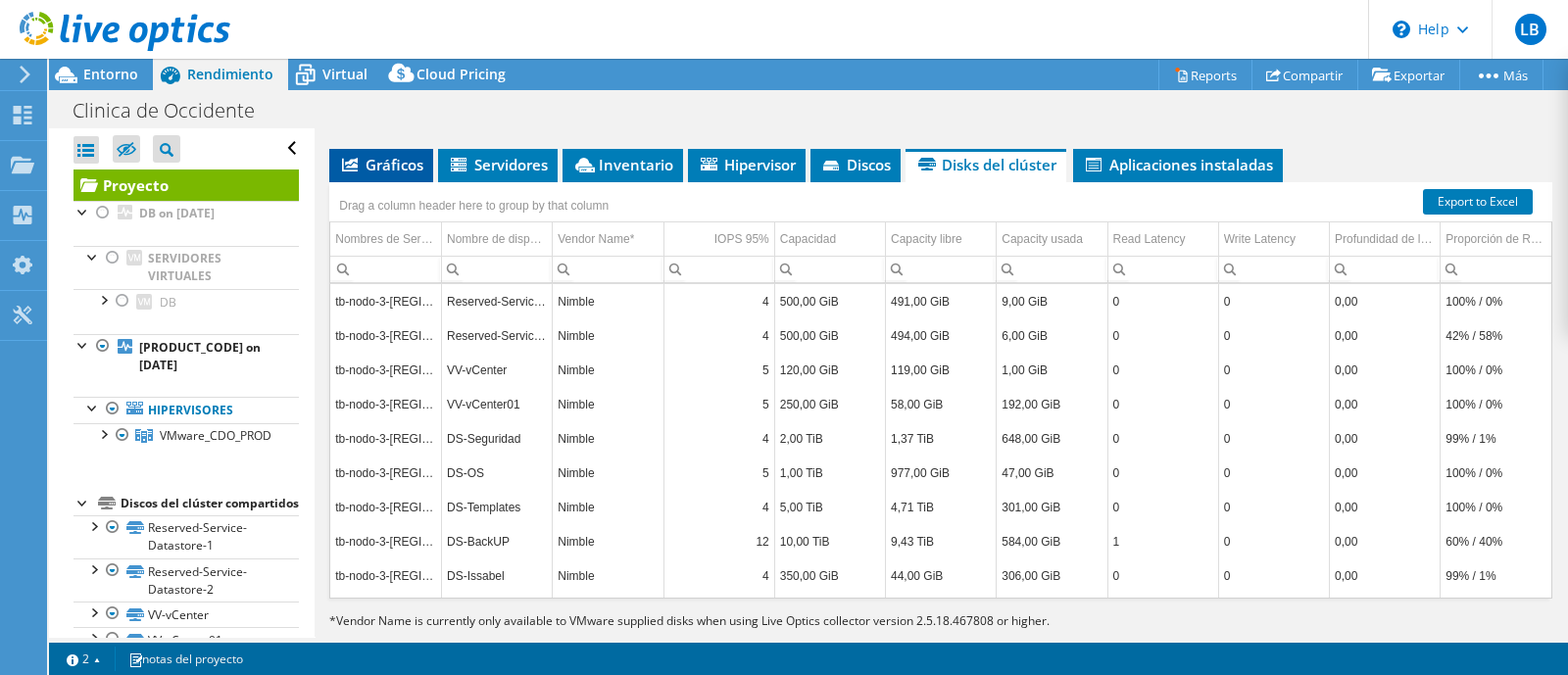 scroll, scrollTop: 121, scrollLeft: 0, axis: vertical 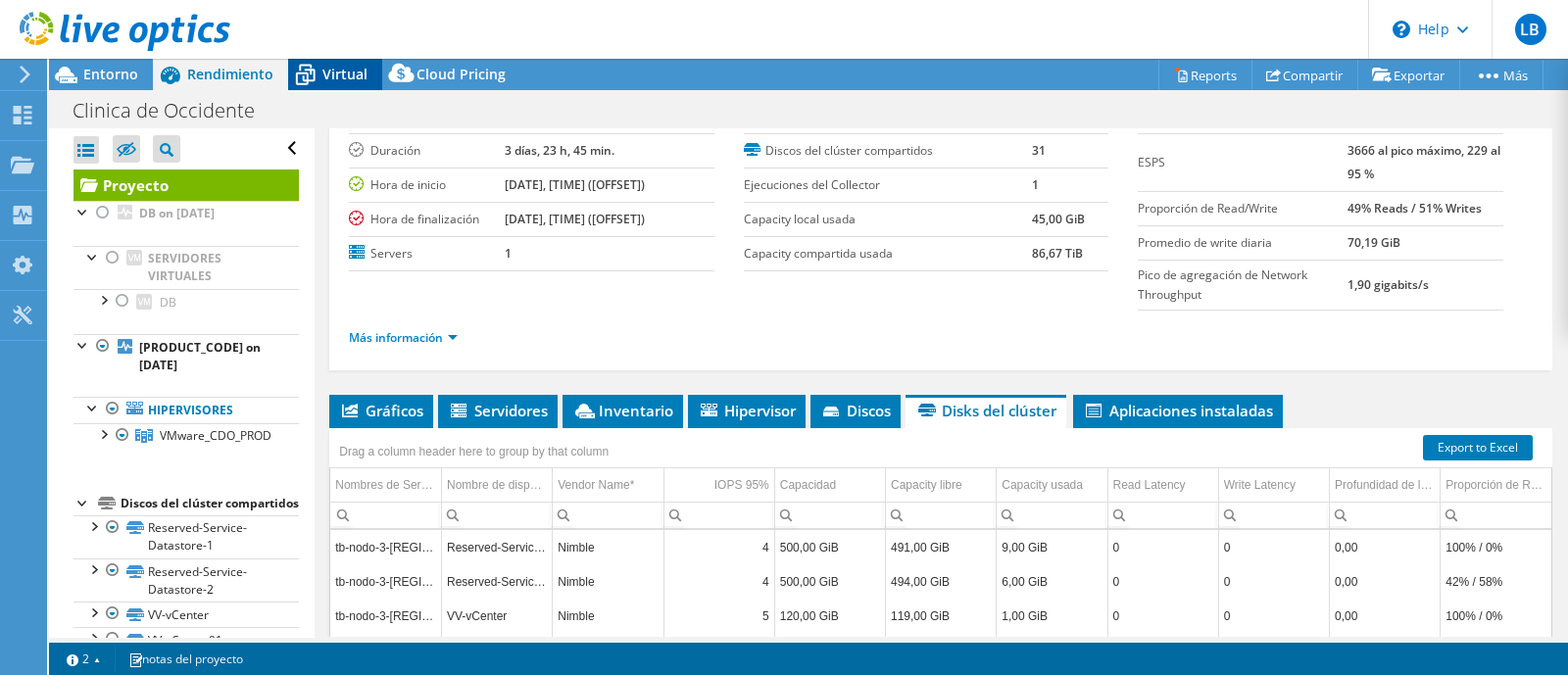 click on "Virtual" at bounding box center [335, 74] 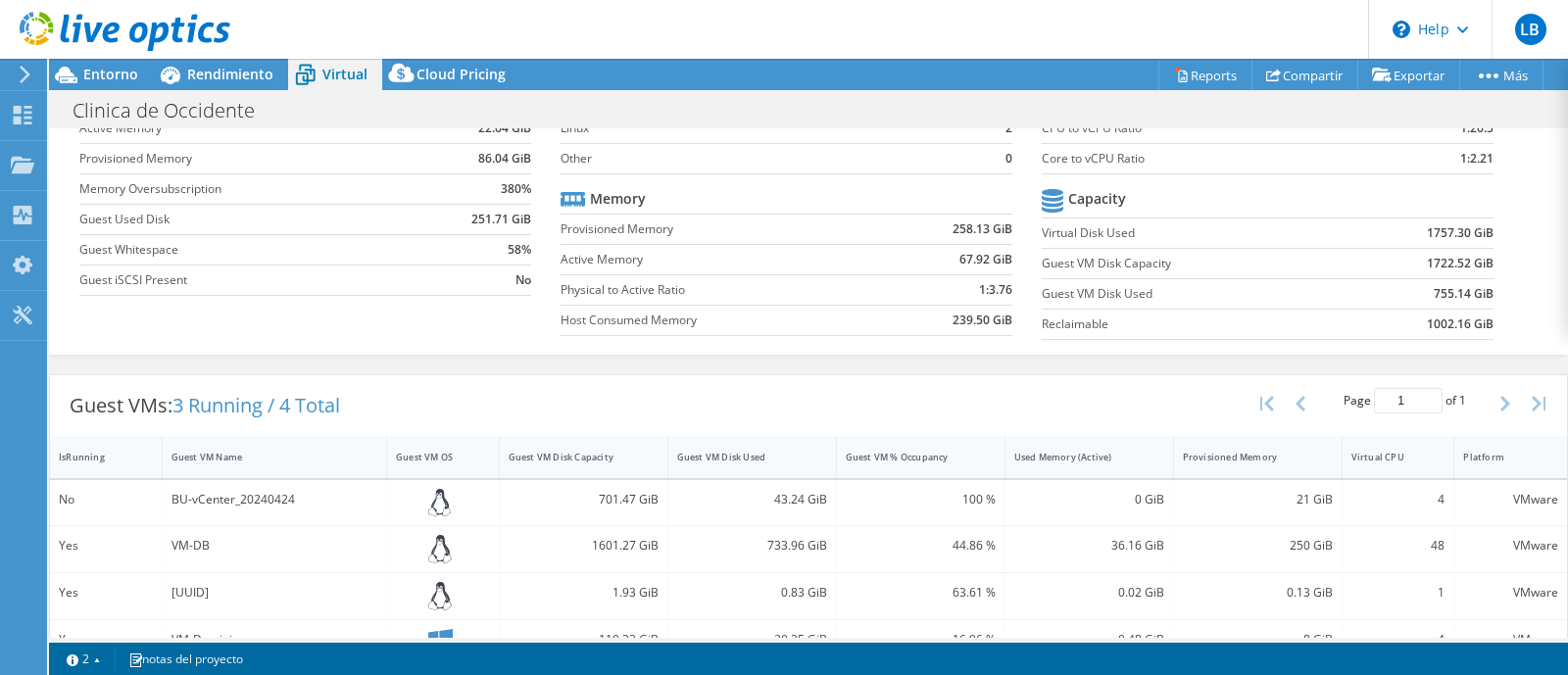 scroll, scrollTop: 171, scrollLeft: 0, axis: vertical 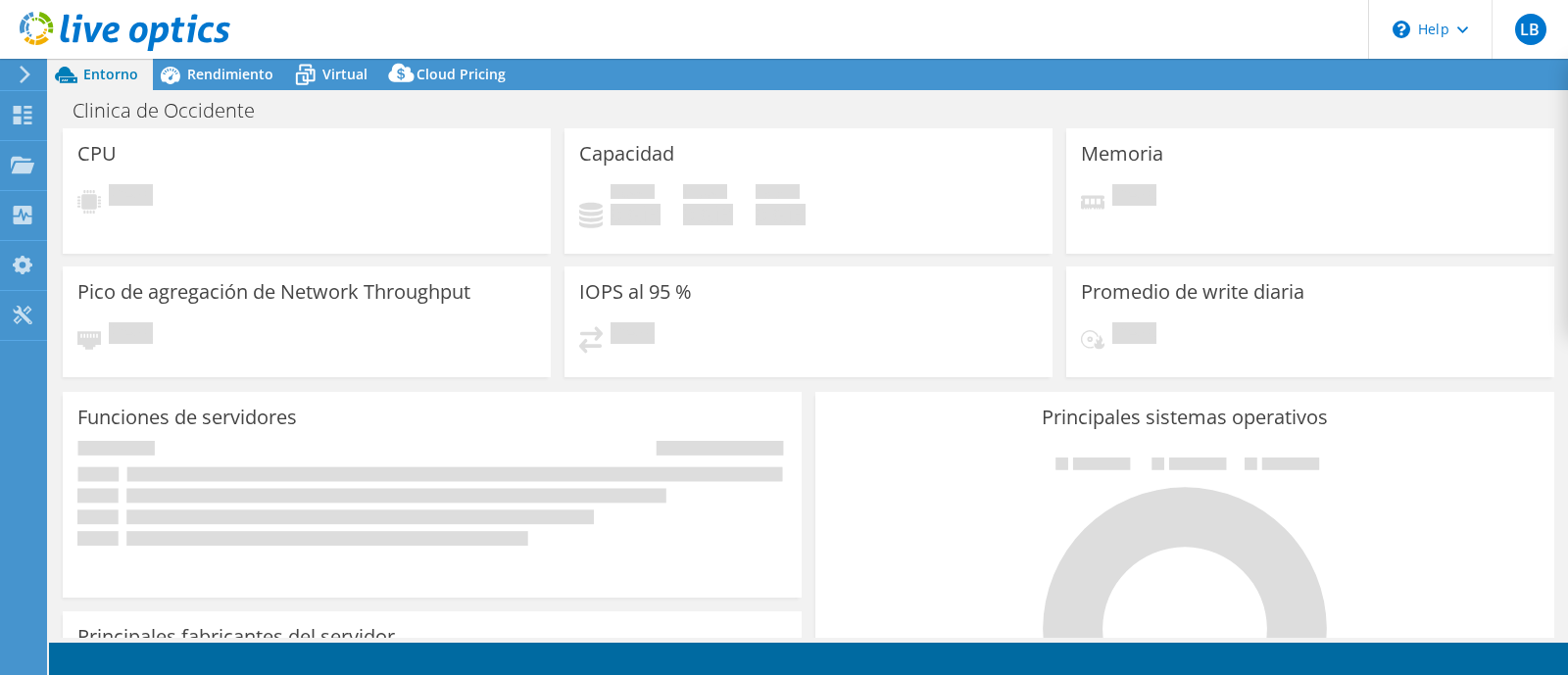 select on "USD" 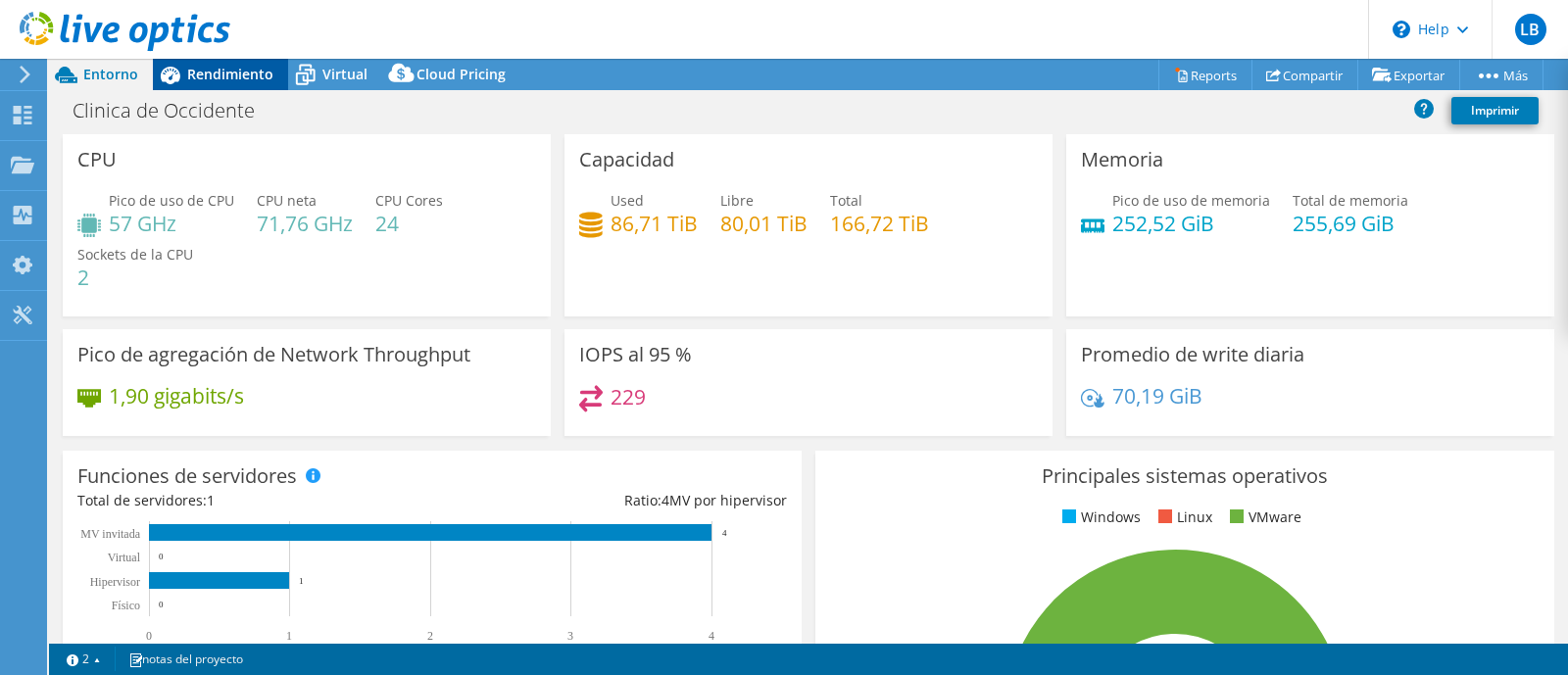 click on "Rendimiento" at bounding box center [230, 73] 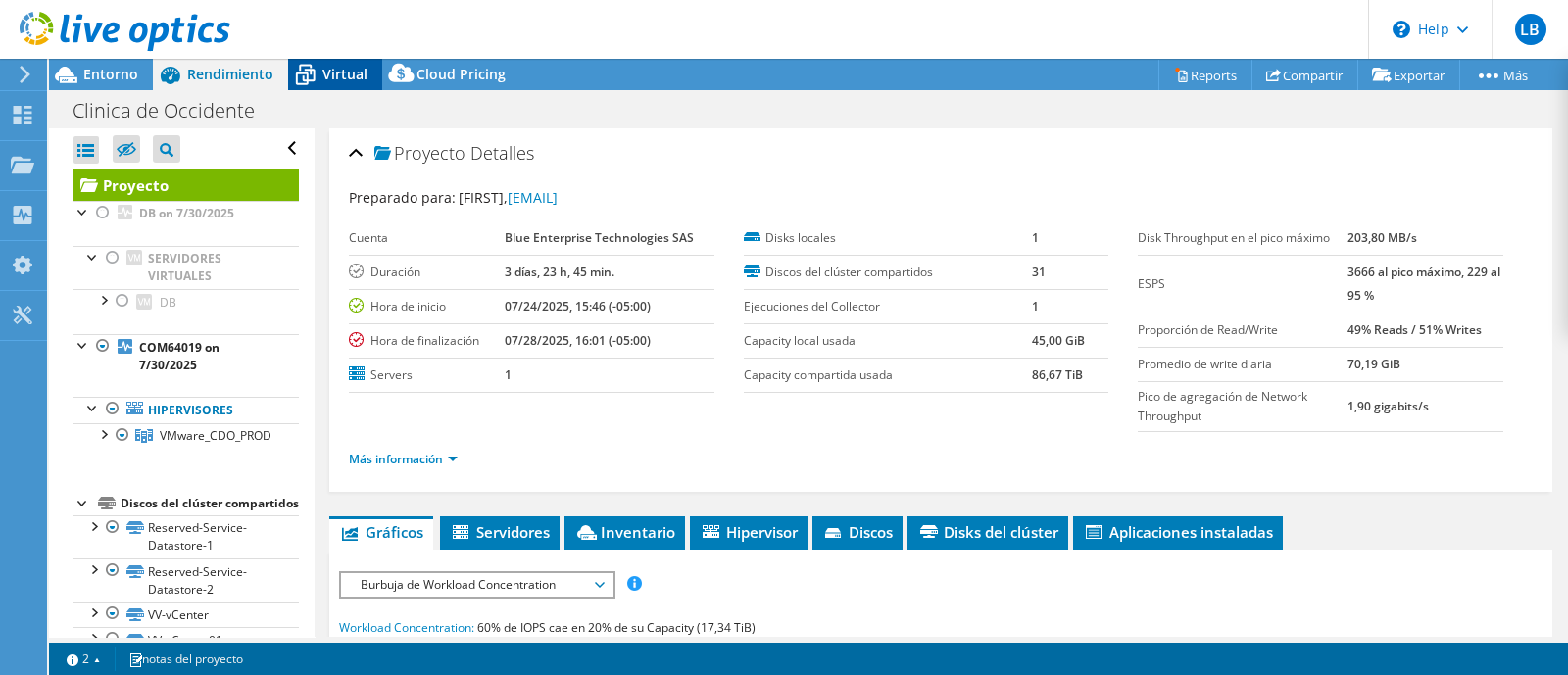 click 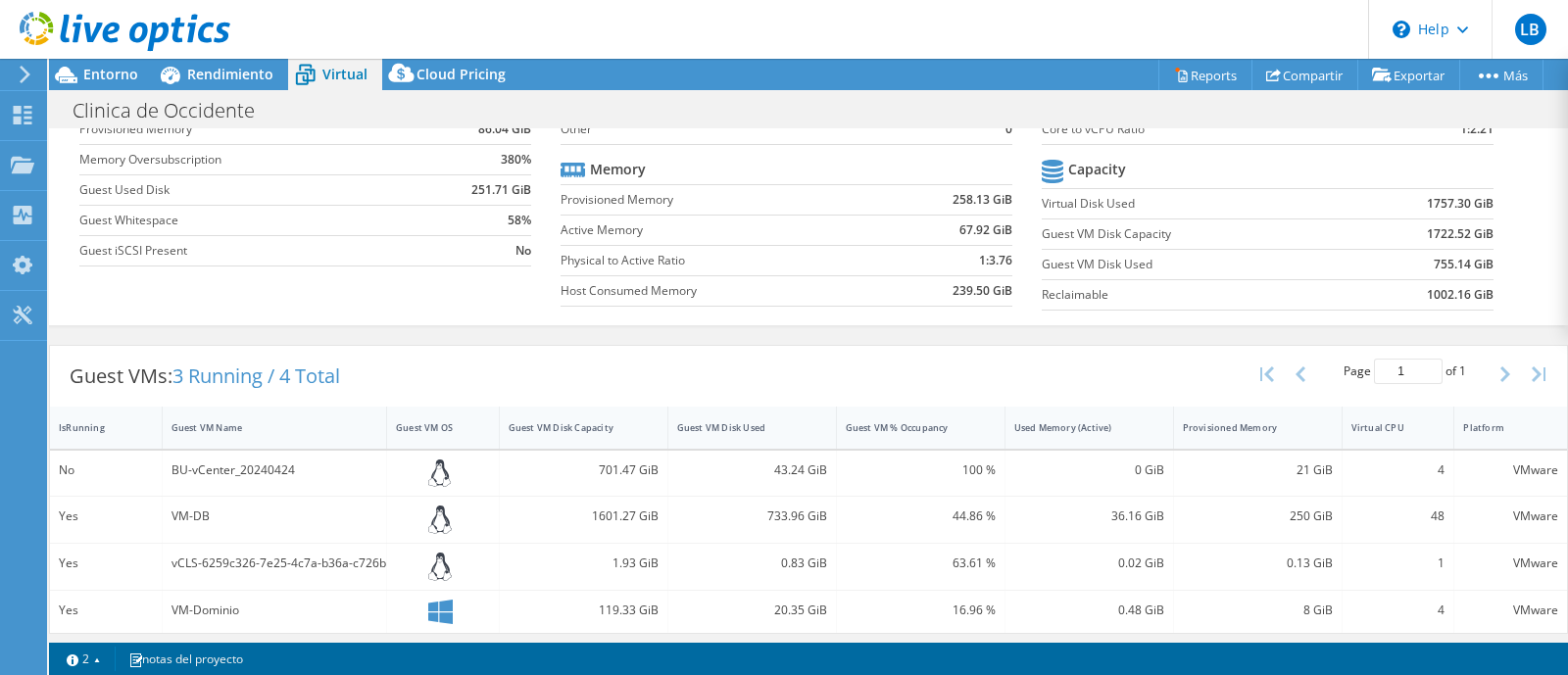 scroll, scrollTop: 171, scrollLeft: 0, axis: vertical 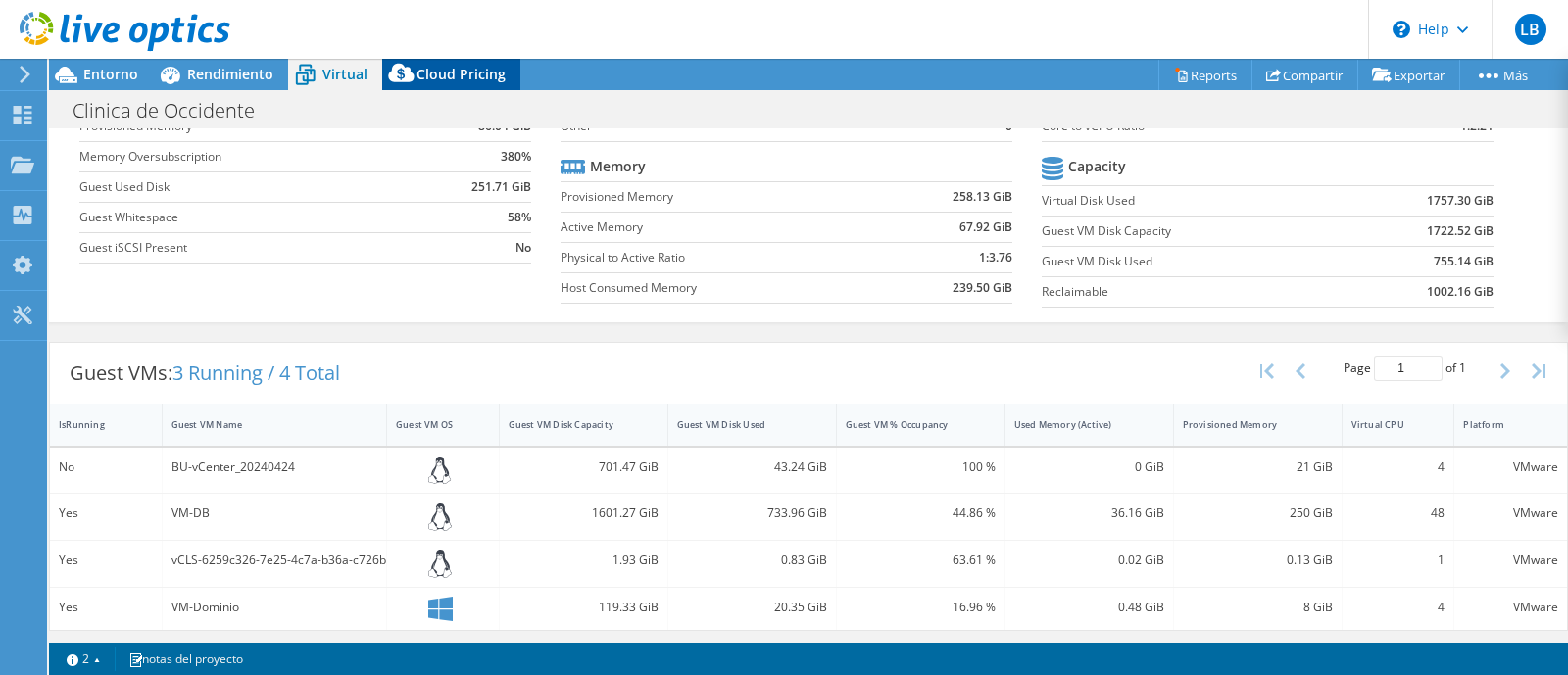 click on "Cloud Pricing" at bounding box center [461, 73] 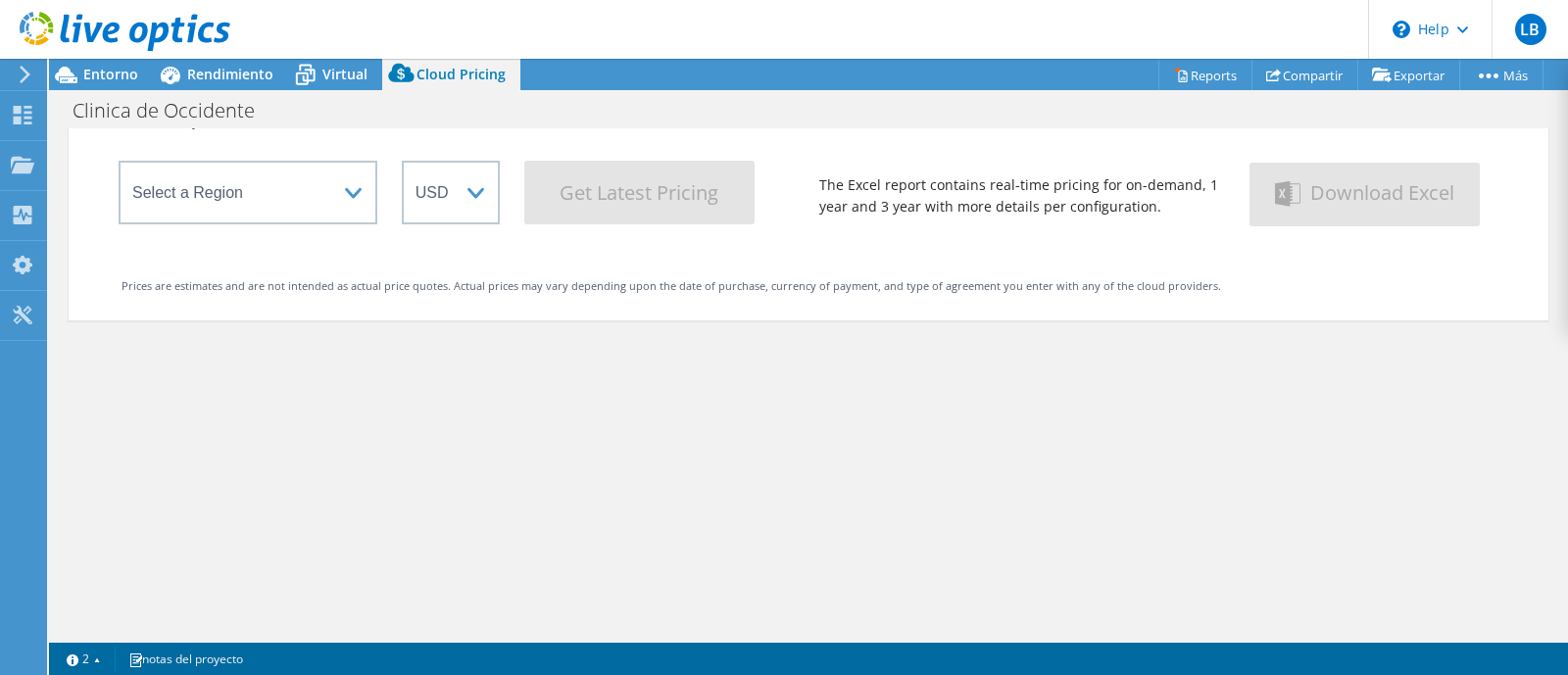 scroll, scrollTop: 167, scrollLeft: 0, axis: vertical 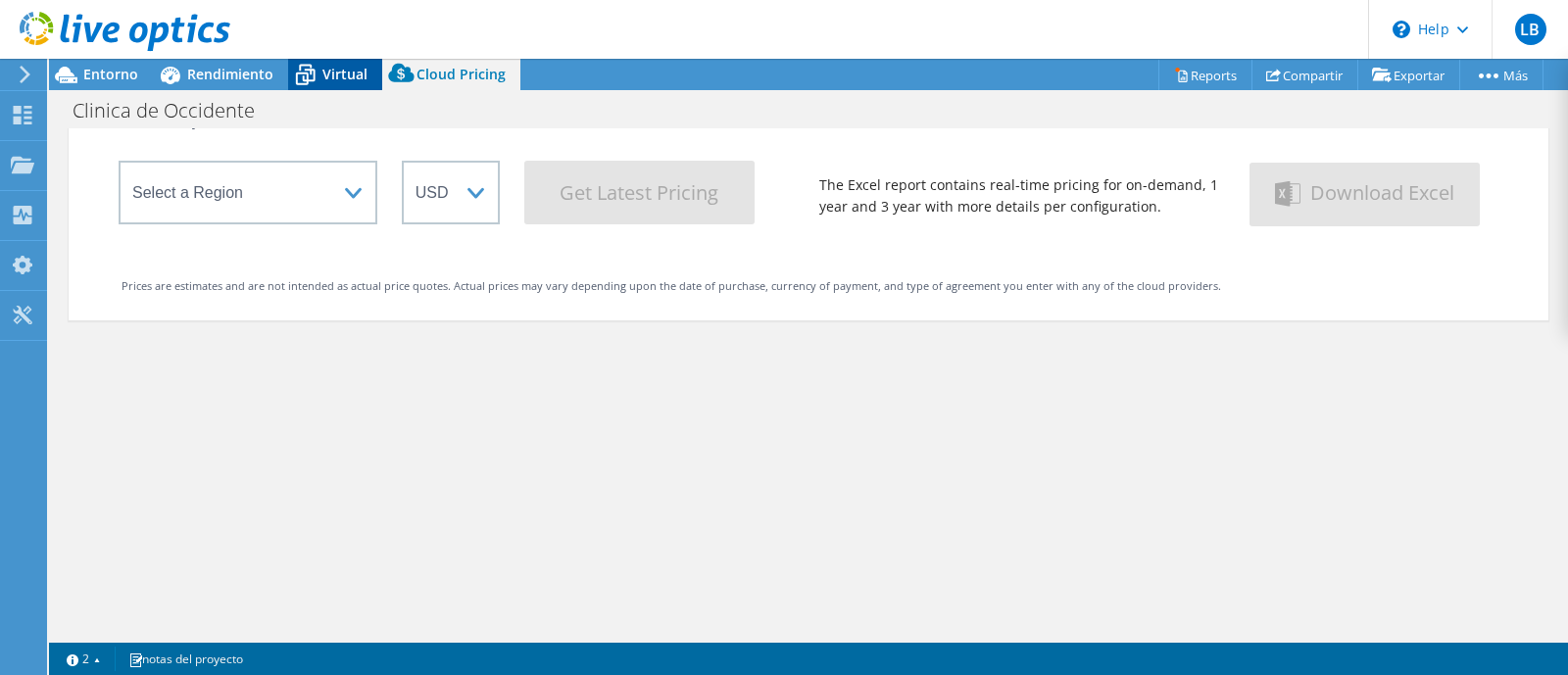 click 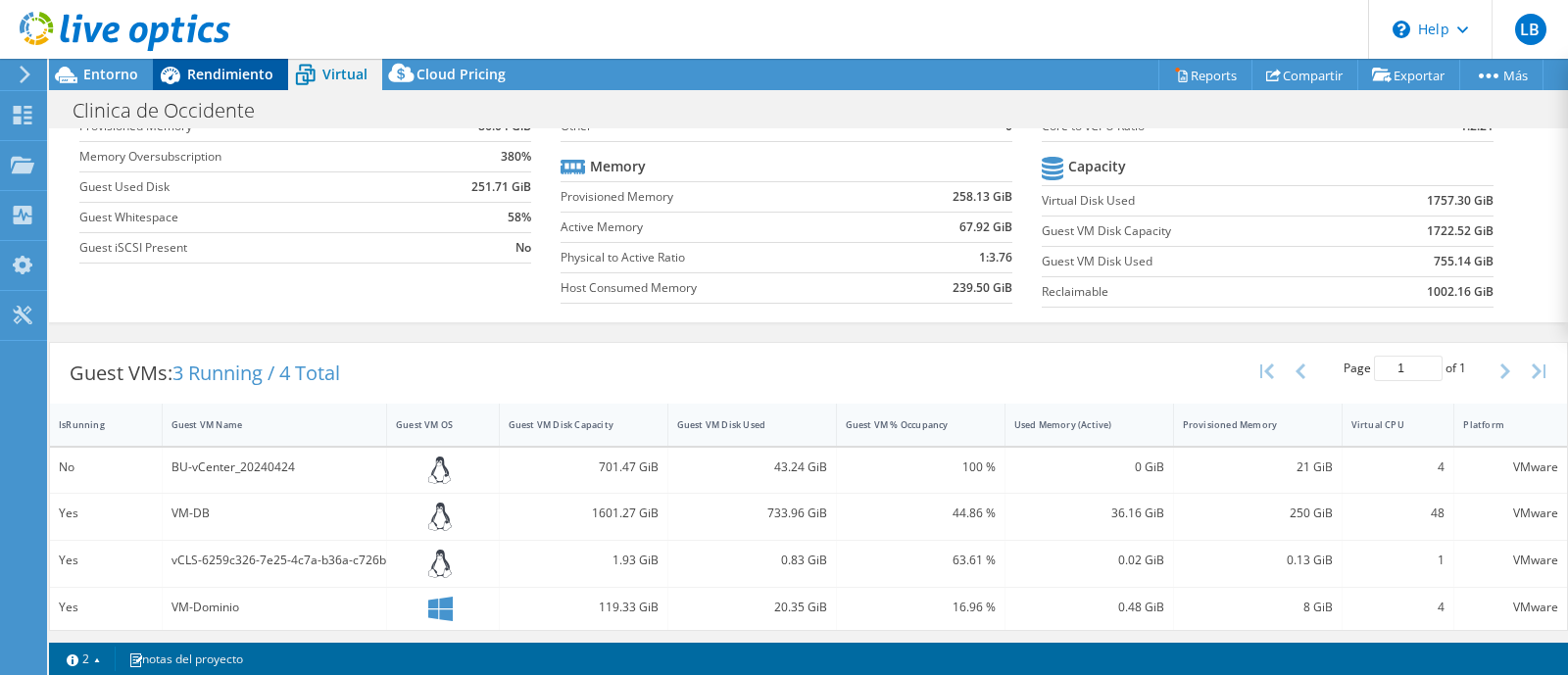click on "Rendimiento" at bounding box center (230, 73) 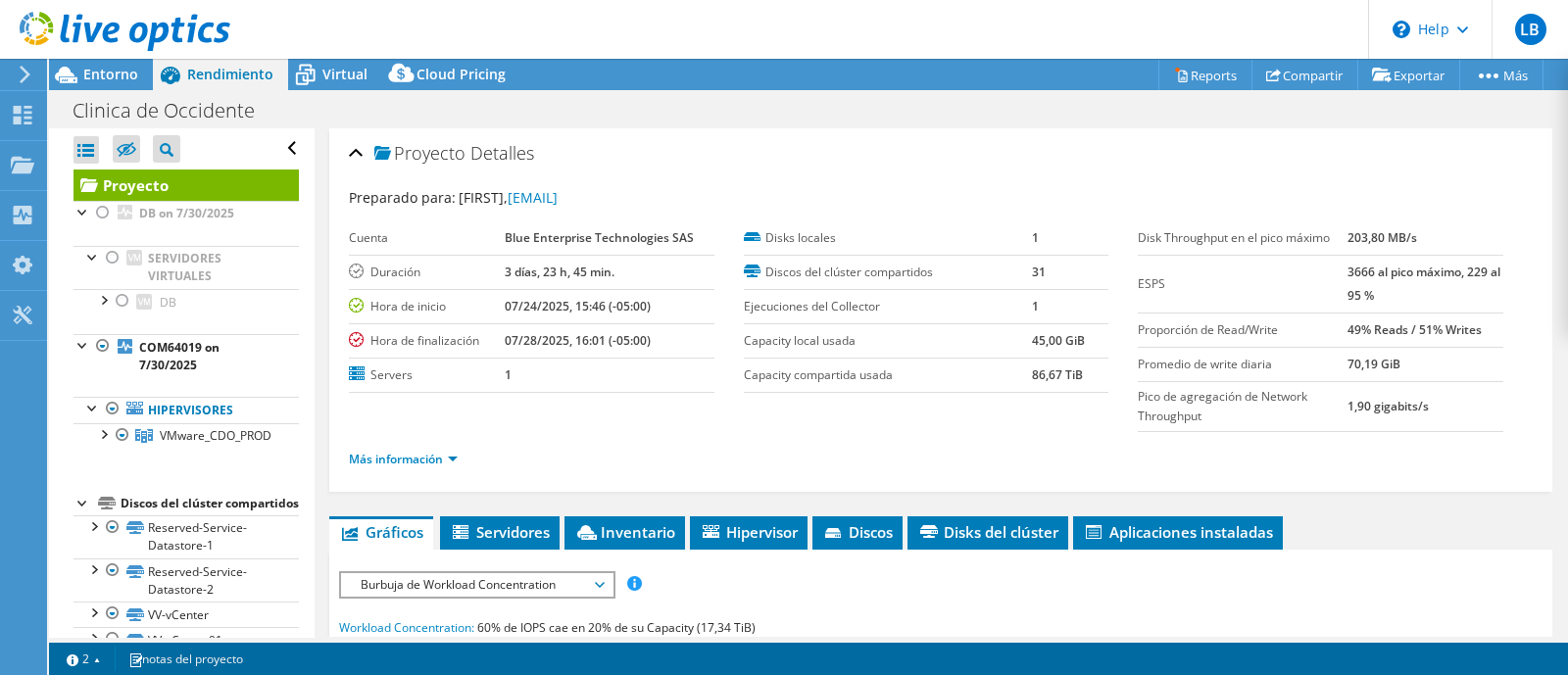 scroll, scrollTop: 0, scrollLeft: 0, axis: both 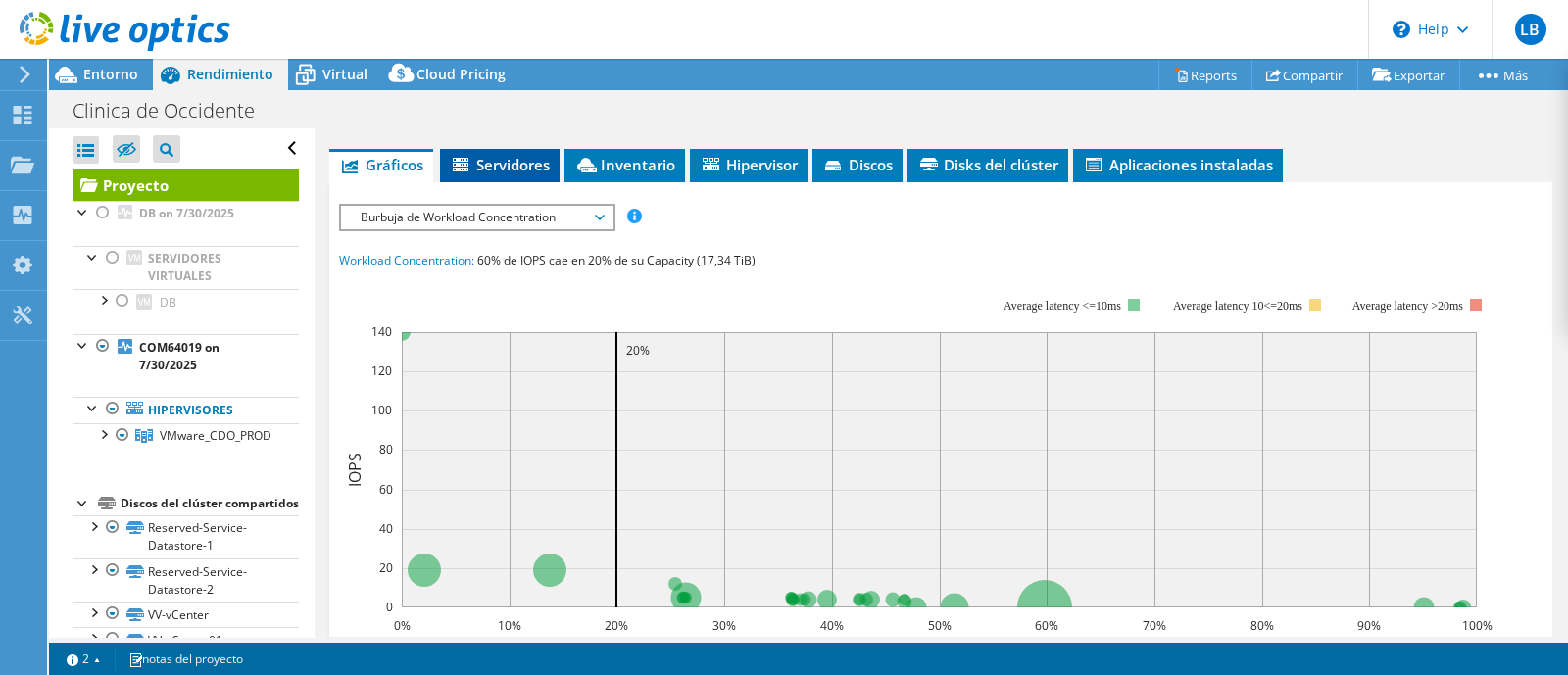 click on "Servidores" at bounding box center [500, 165] 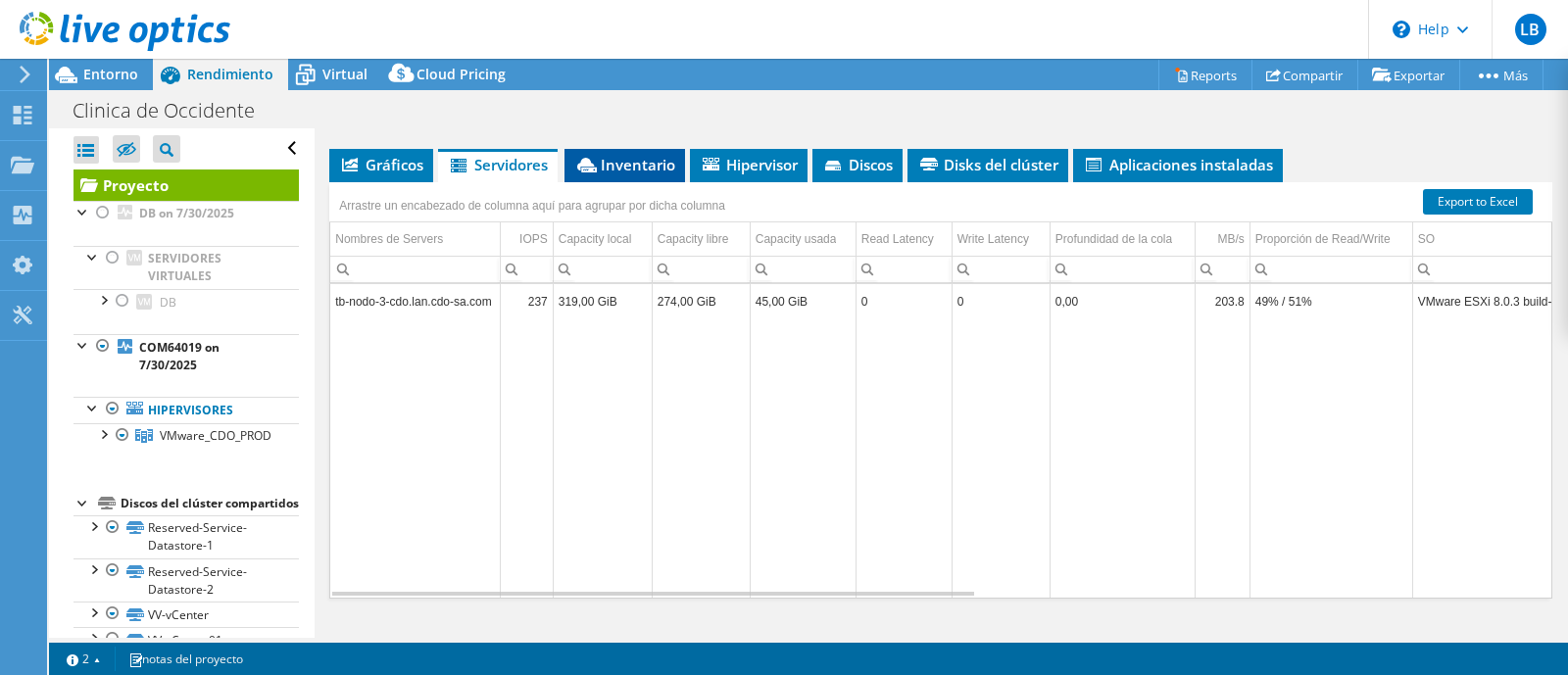 click on "Inventario" at bounding box center (624, 165) 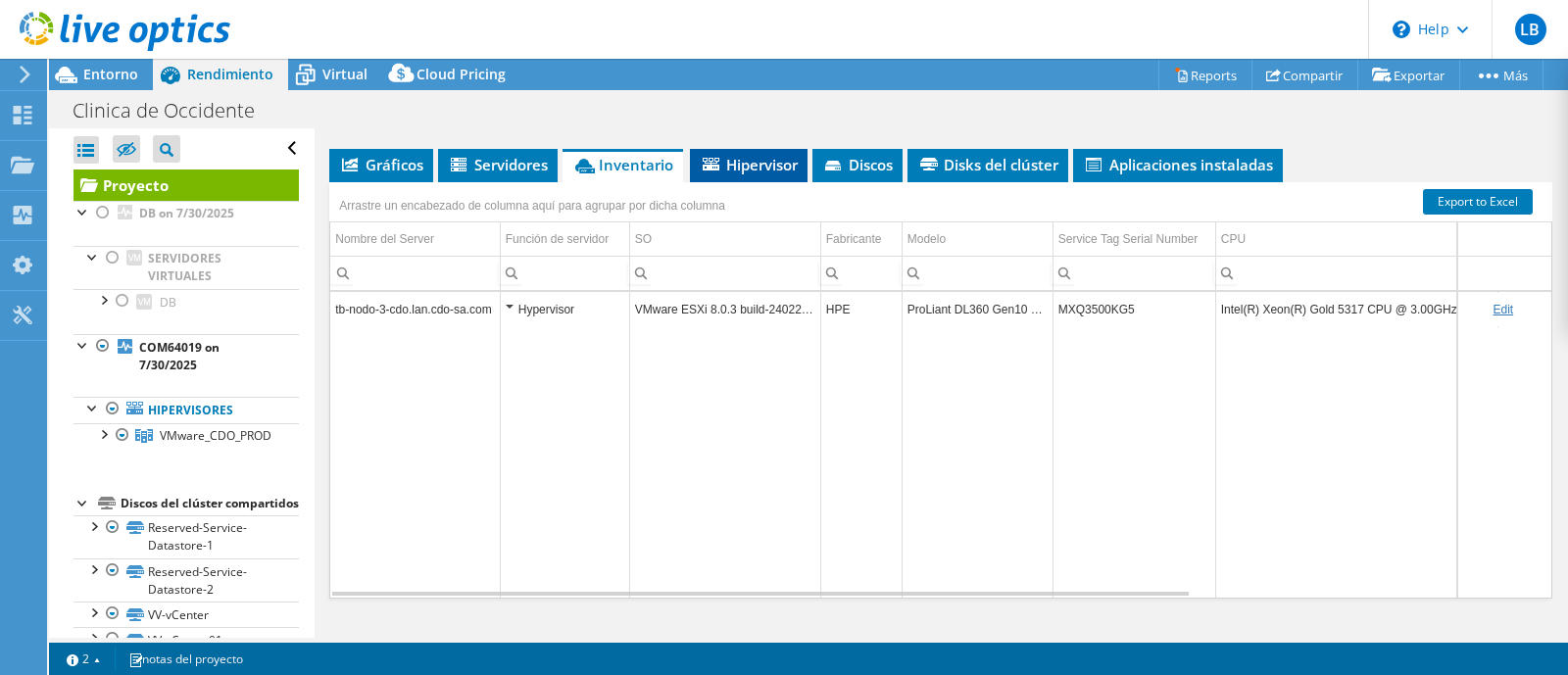 click on "Hipervisor" at bounding box center (749, 165) 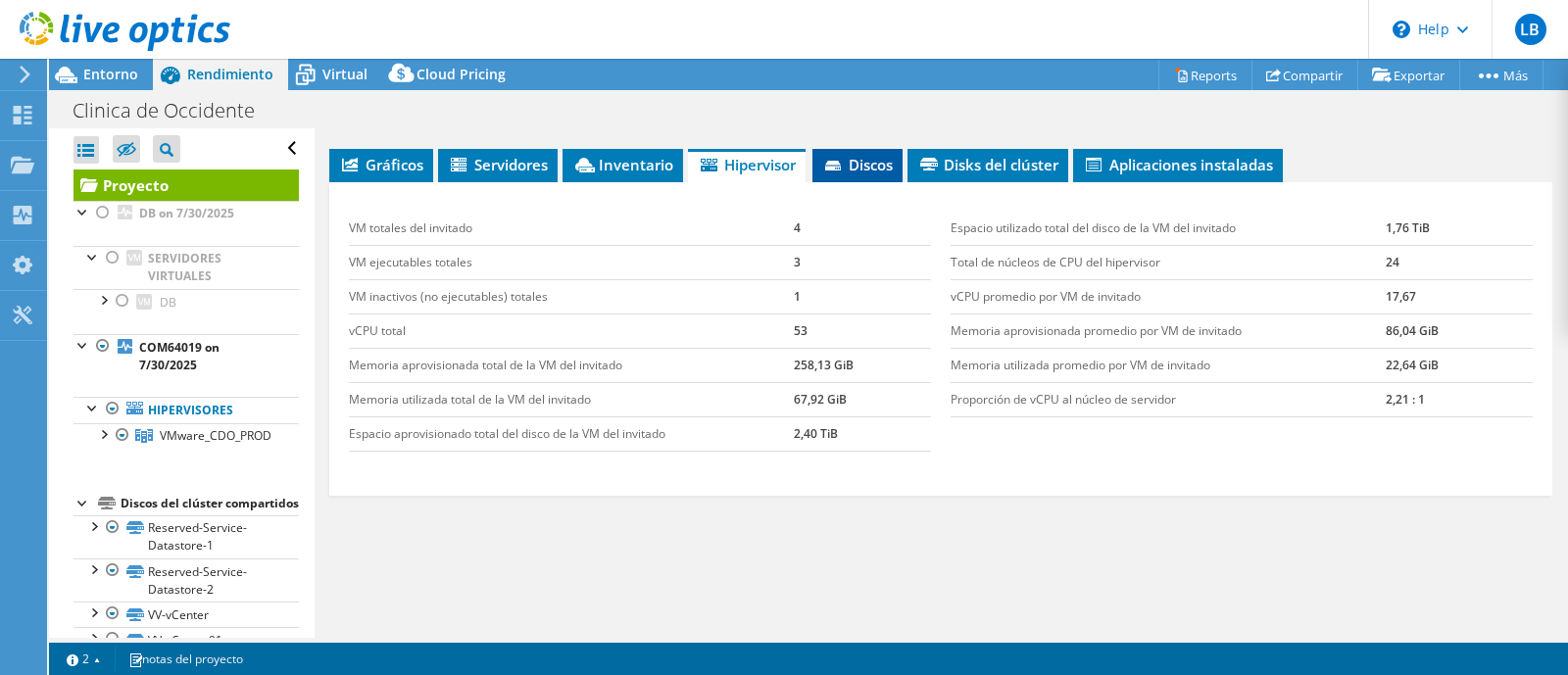 click on "Discos" at bounding box center [858, 165] 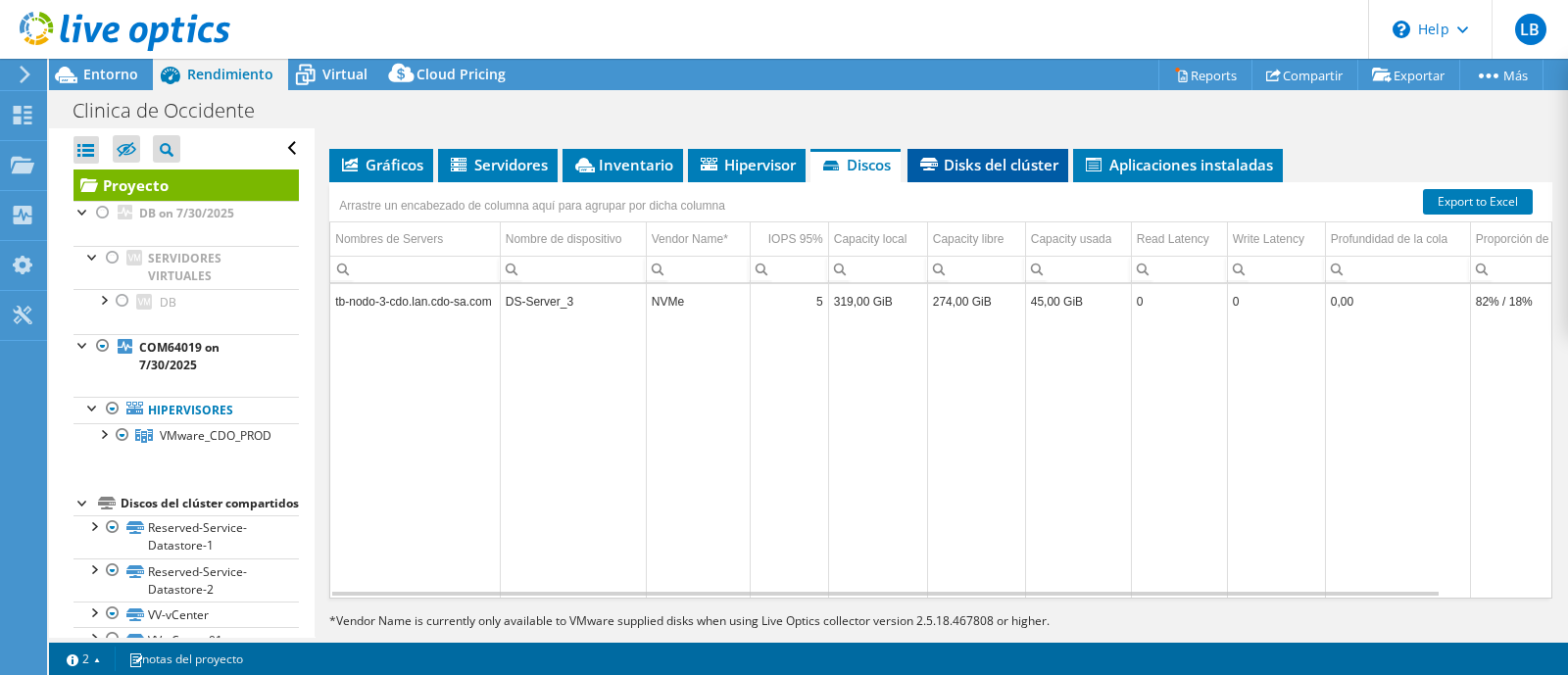 click on "Disks del clúster" at bounding box center (988, 165) 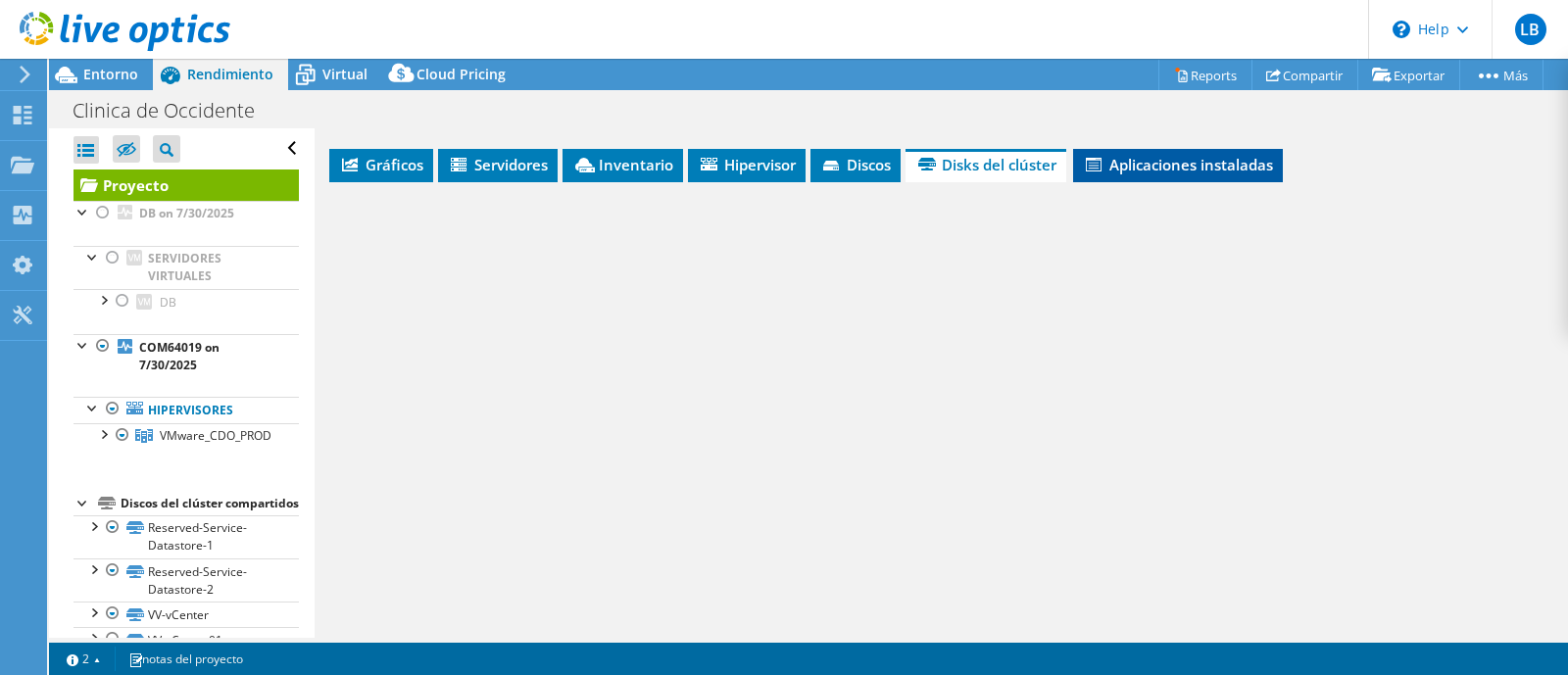 click on "Aplicaciones instaladas" at bounding box center [1178, 165] 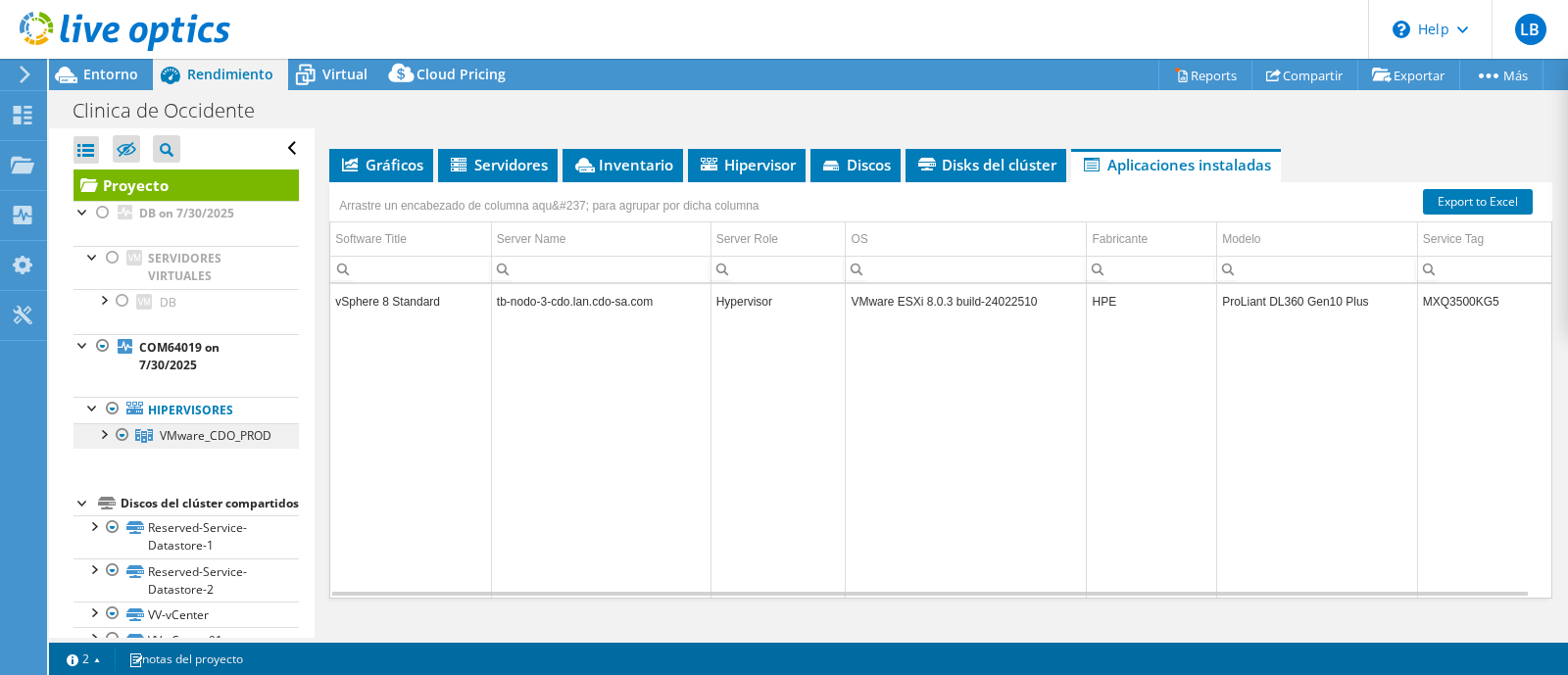click on "VMware_CDO_PROD" at bounding box center (216, 435) 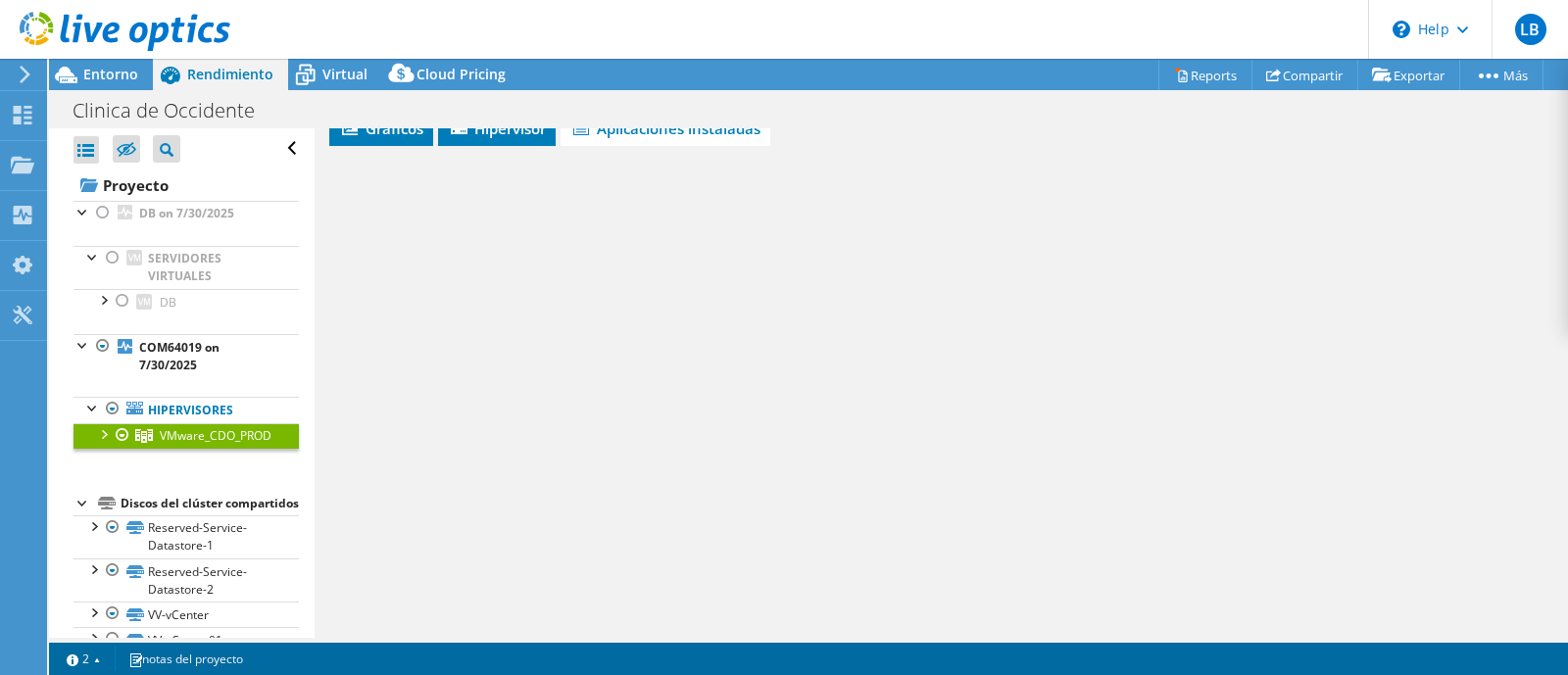 scroll, scrollTop: 265, scrollLeft: 0, axis: vertical 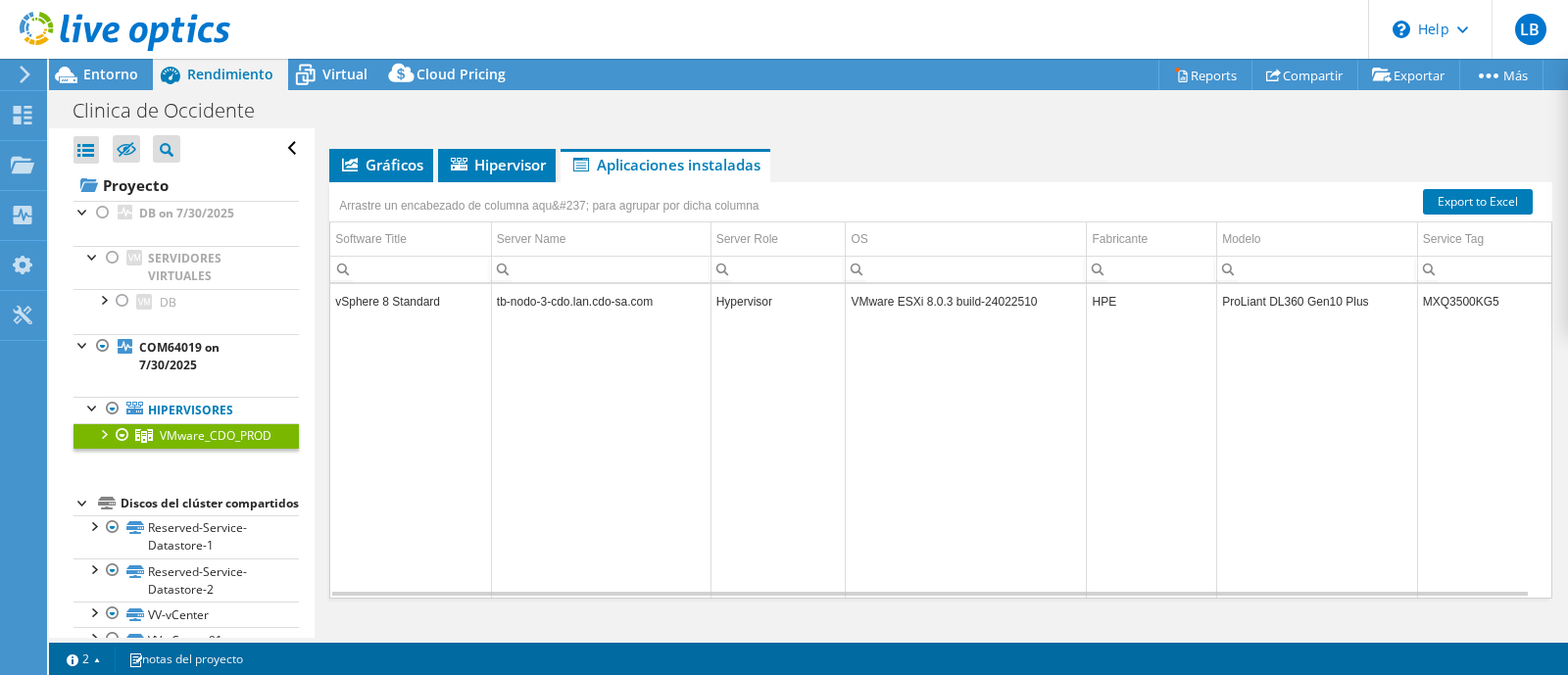 click at bounding box center (103, 433) 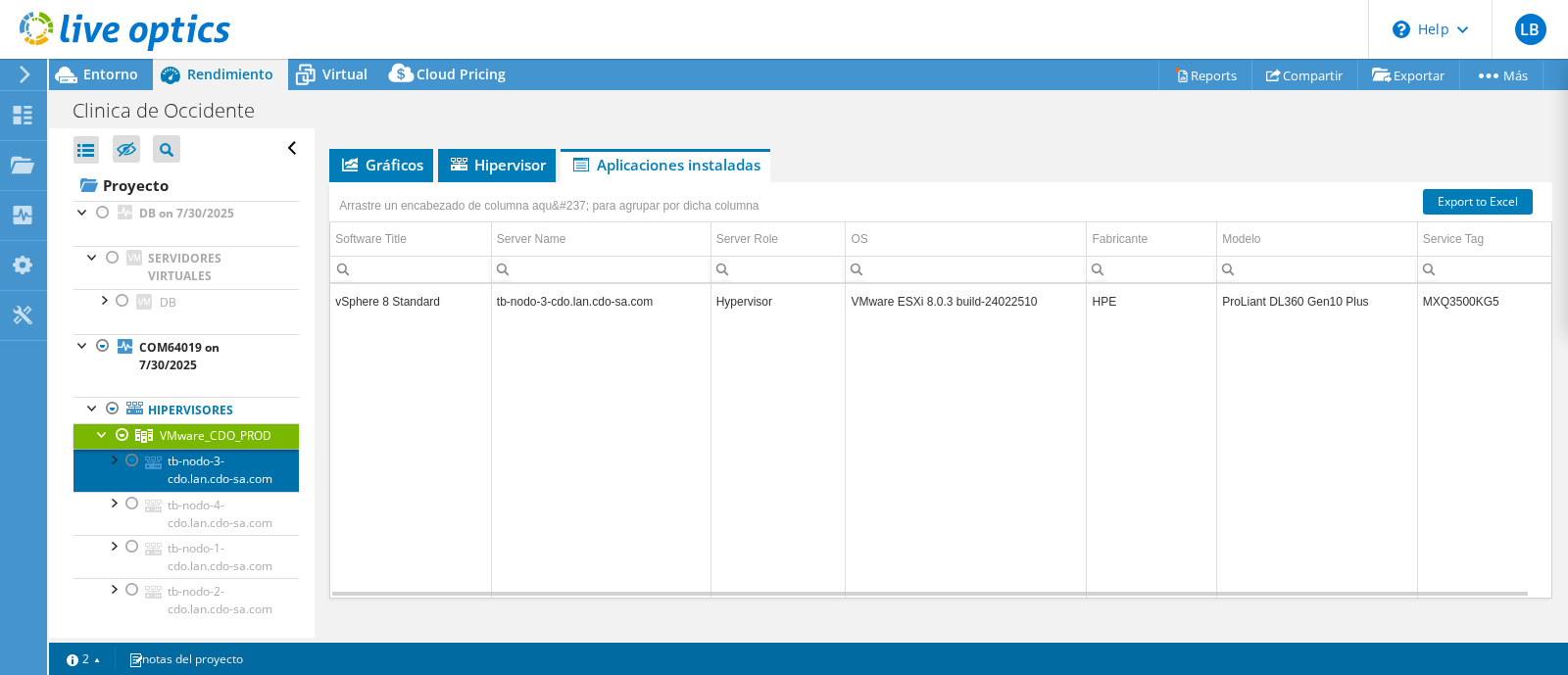 click on "tb-nodo-3-[REGION].lan.cdo-sa.com" at bounding box center [186, 470] 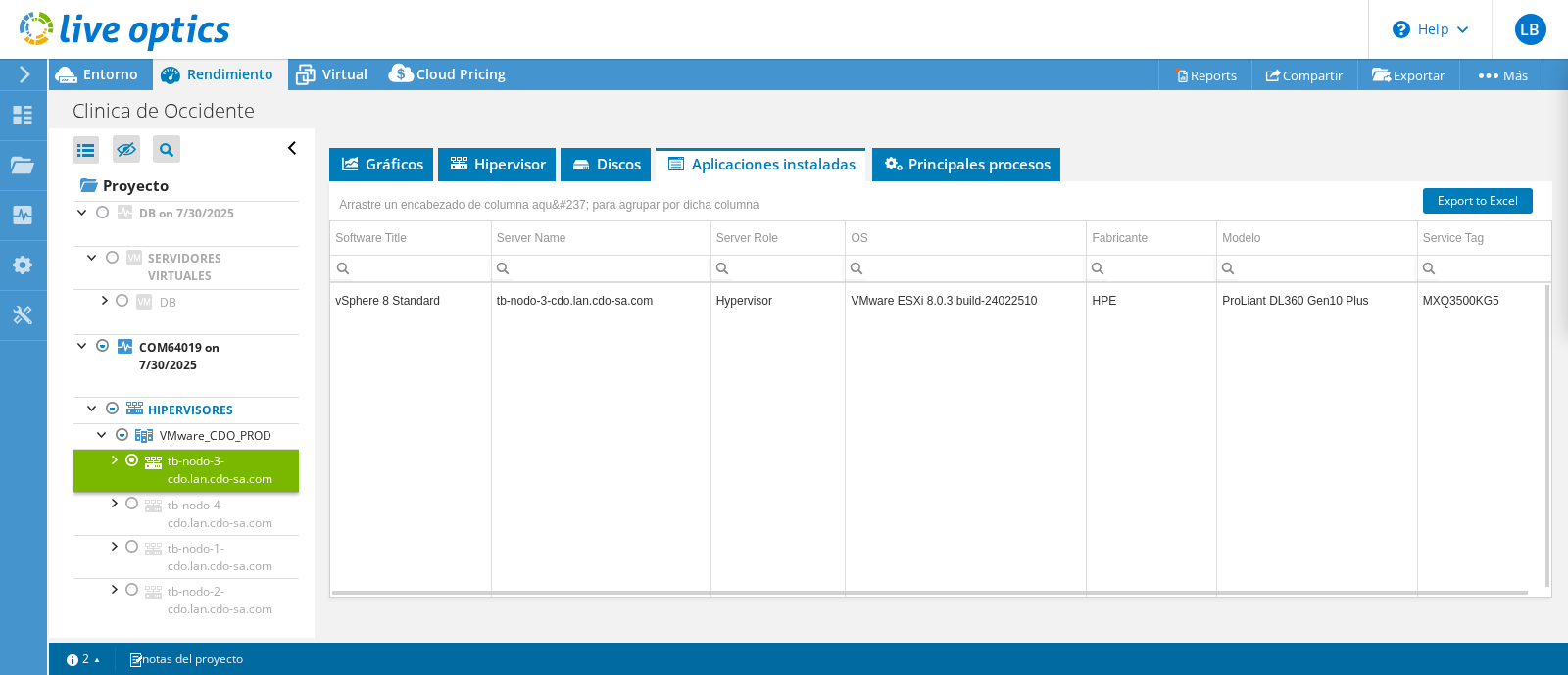scroll, scrollTop: 34, scrollLeft: 0, axis: vertical 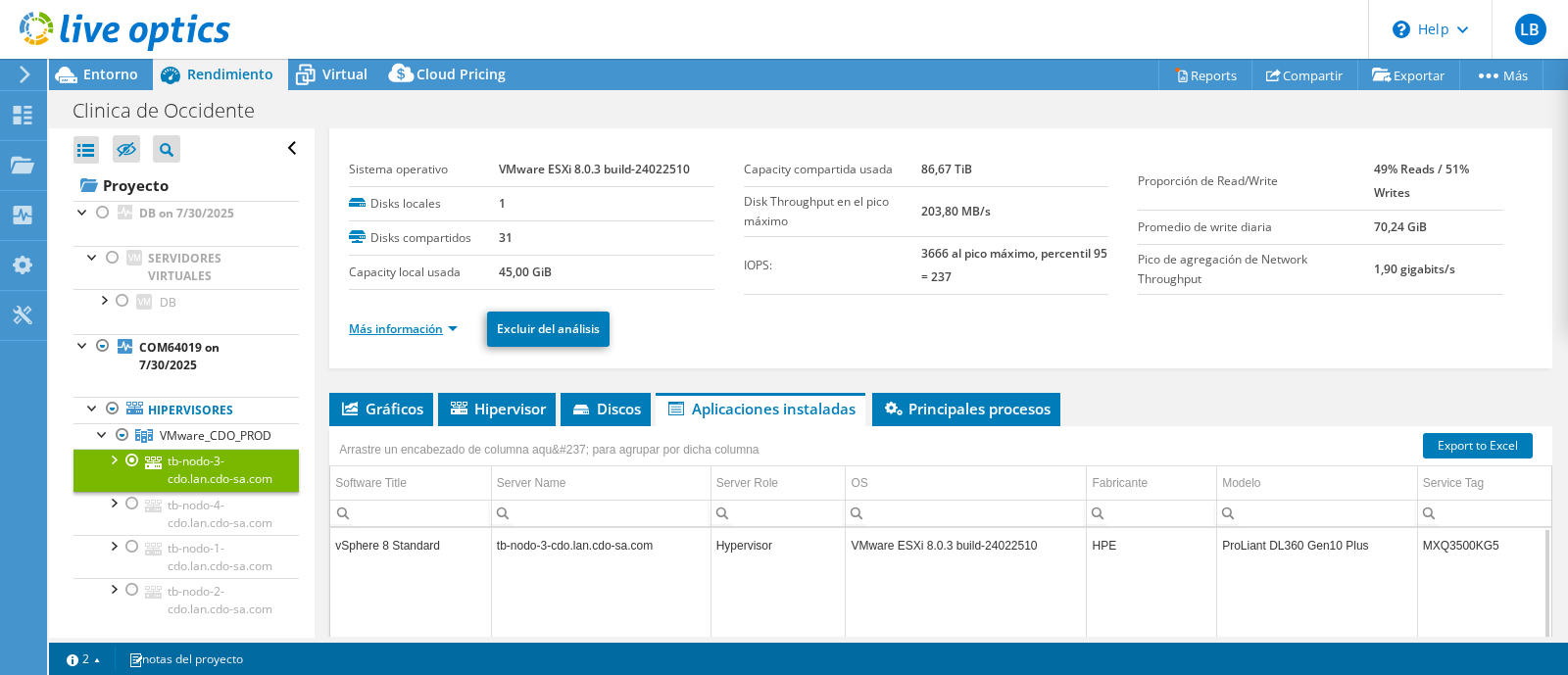 click on "Más información" at bounding box center [403, 328] 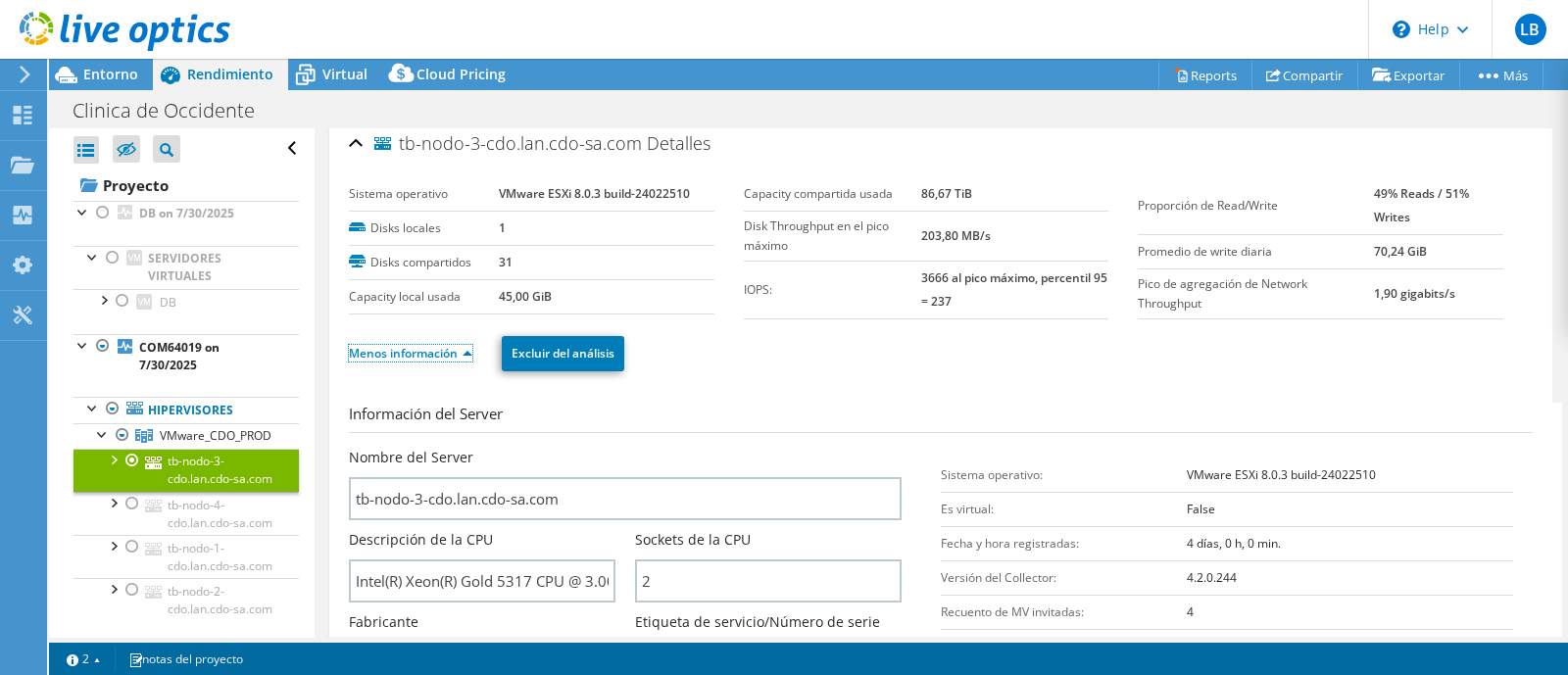 scroll, scrollTop: 0, scrollLeft: 0, axis: both 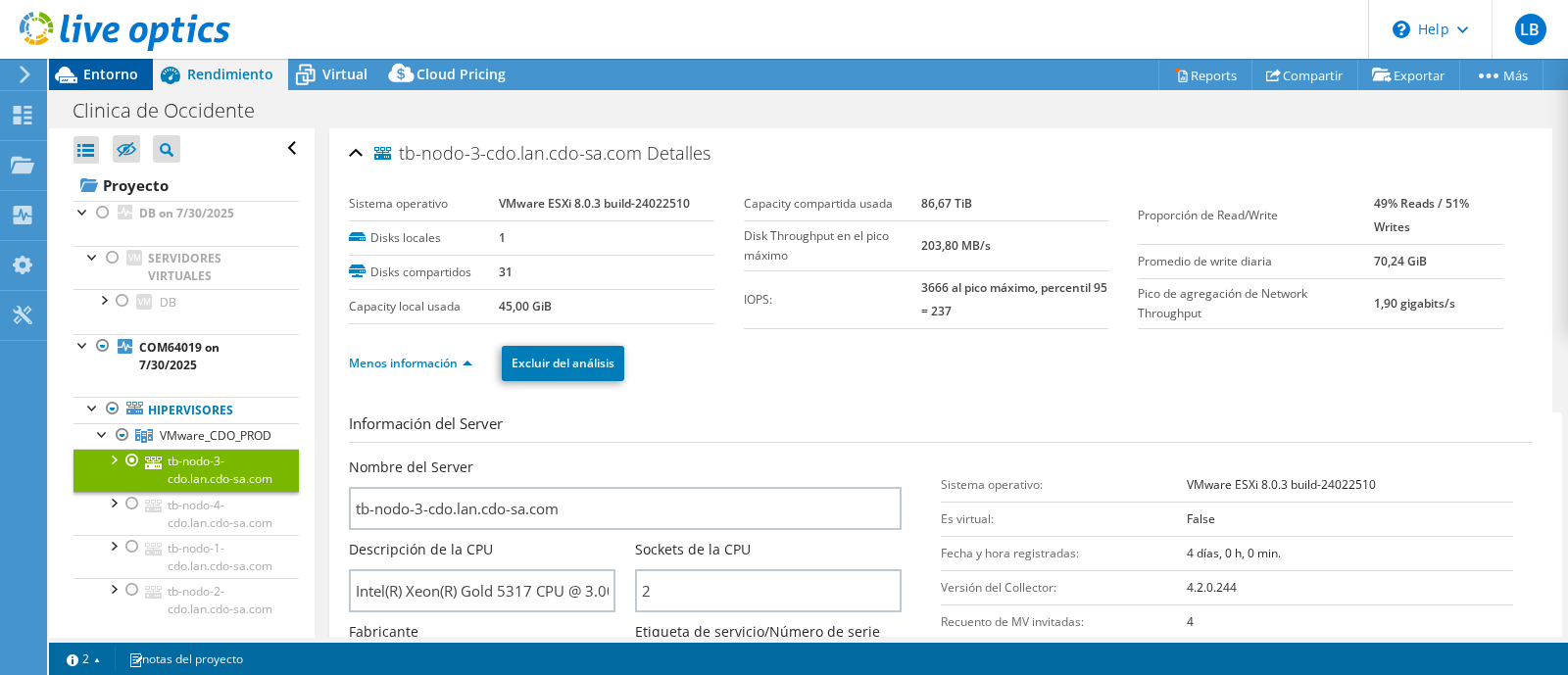 click on "Entorno" at bounding box center [111, 73] 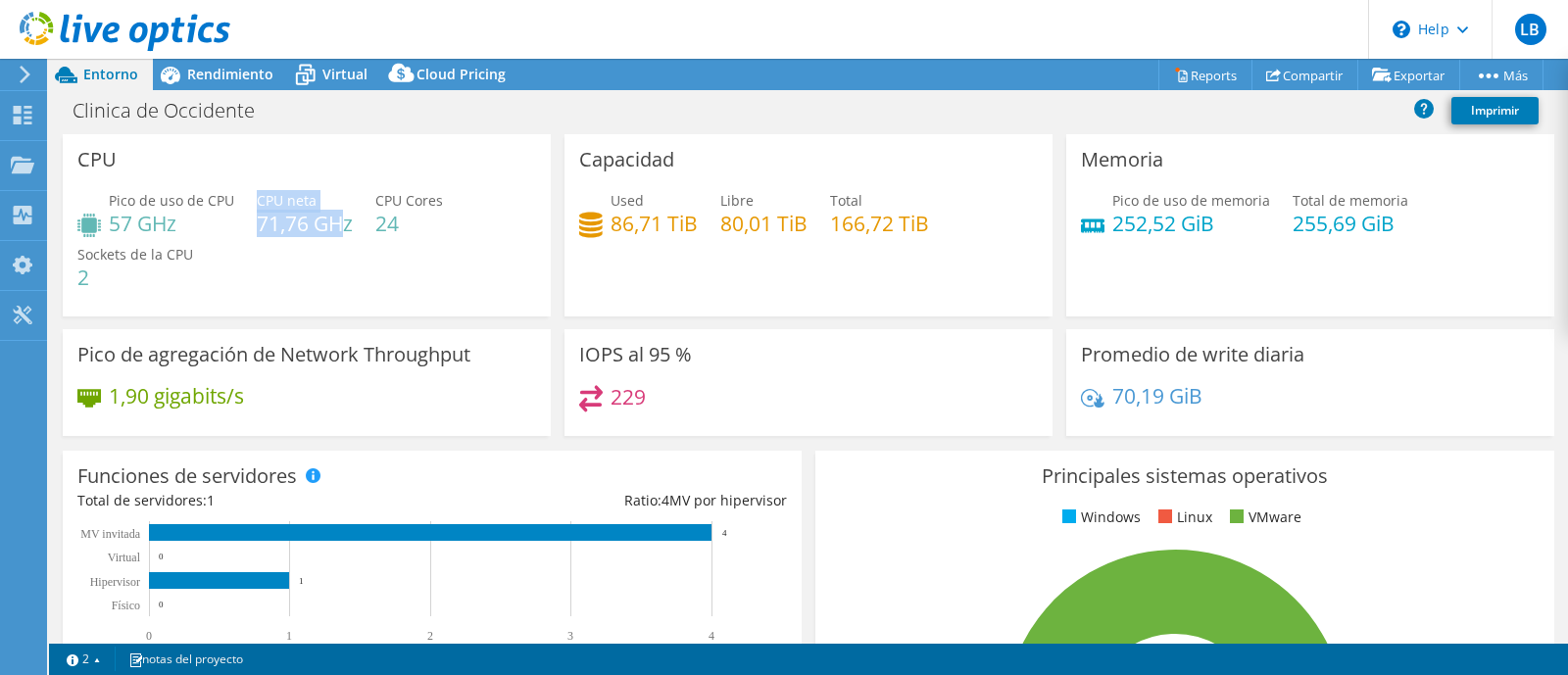 drag, startPoint x: 253, startPoint y: 225, endPoint x: 344, endPoint y: 222, distance: 91.04944 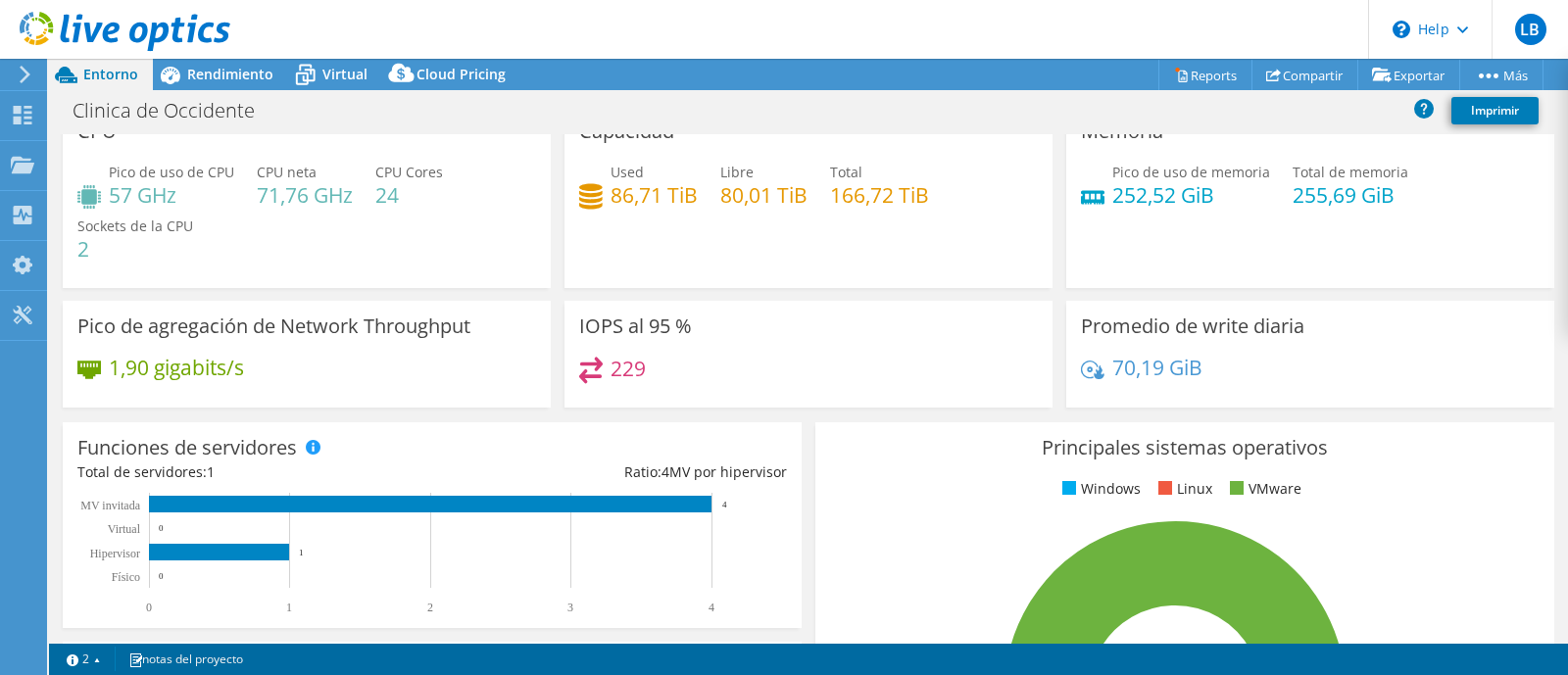 scroll, scrollTop: 0, scrollLeft: 0, axis: both 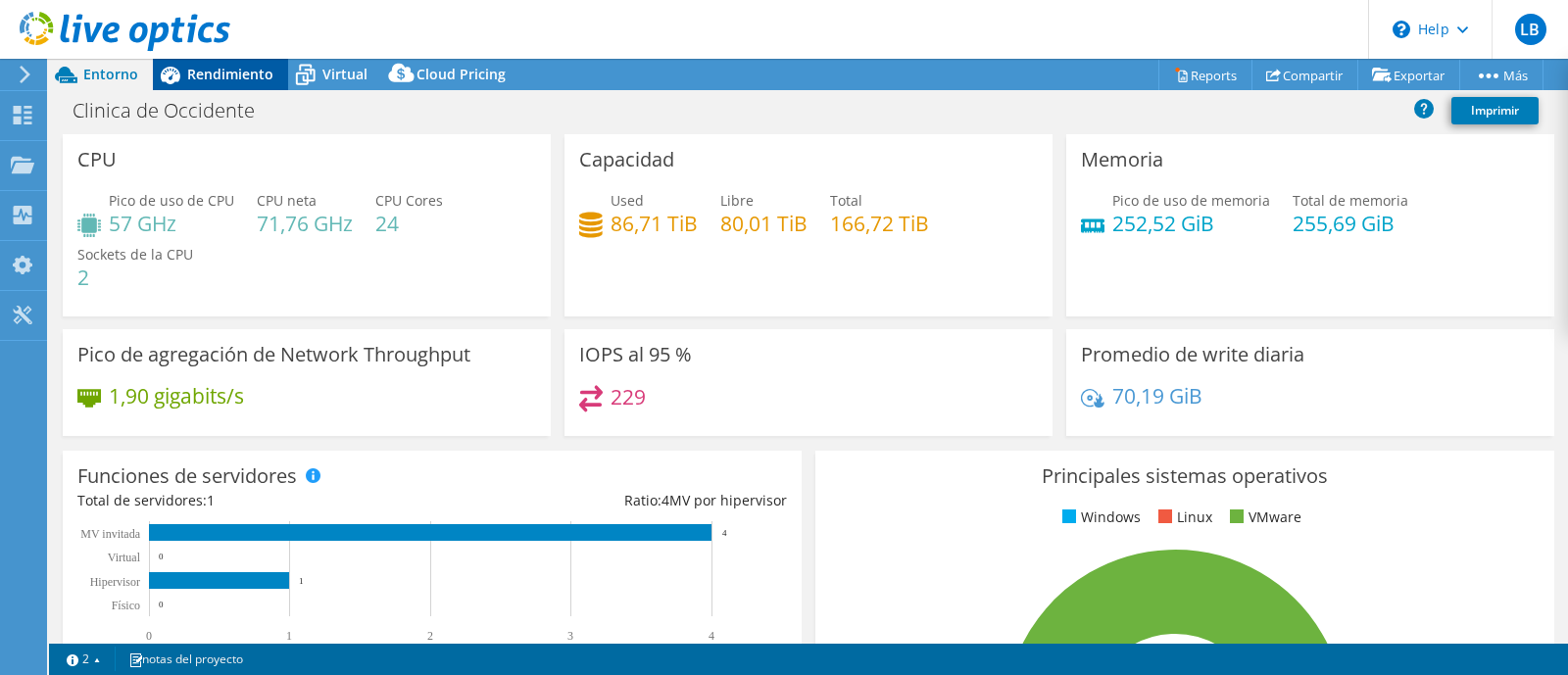 click on "Rendimiento" at bounding box center [230, 73] 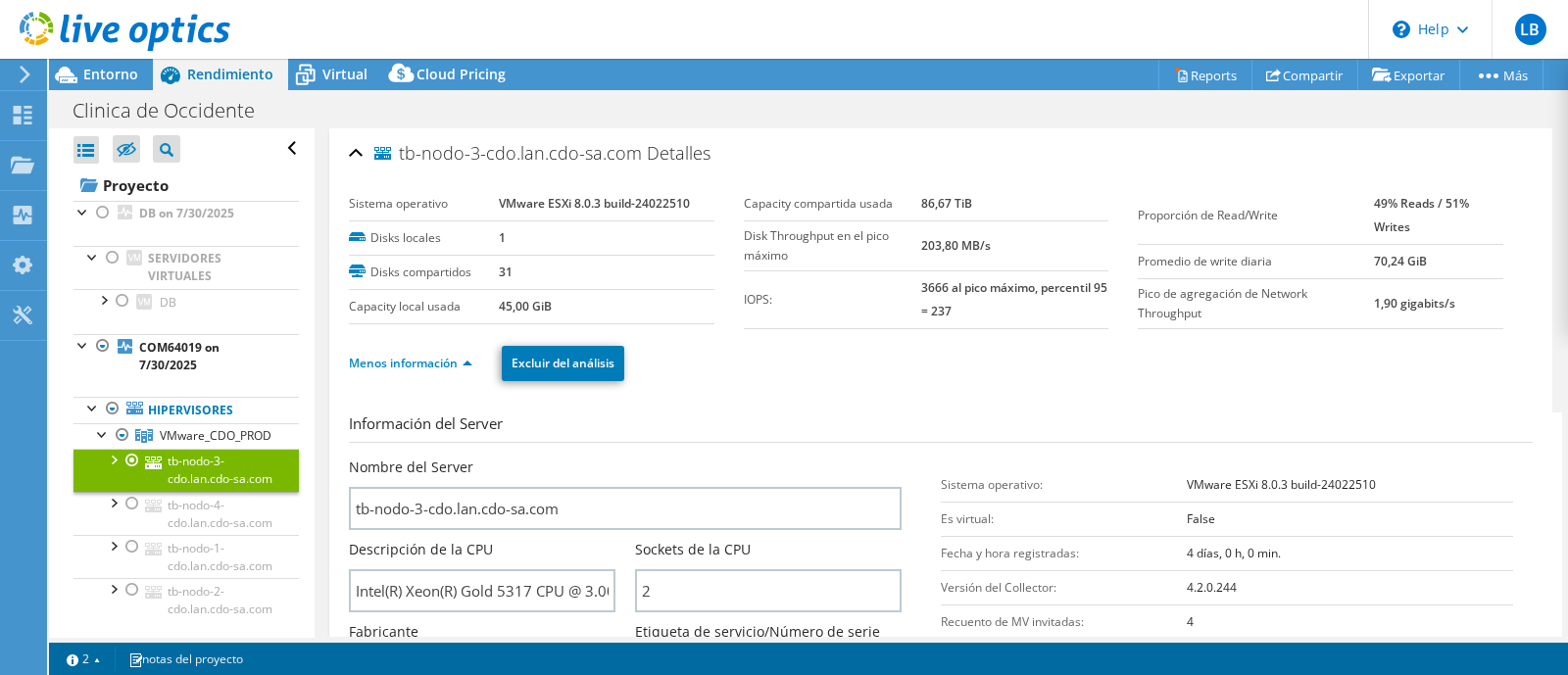 scroll, scrollTop: 121, scrollLeft: 0, axis: vertical 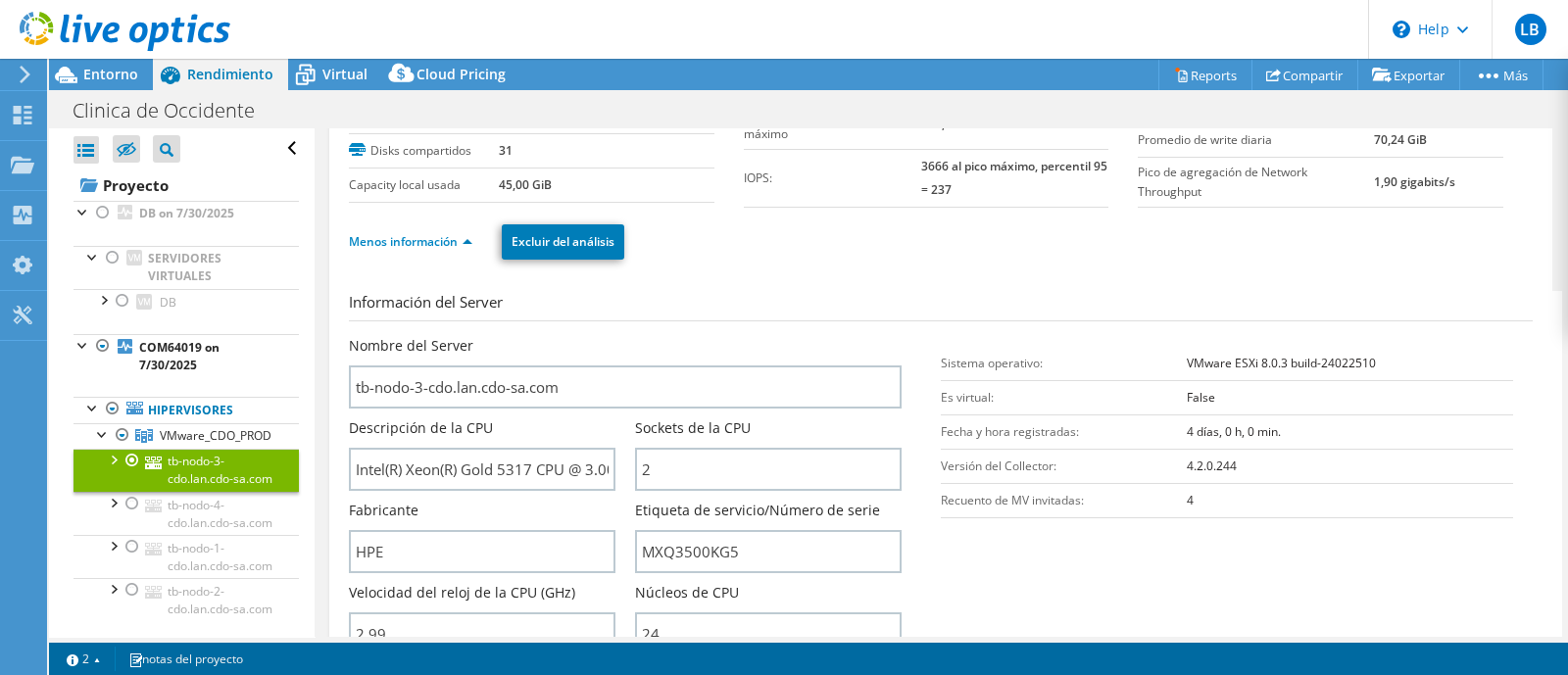 click on "Menos información
Excluir del análisis" at bounding box center (941, 239) 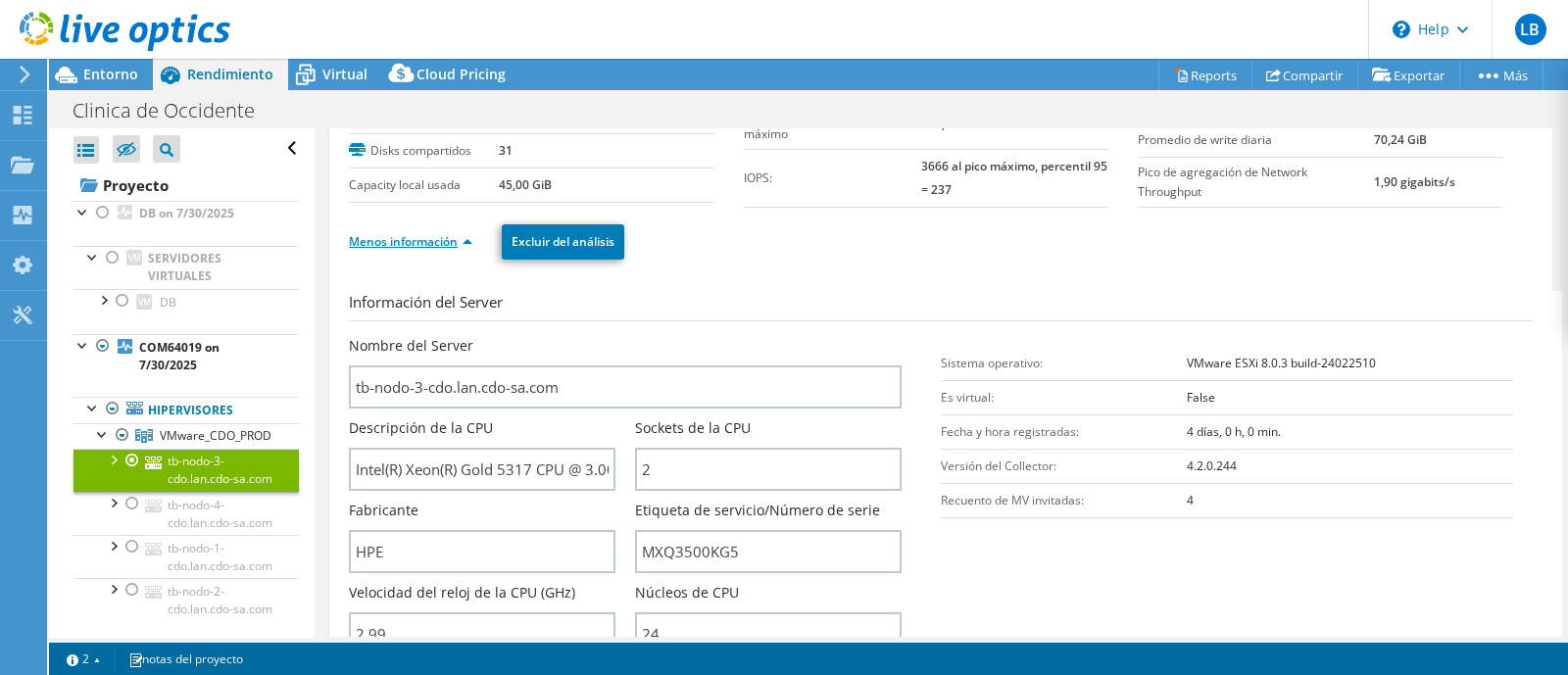 click on "Menos información" at bounding box center (411, 241) 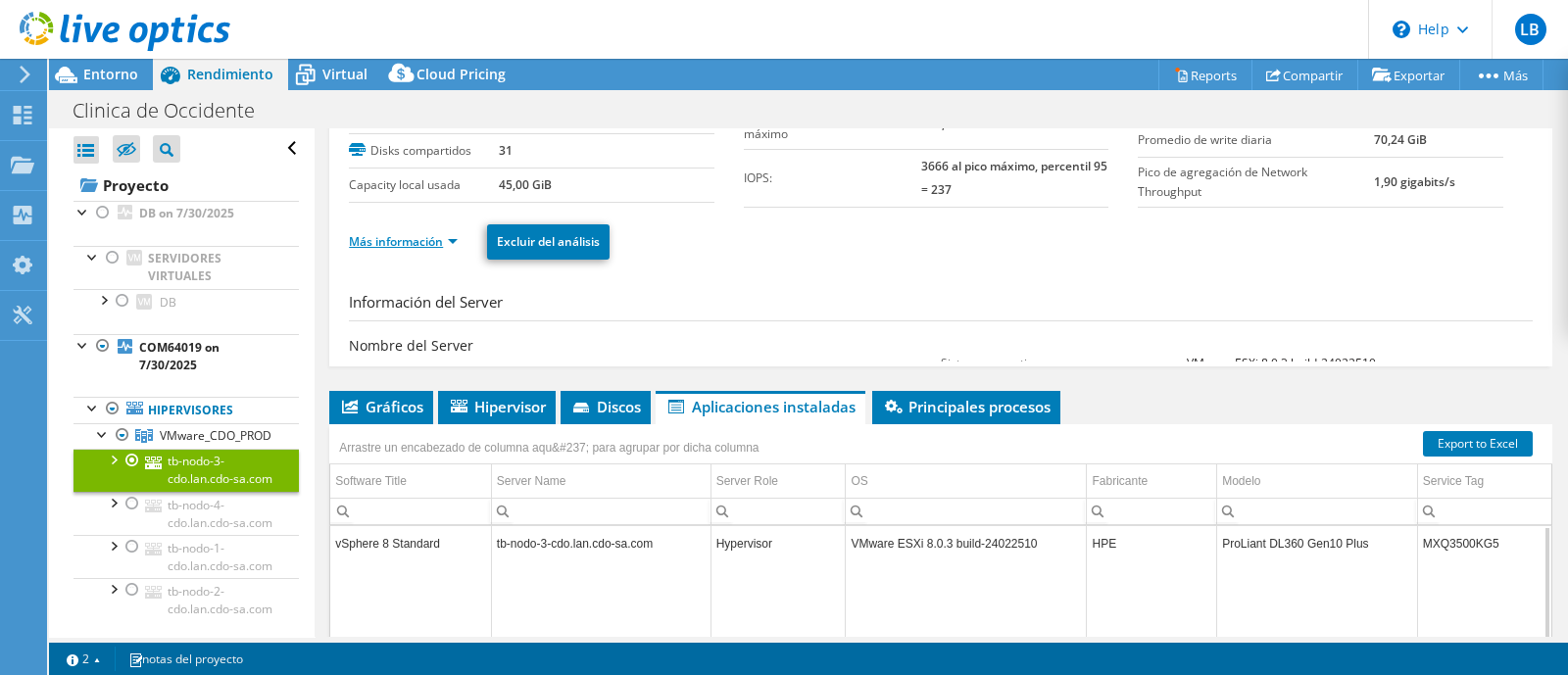 click on "Más información" at bounding box center [403, 241] 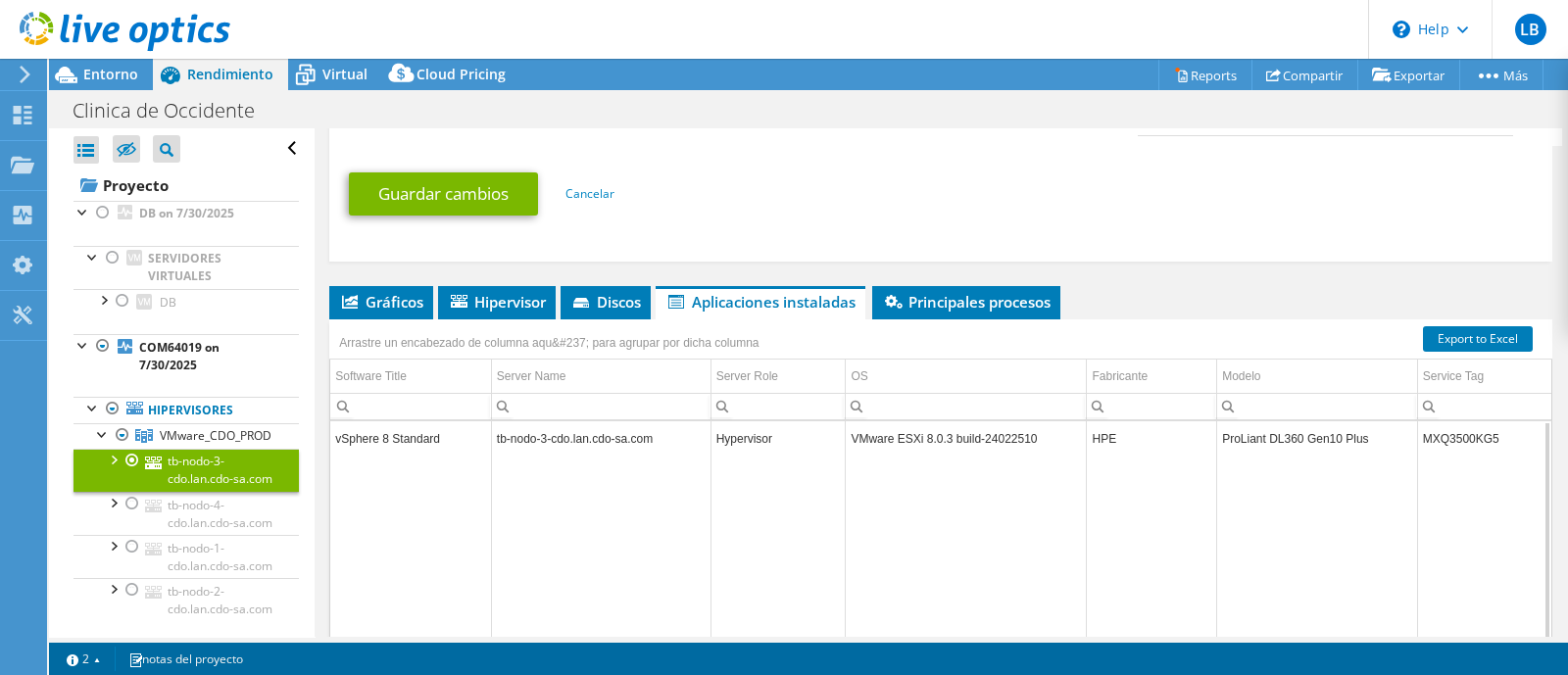 scroll, scrollTop: 869, scrollLeft: 0, axis: vertical 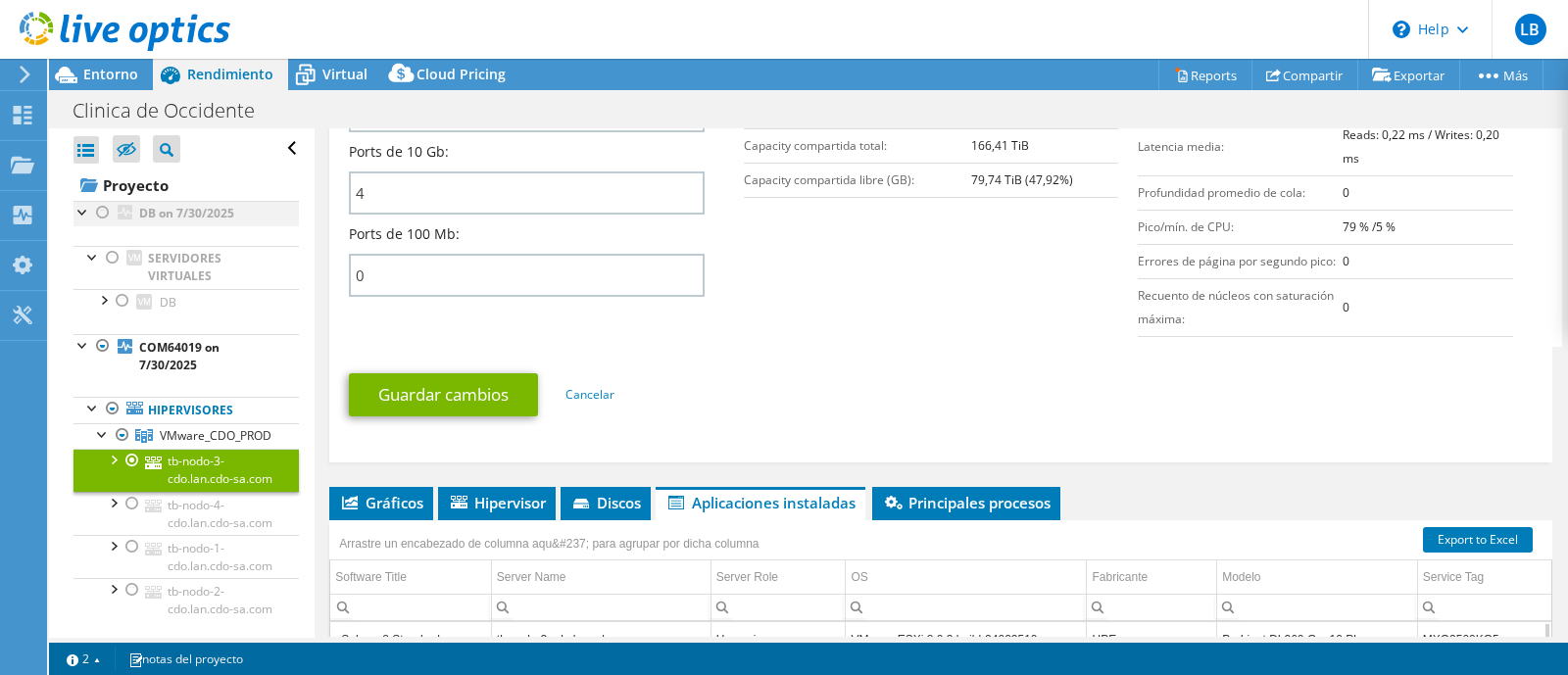 click at bounding box center (103, 213) 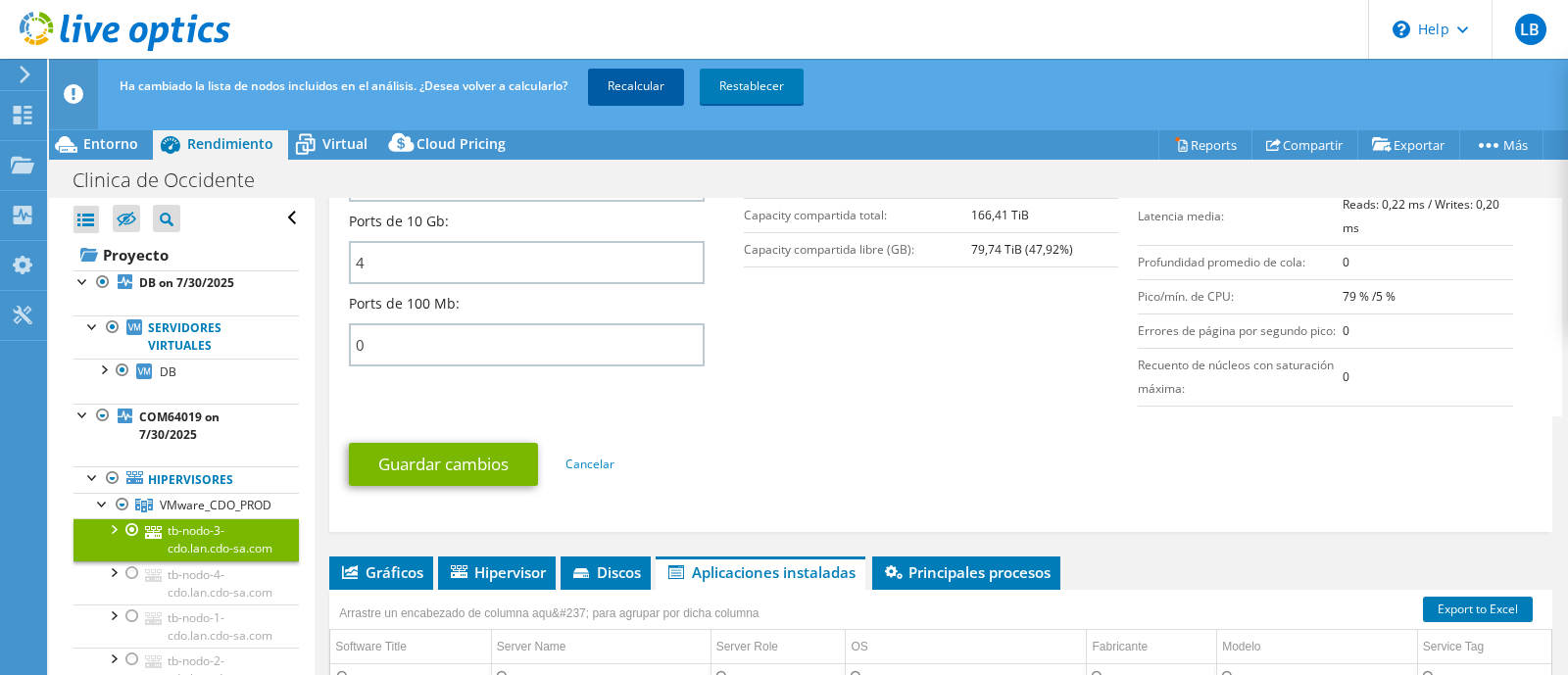 click on "Recalcular" at bounding box center (636, 86) 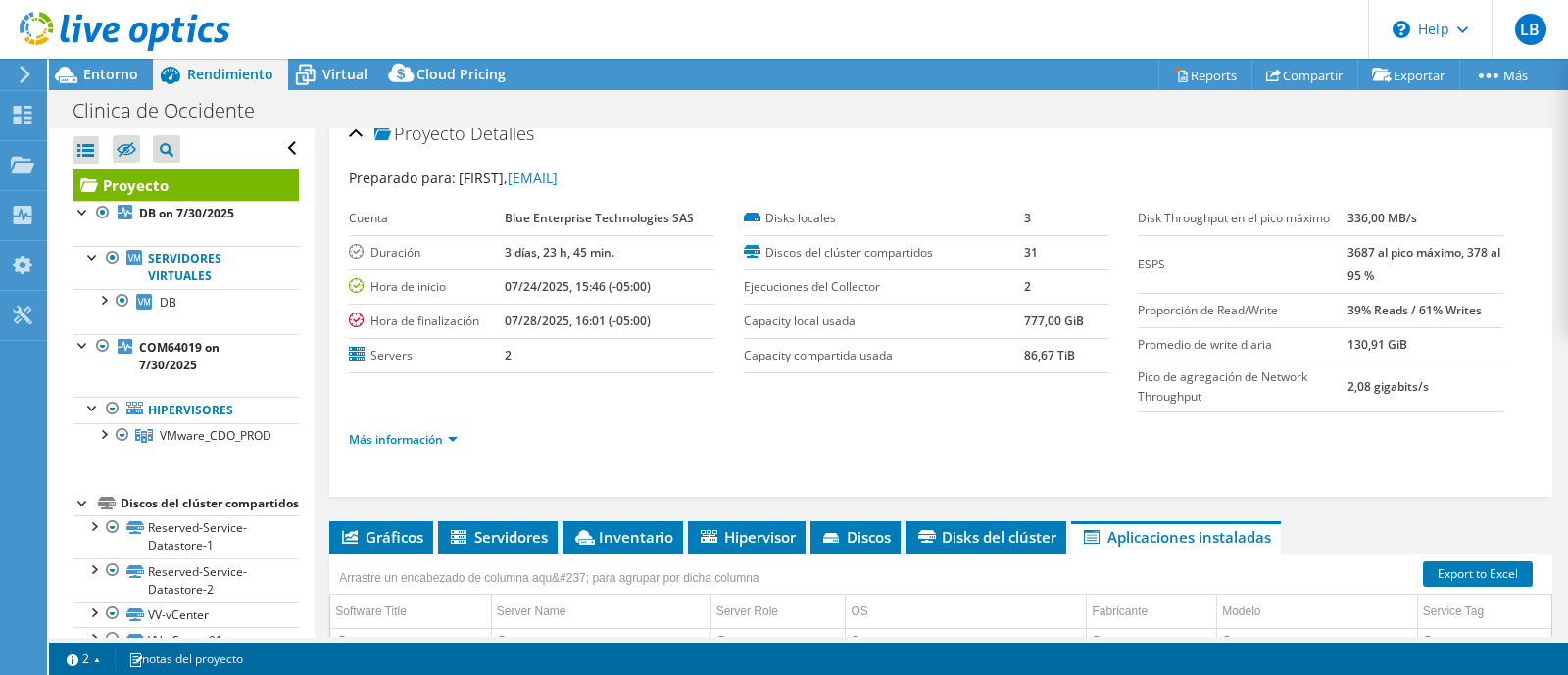 scroll, scrollTop: 0, scrollLeft: 0, axis: both 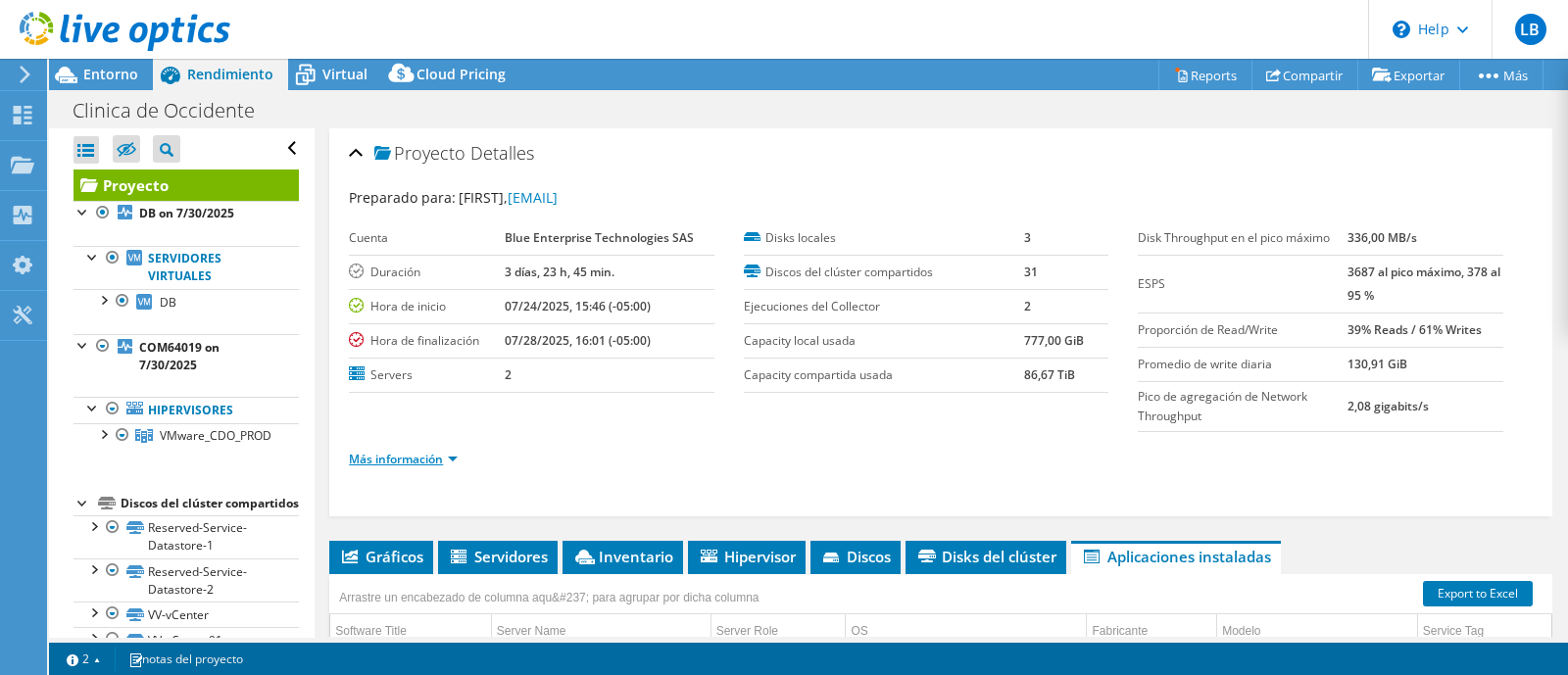click on "Más información" at bounding box center (403, 458) 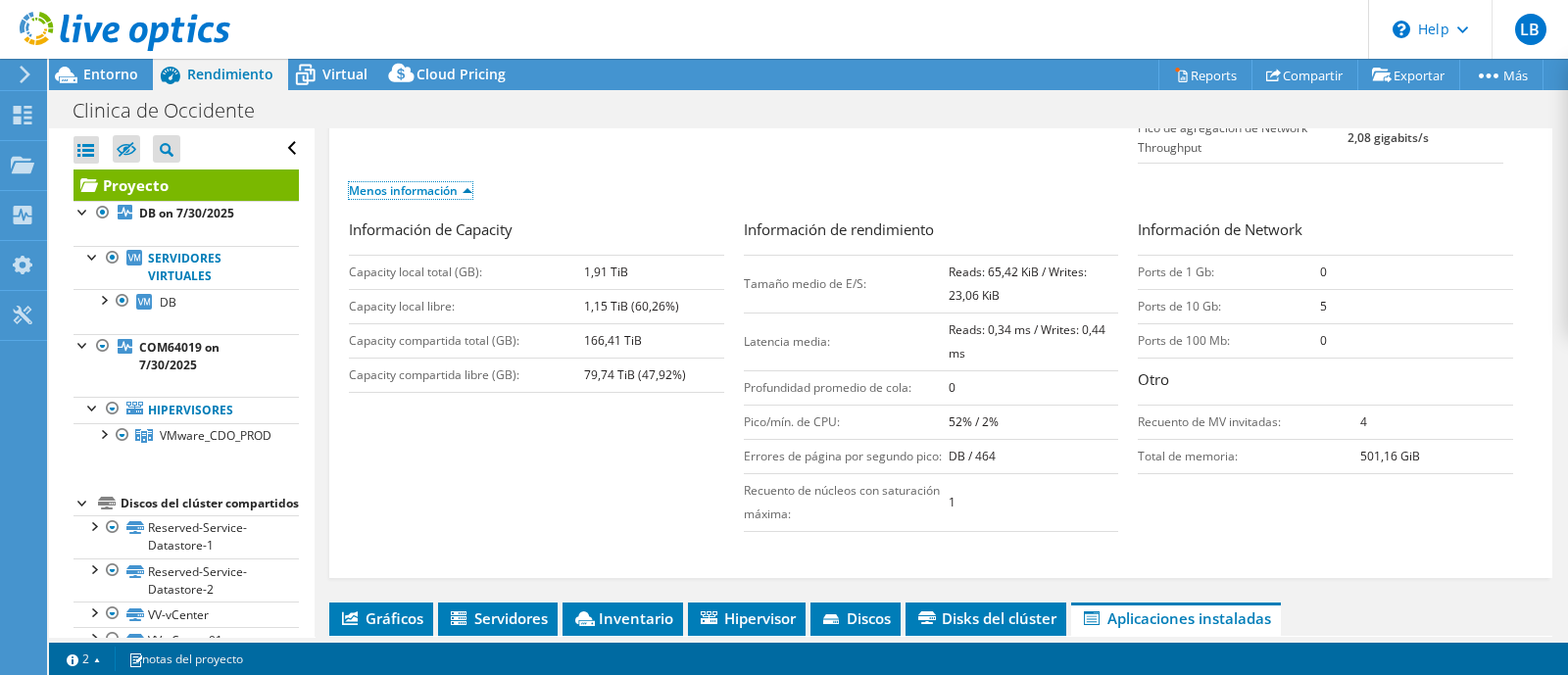 scroll, scrollTop: 0, scrollLeft: 0, axis: both 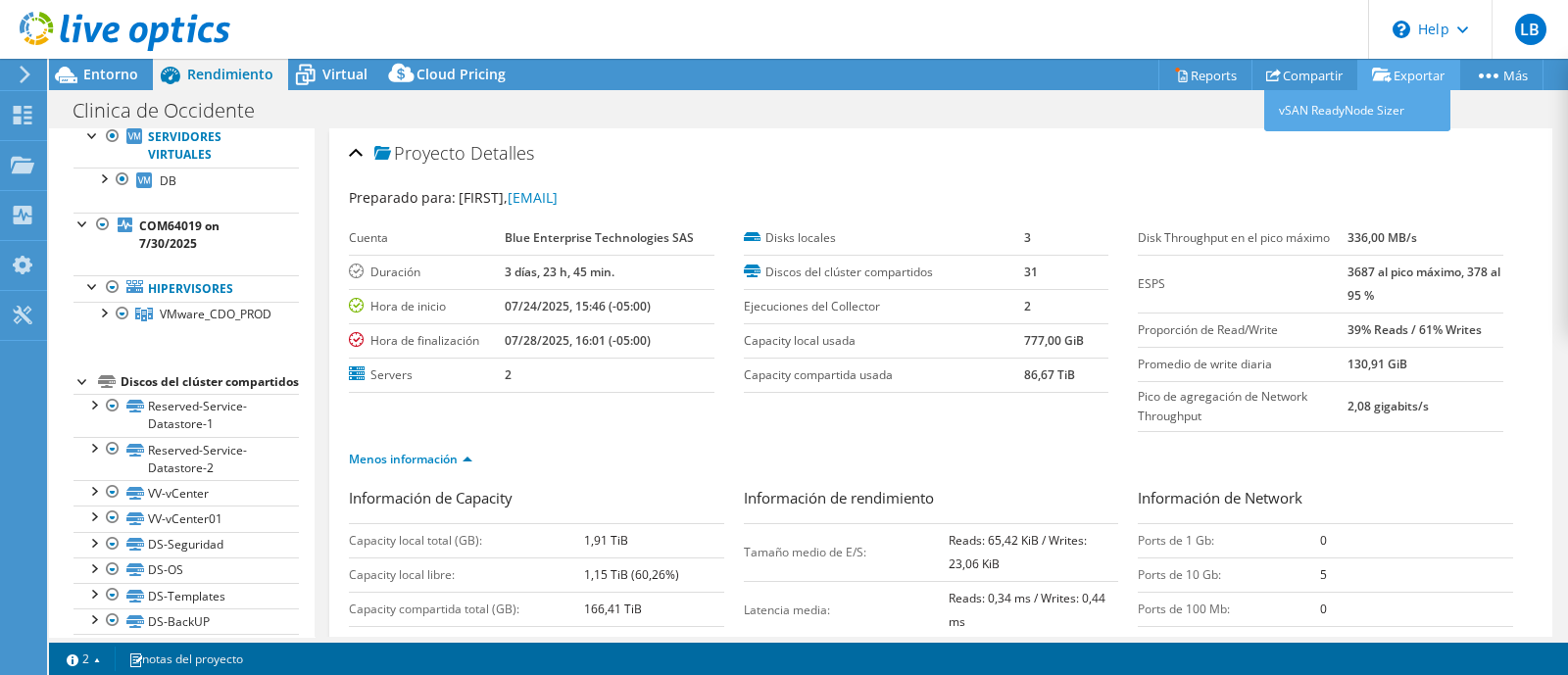 click on "Exportar" at bounding box center (1408, 74) 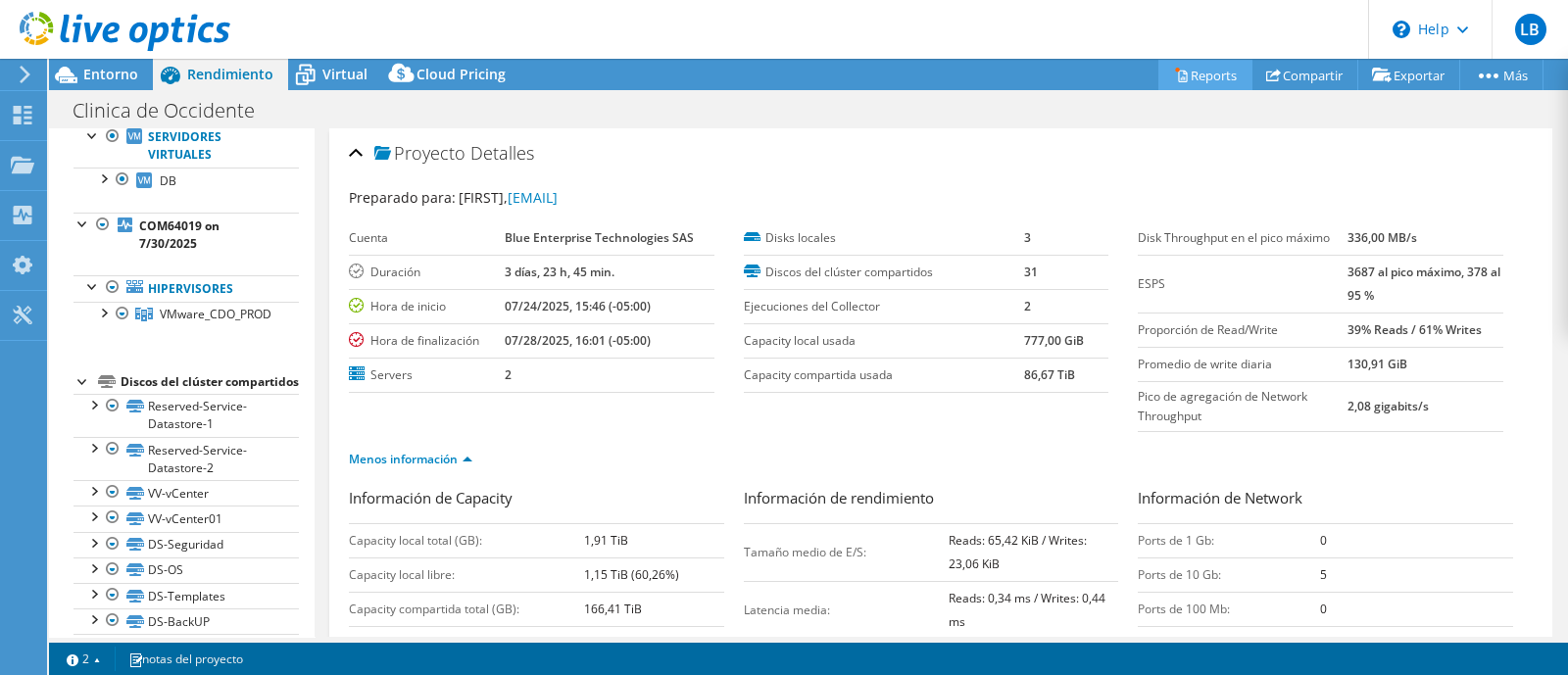 click on "Reports" at bounding box center (1205, 74) 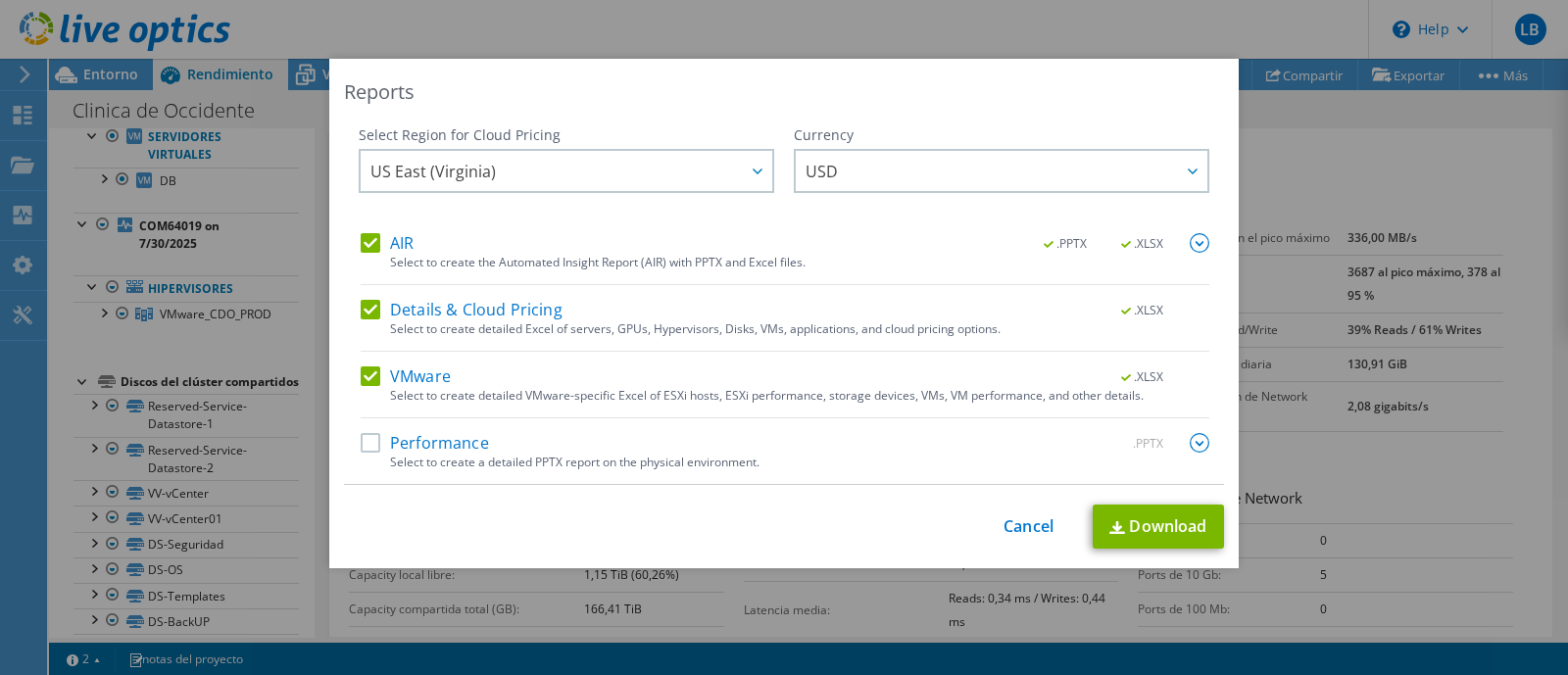 click on "Performance" at bounding box center (424, 443) 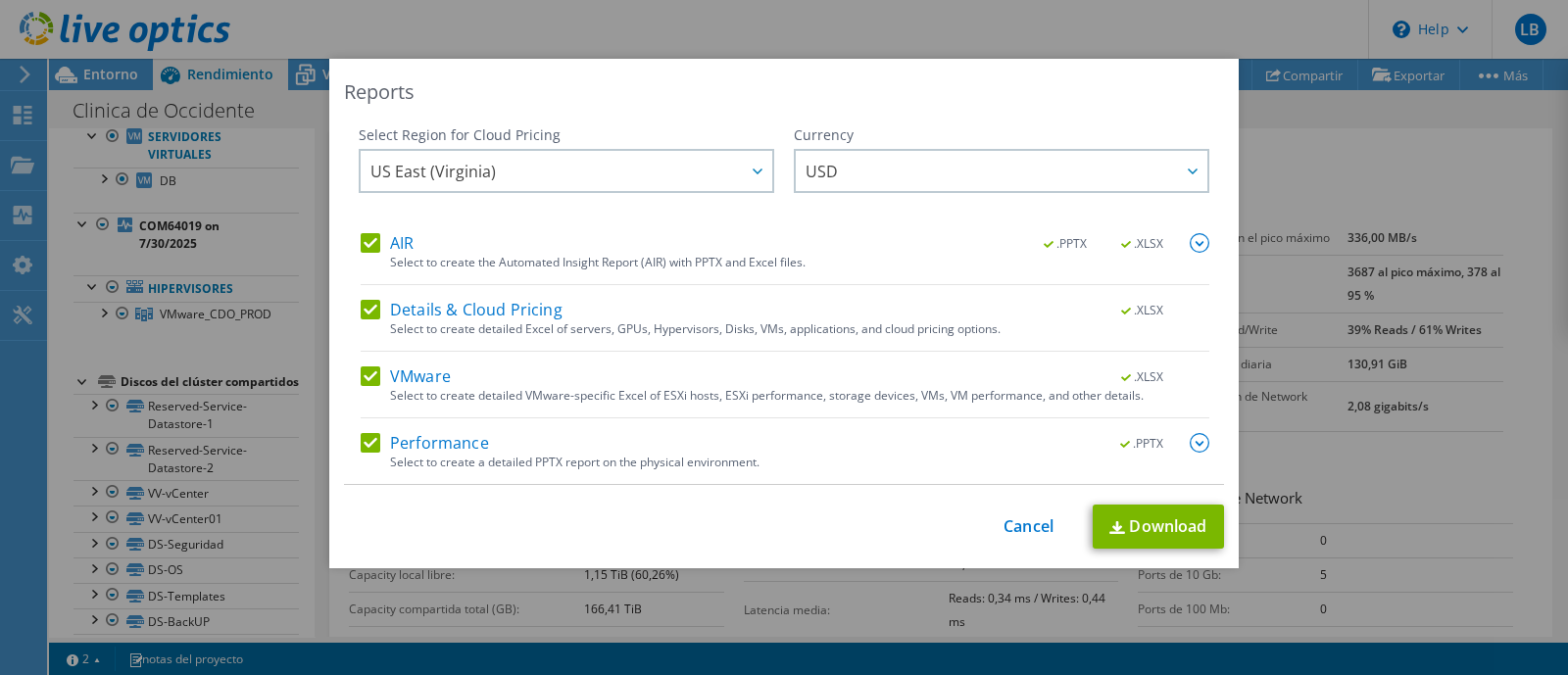 click at bounding box center (1200, 443) 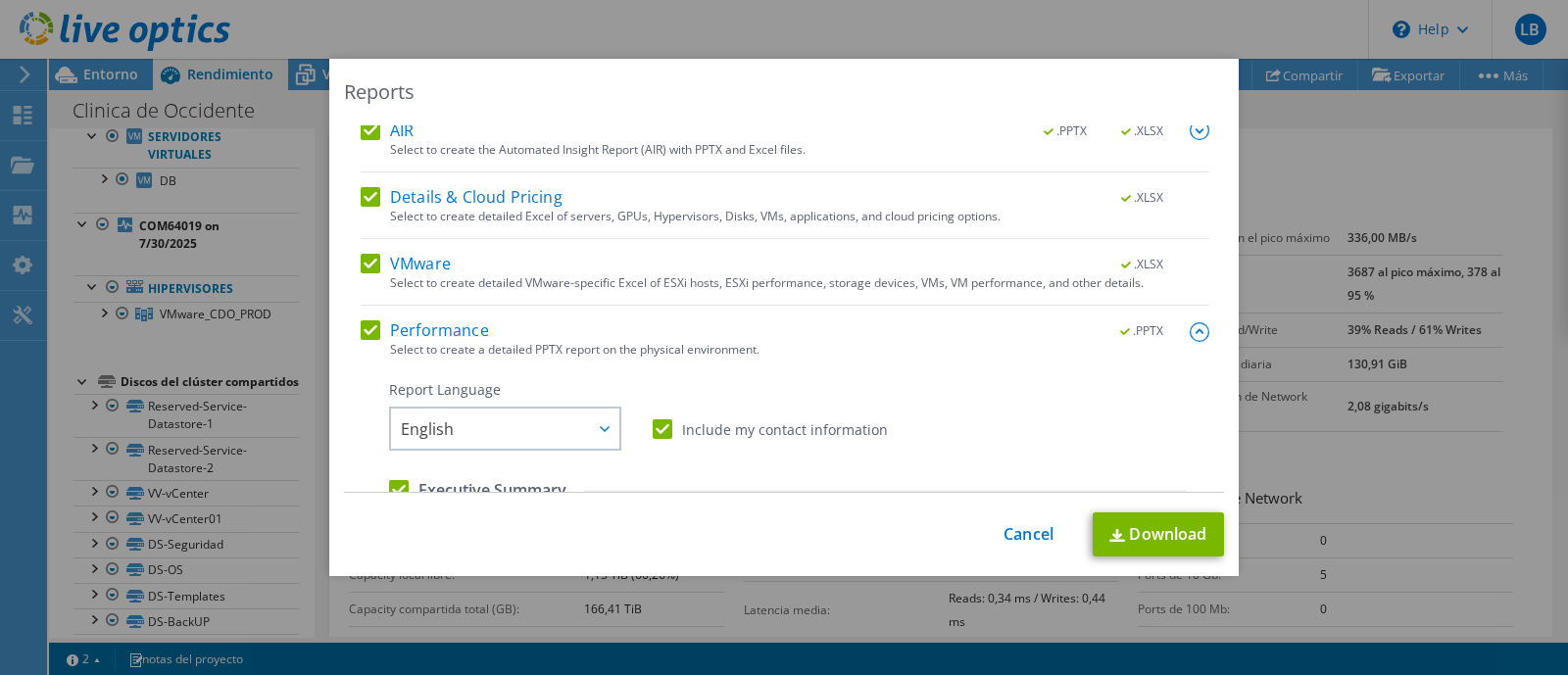 scroll, scrollTop: 0, scrollLeft: 0, axis: both 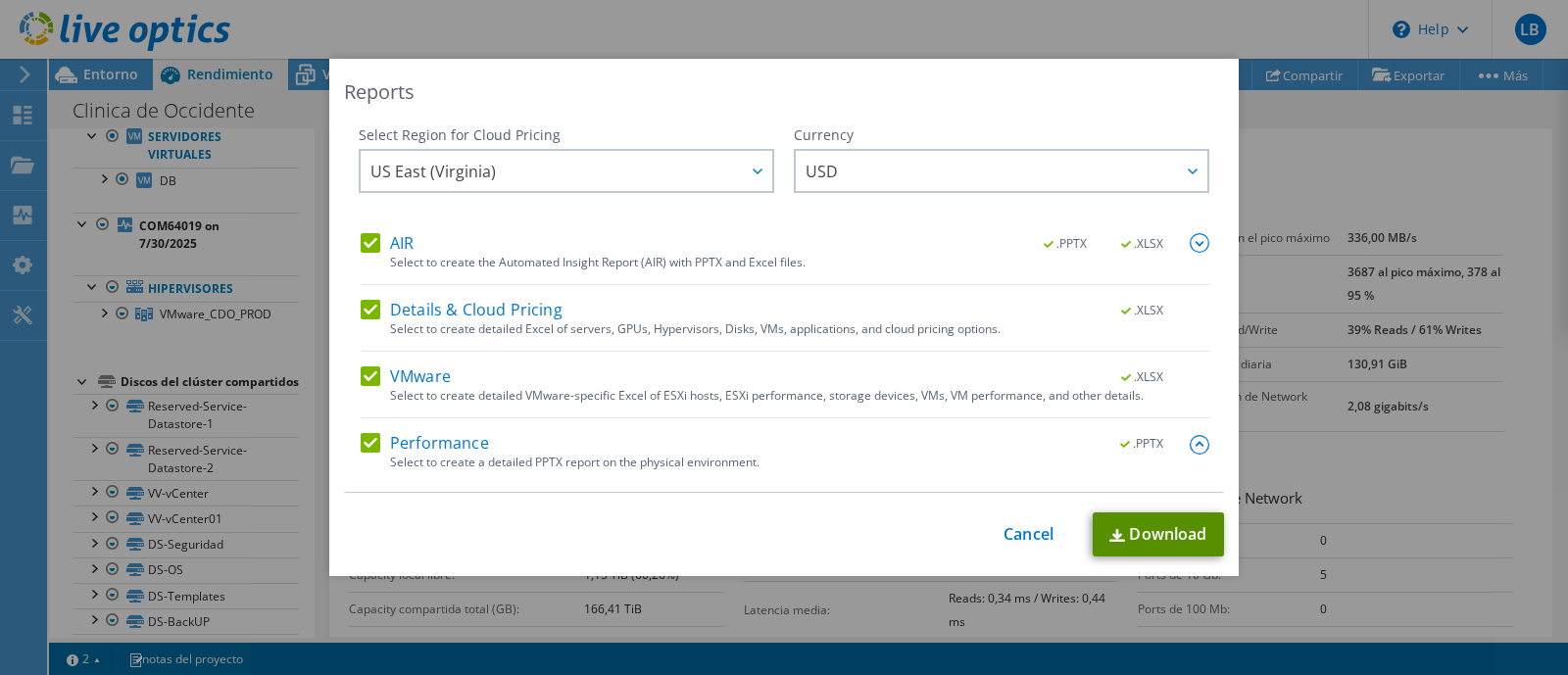 click on "Download" at bounding box center (1158, 534) 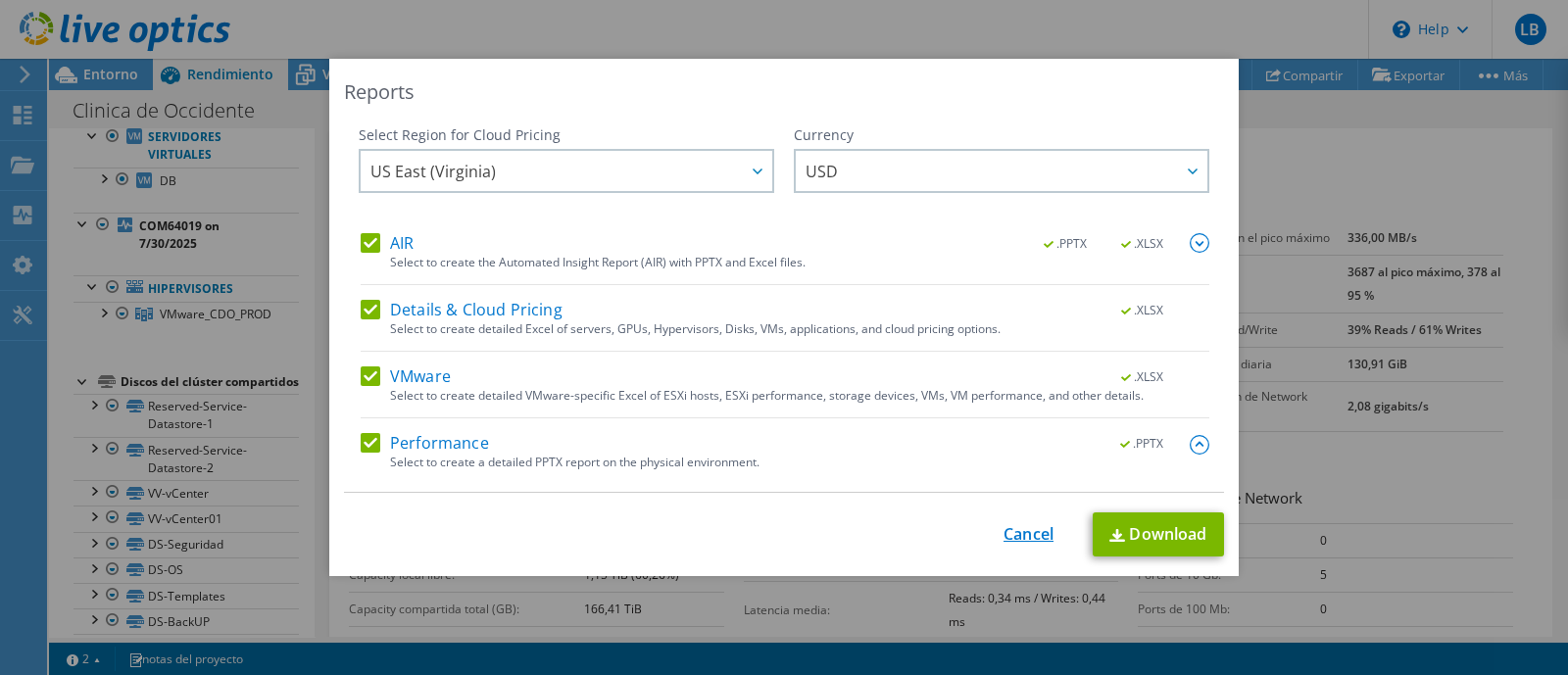 click on "Cancel" at bounding box center (1028, 534) 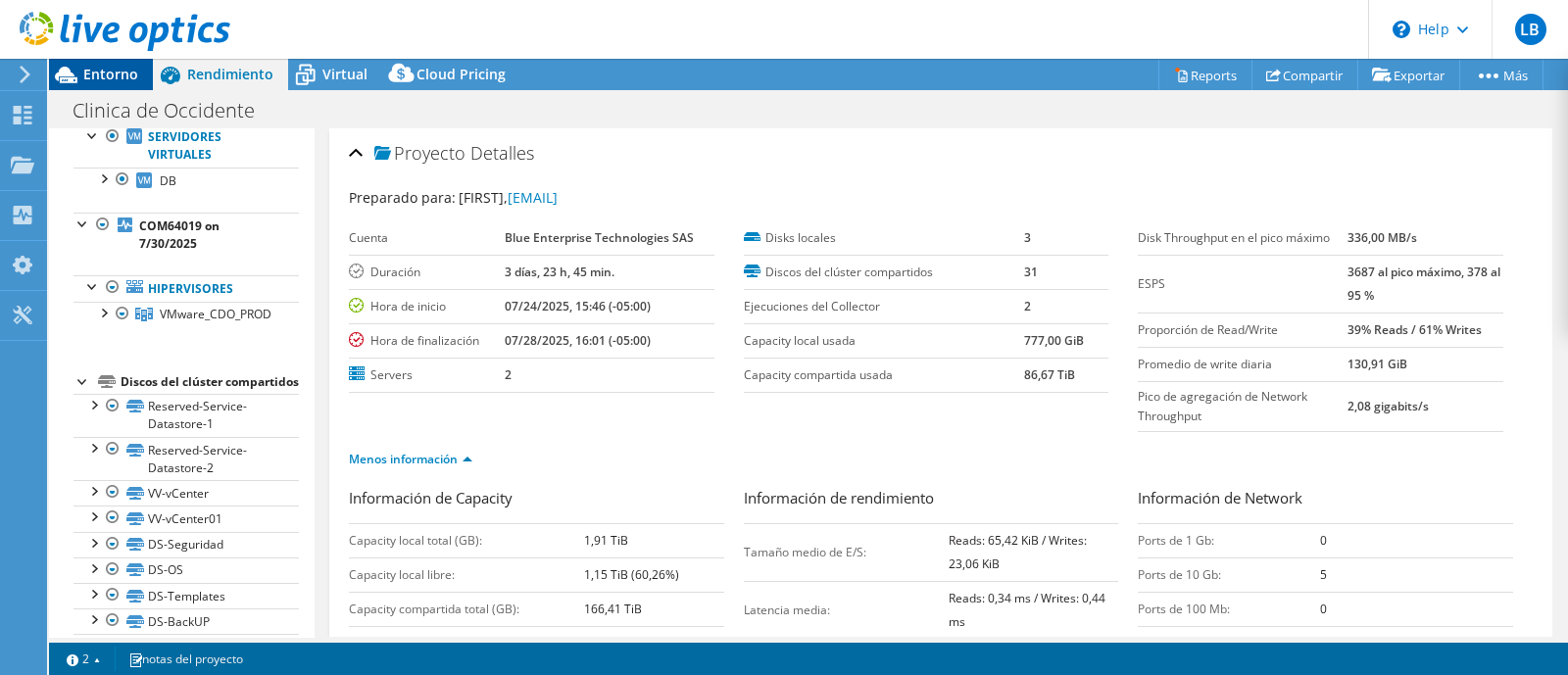 click on "Entorno" at bounding box center (111, 73) 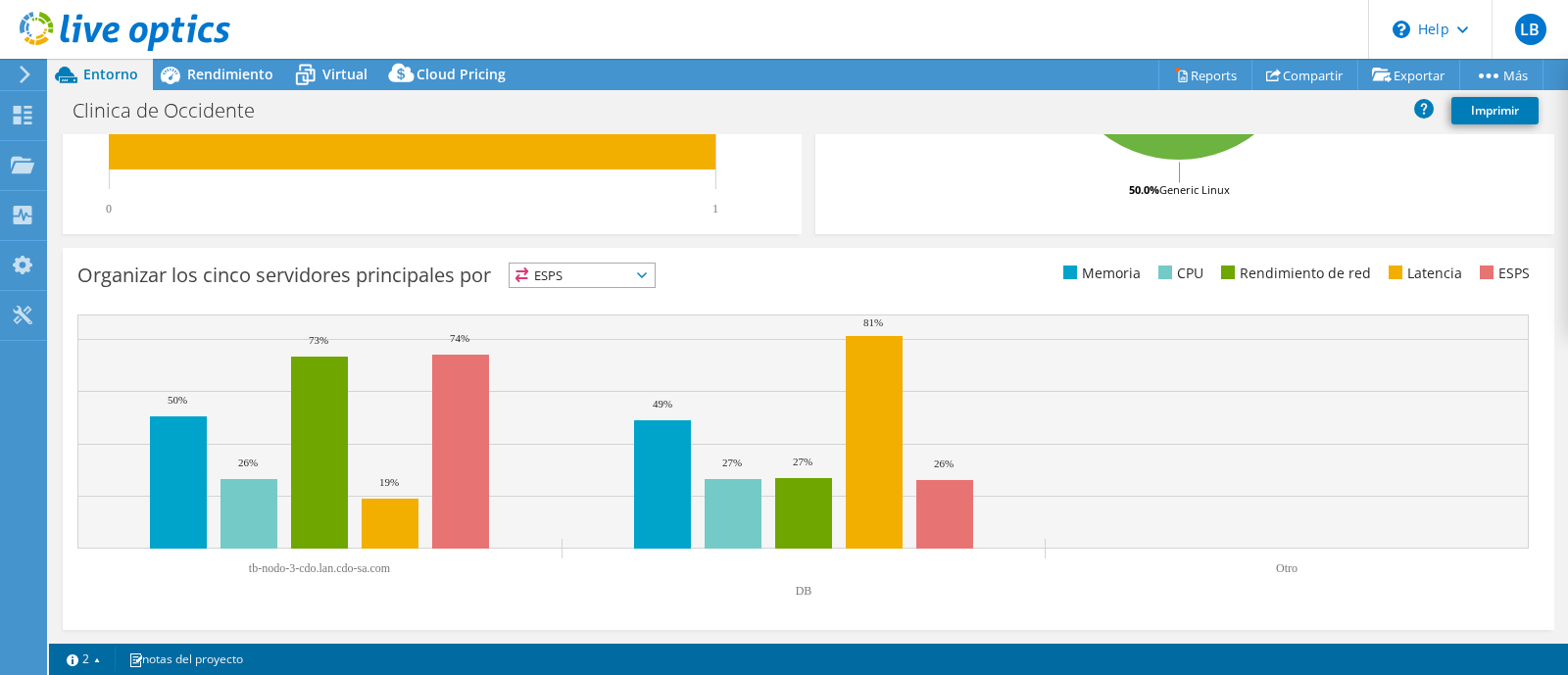 scroll, scrollTop: 0, scrollLeft: 0, axis: both 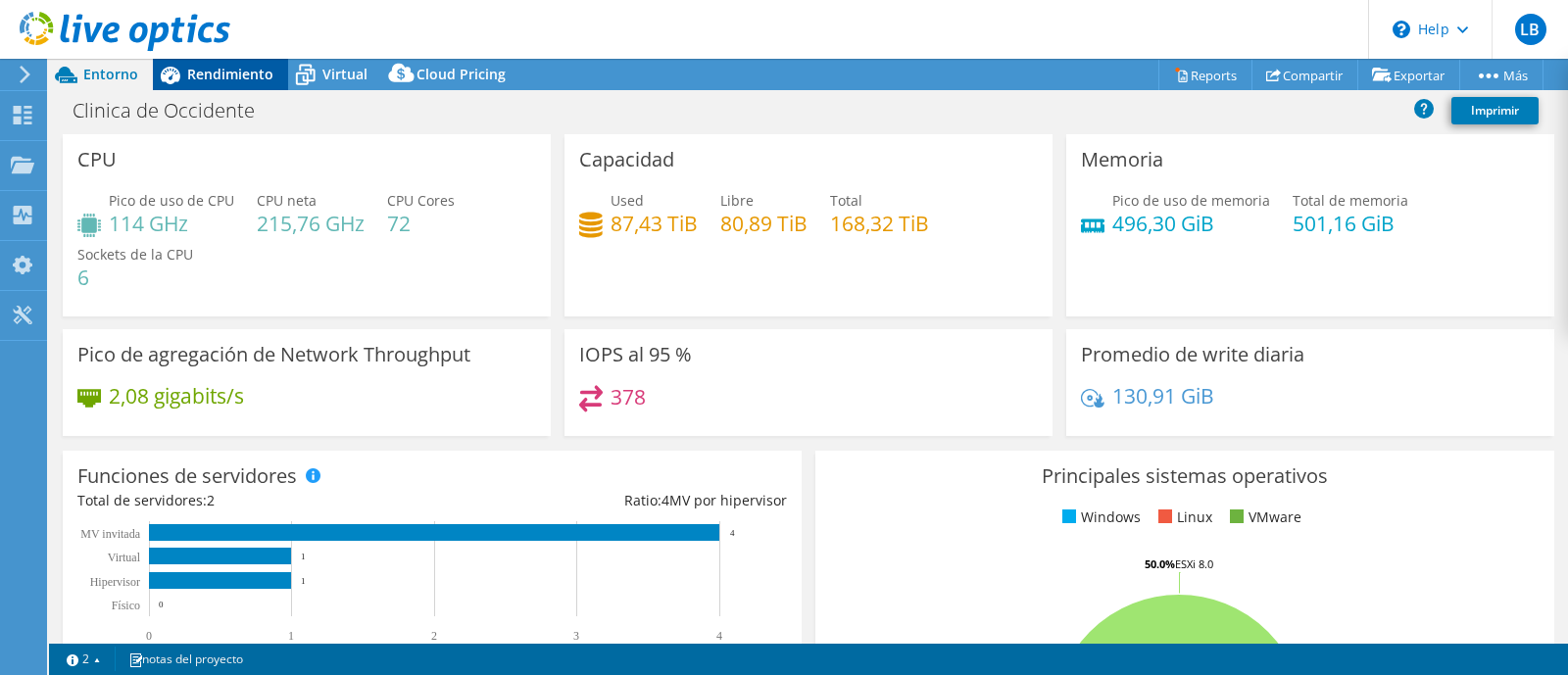 click on "Rendimiento" at bounding box center [220, 74] 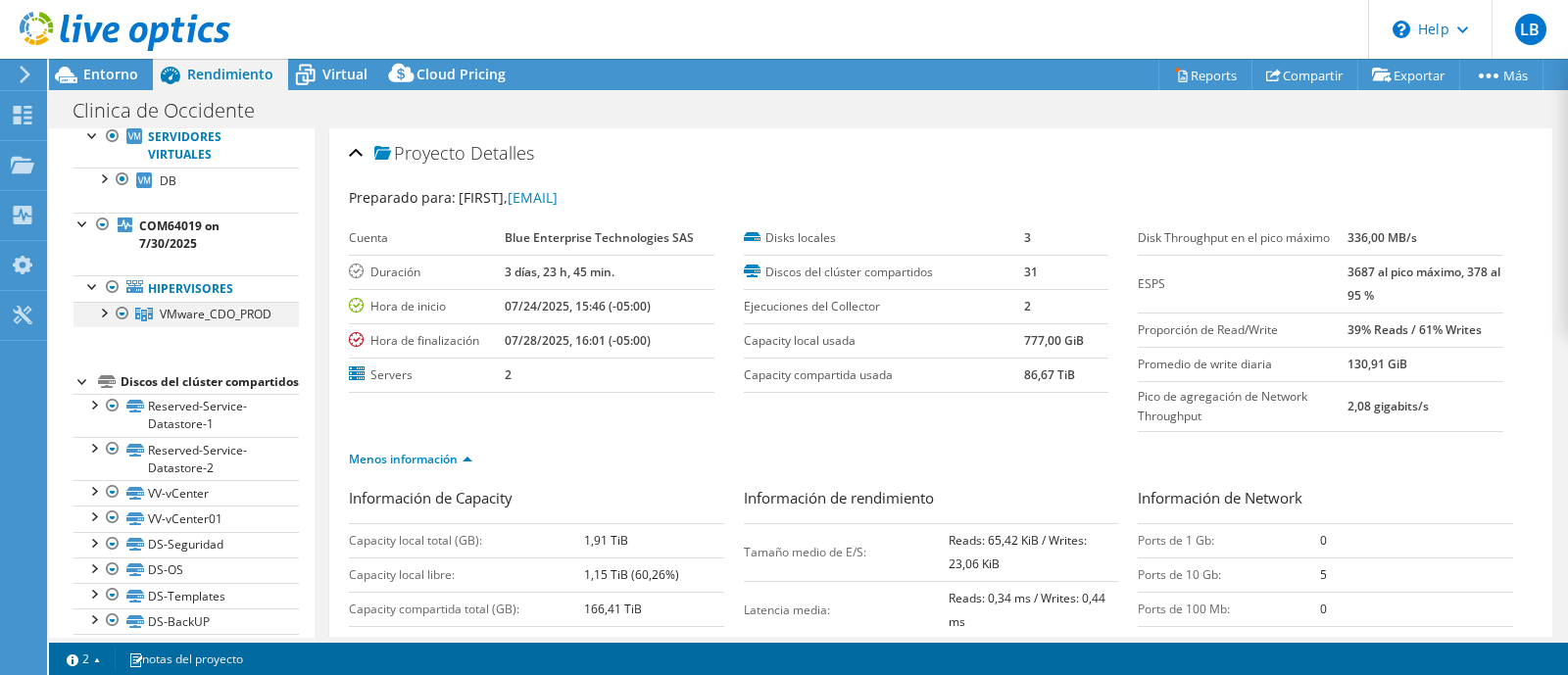 click at bounding box center [103, 312] 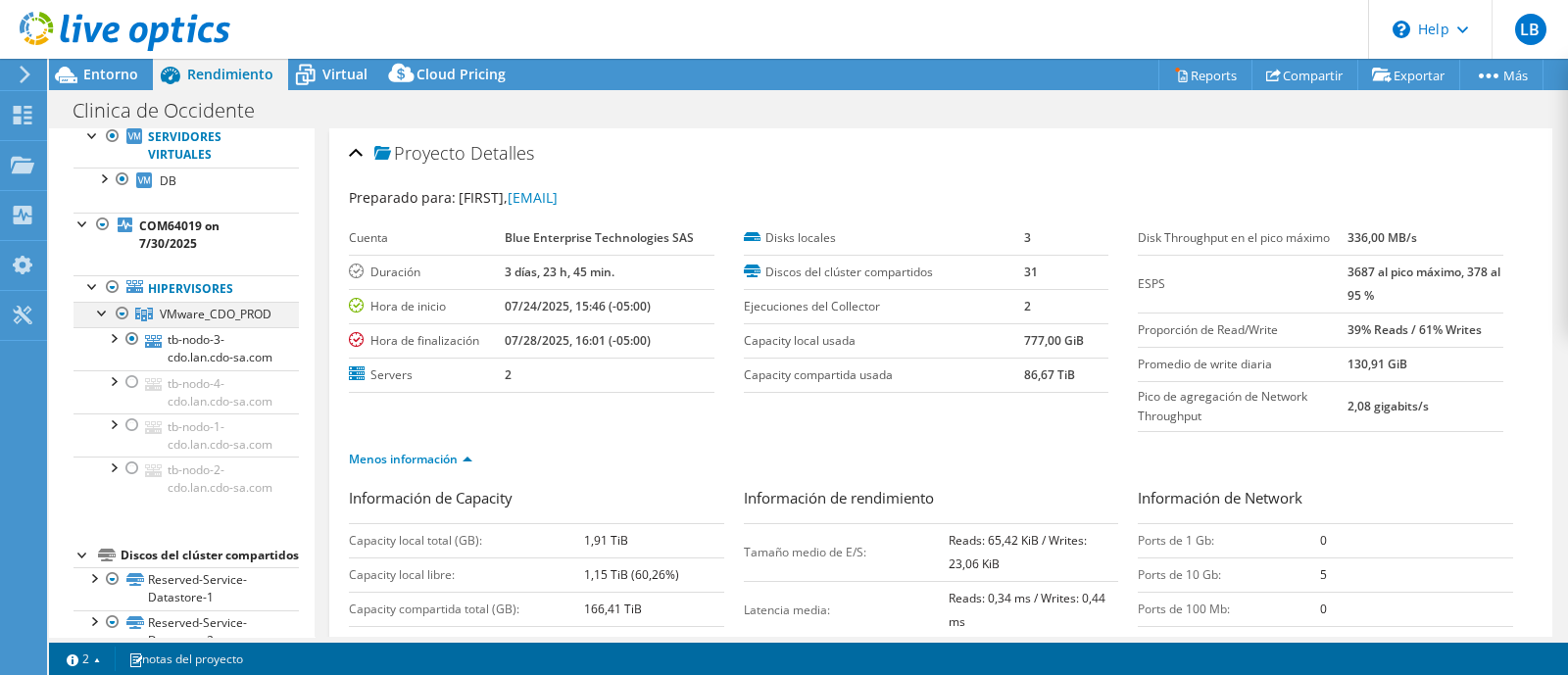 click at bounding box center [103, 312] 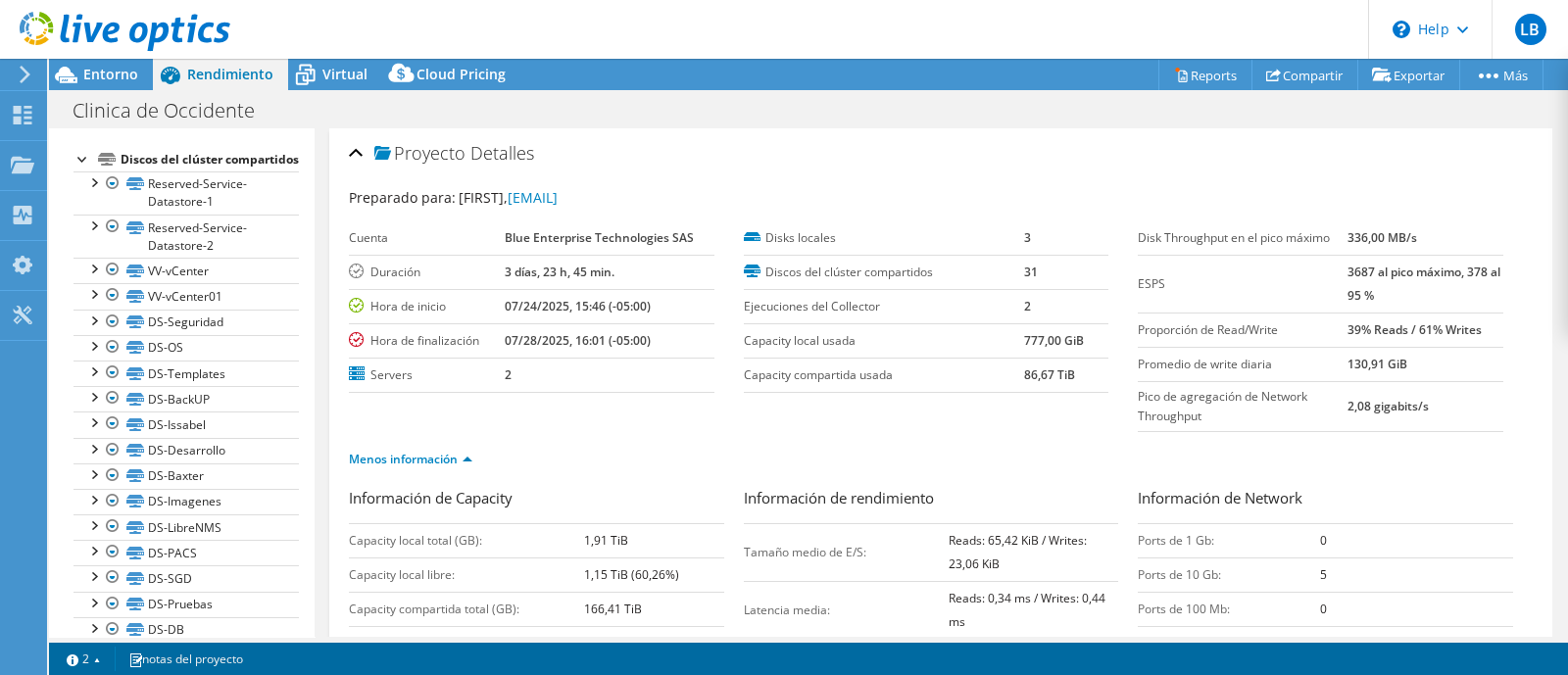 scroll, scrollTop: 367, scrollLeft: 0, axis: vertical 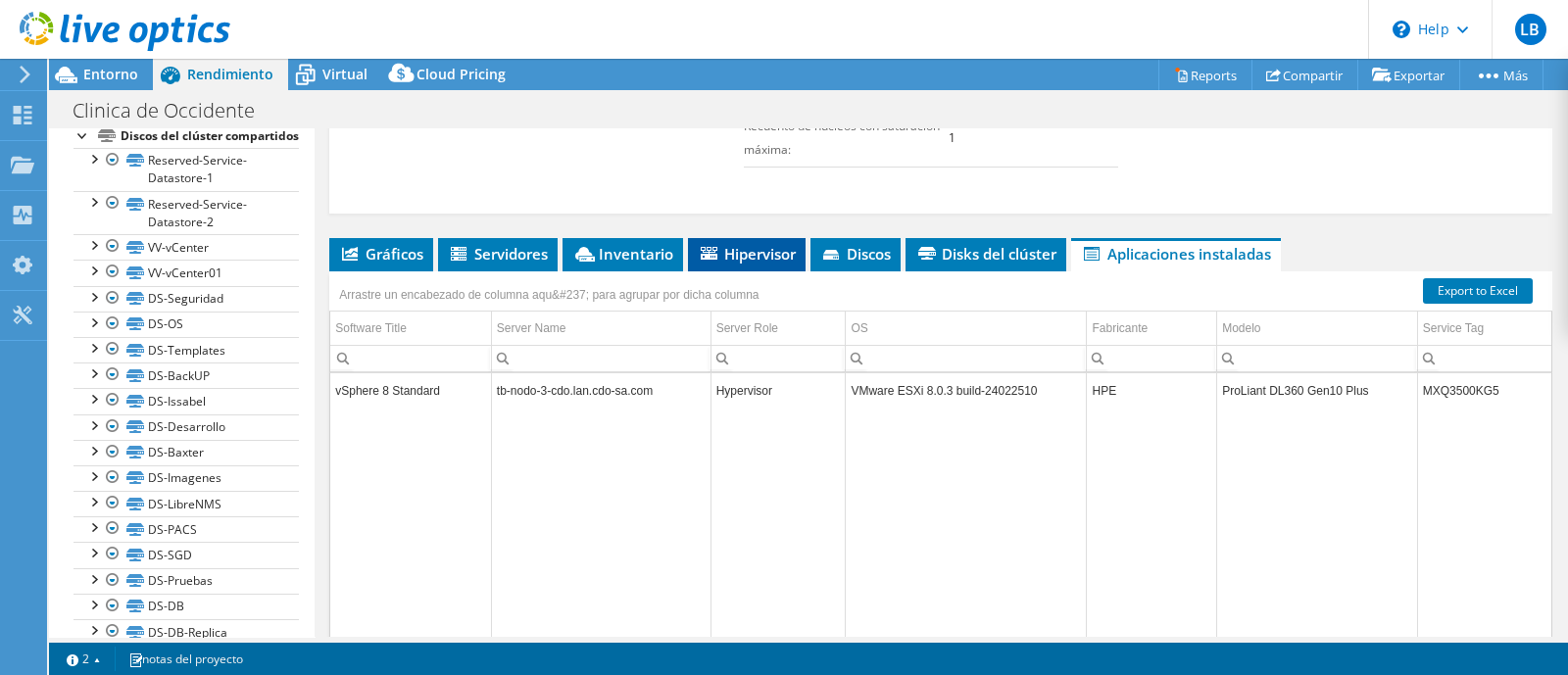 click on "Hipervisor" at bounding box center (747, 254) 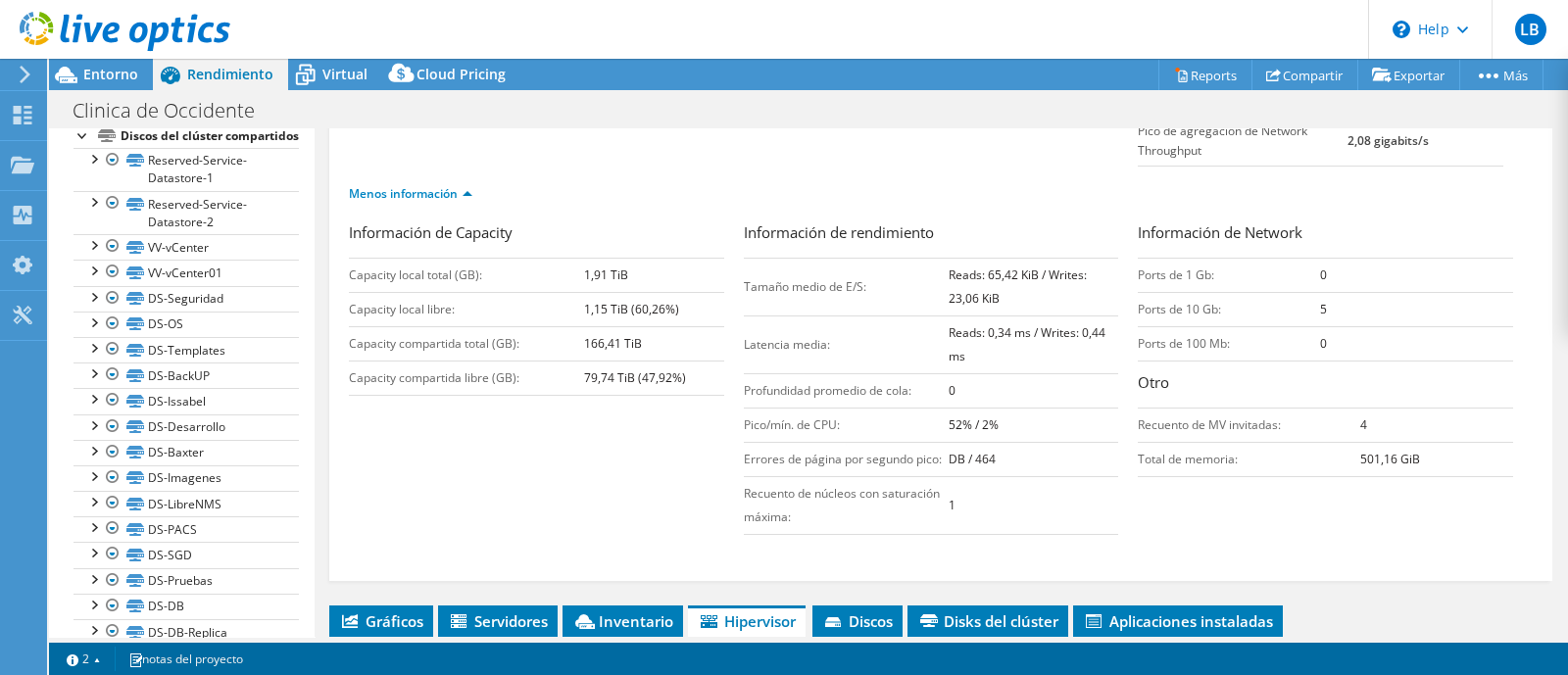 scroll, scrollTop: 0, scrollLeft: 0, axis: both 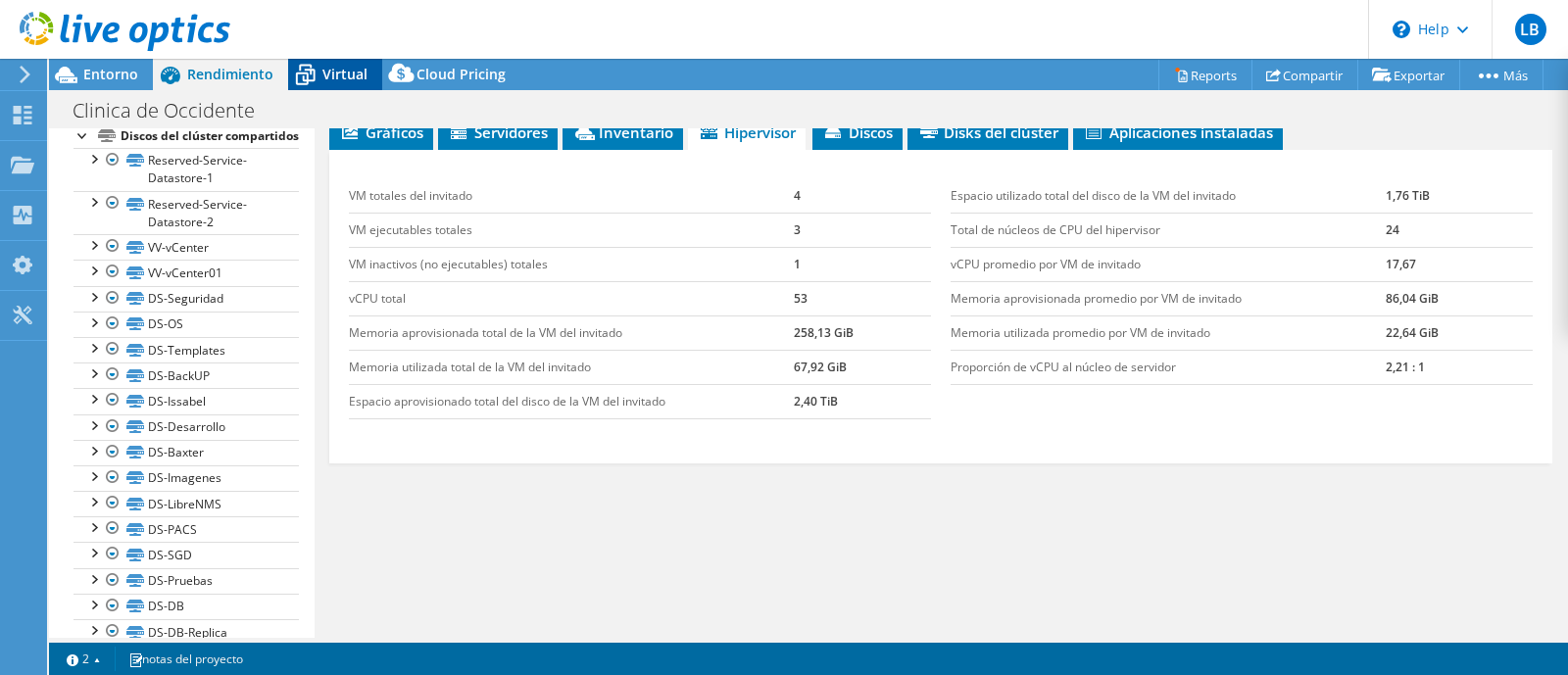 click 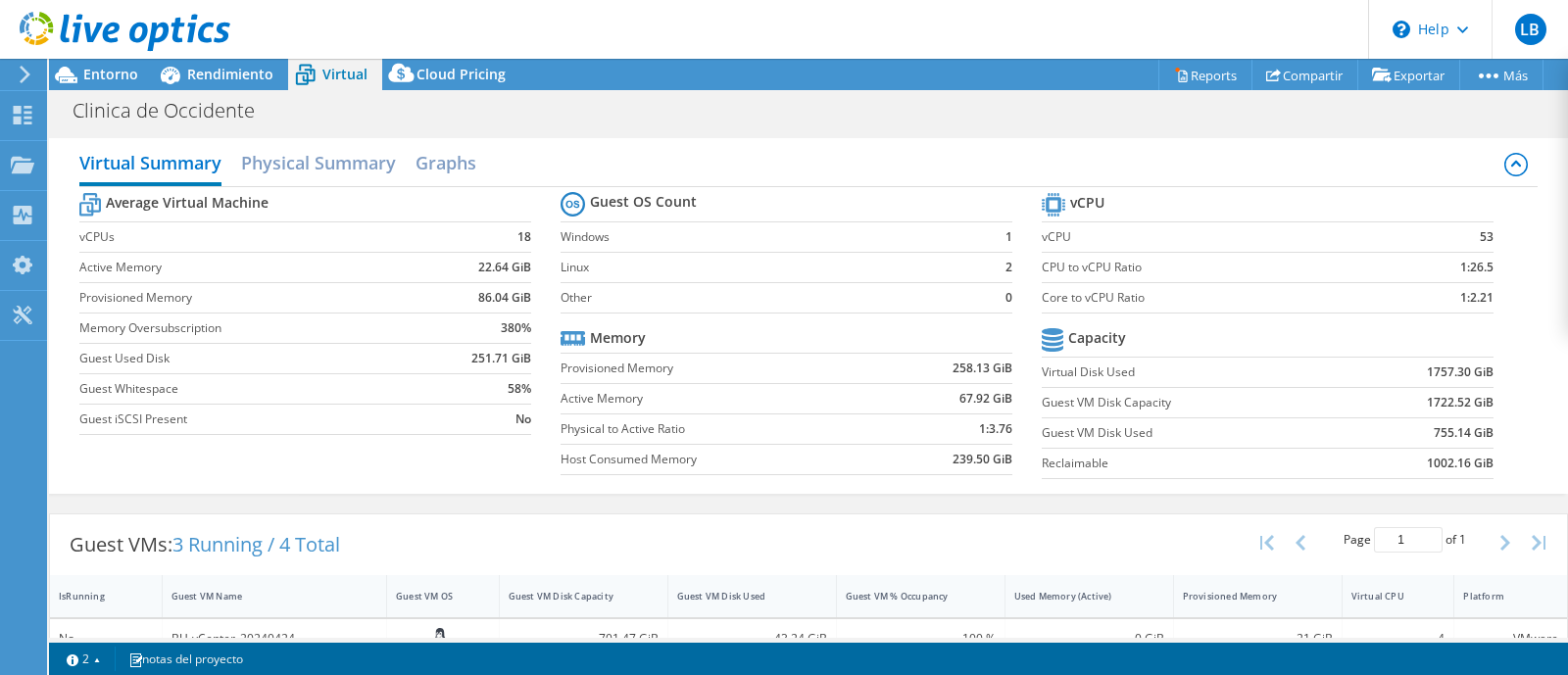 scroll, scrollTop: 171, scrollLeft: 0, axis: vertical 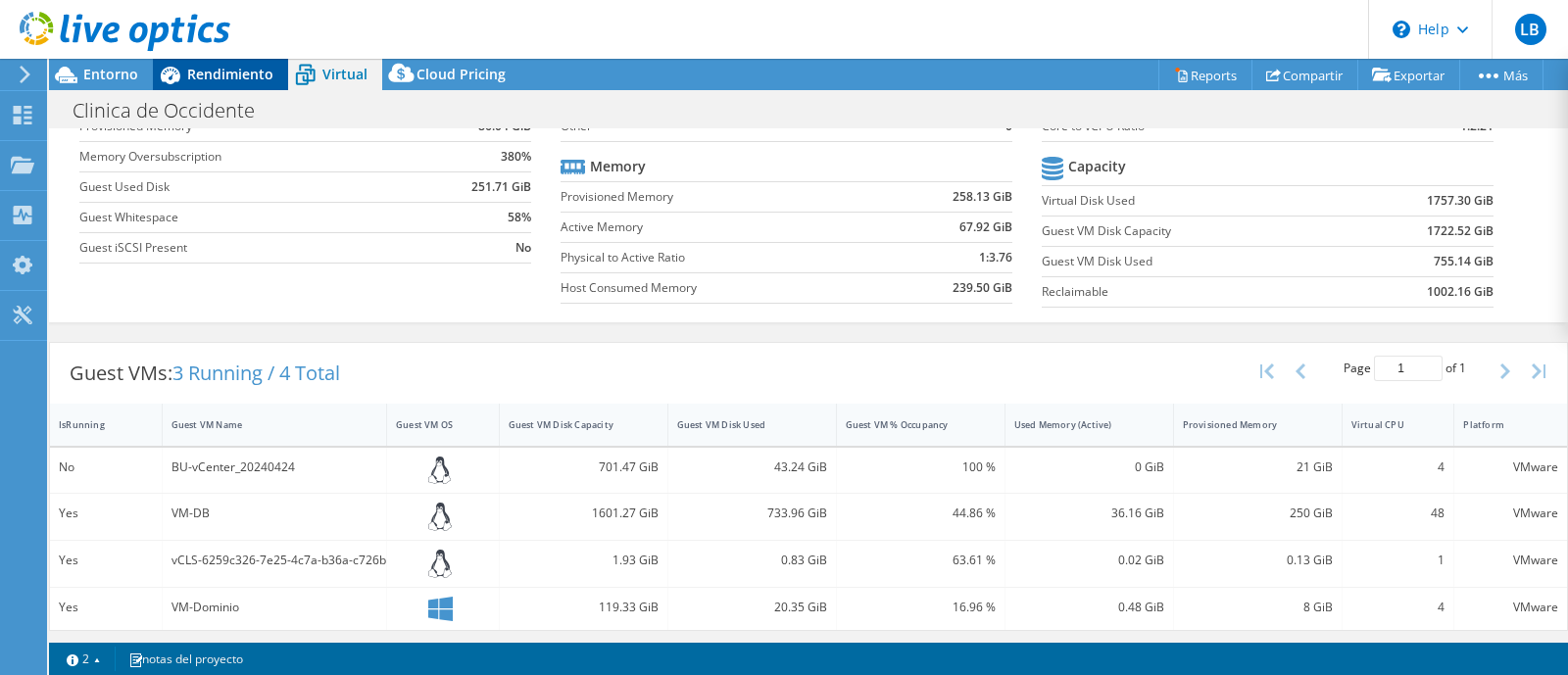 click on "Rendimiento" at bounding box center [230, 73] 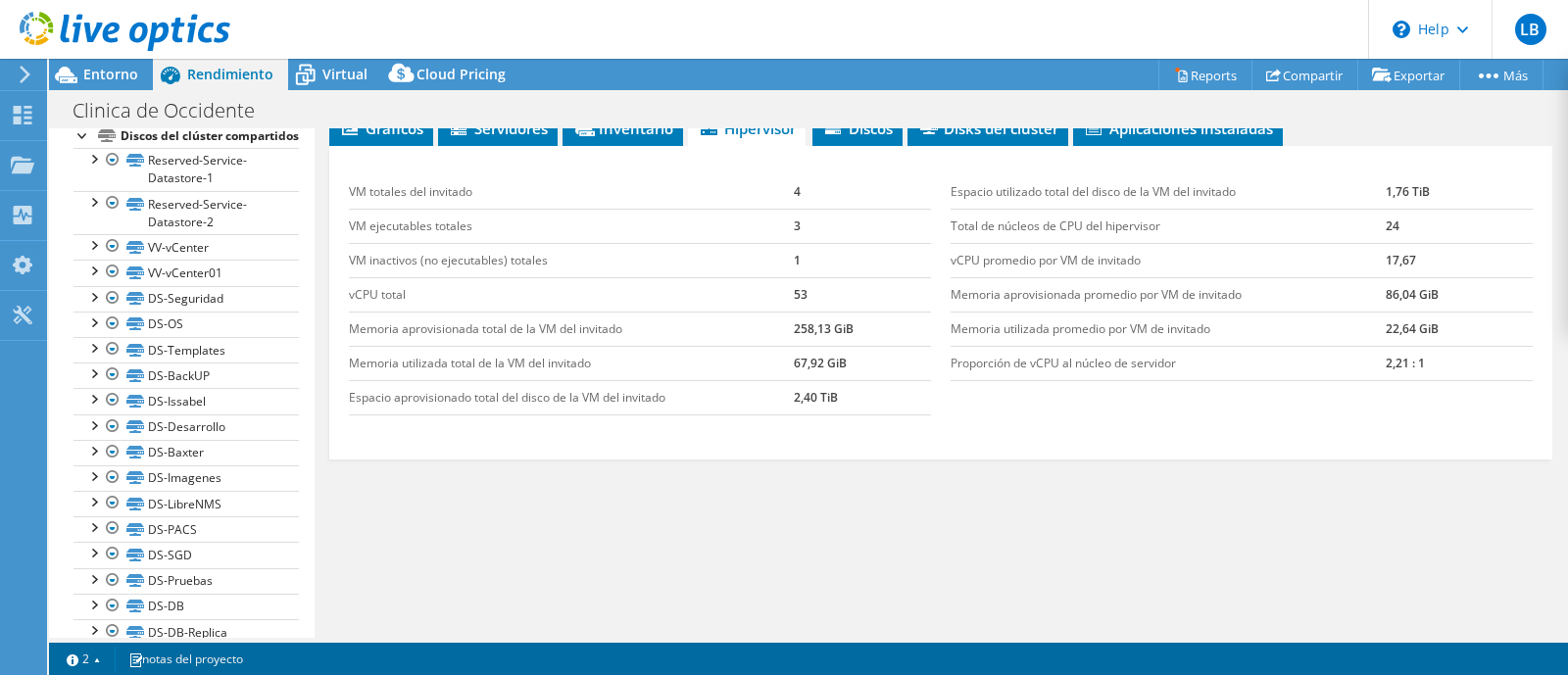 scroll, scrollTop: 0, scrollLeft: 0, axis: both 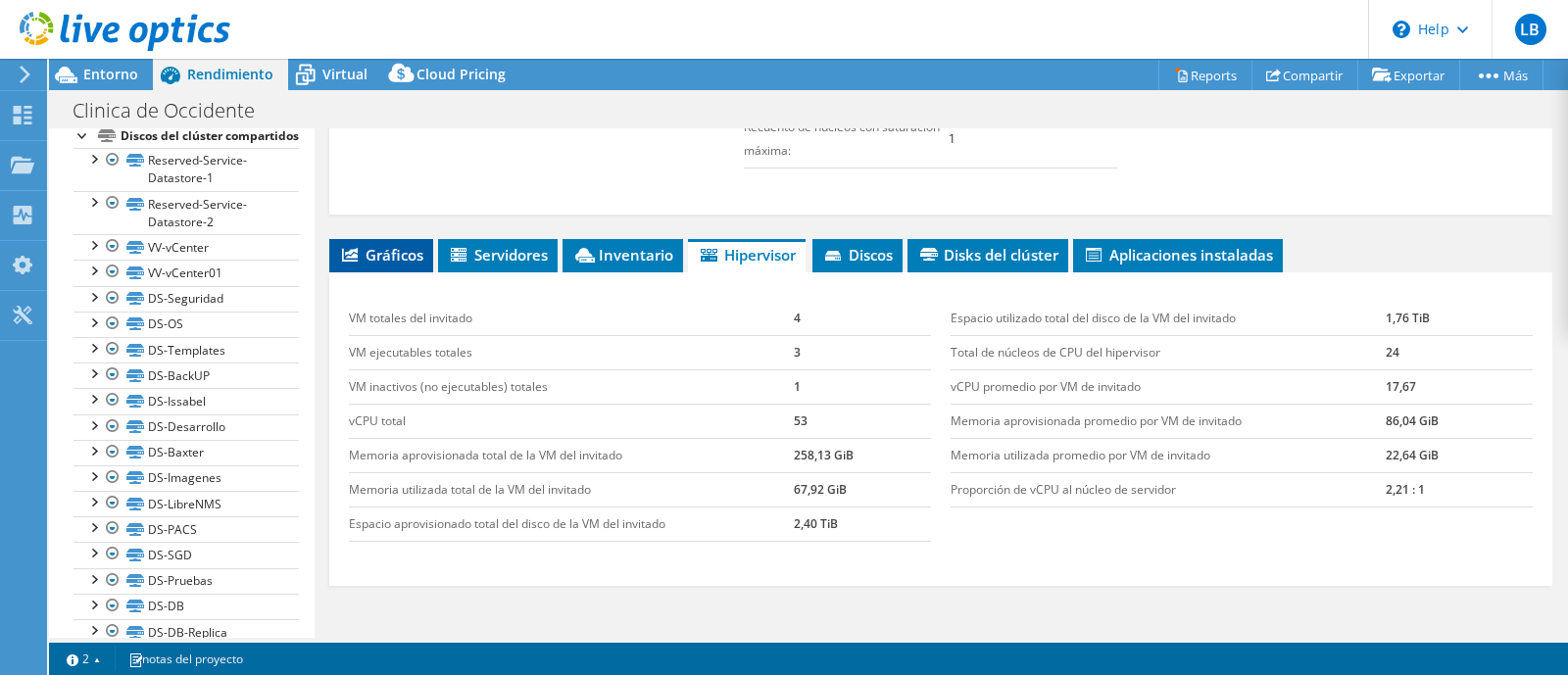 click on "Gráficos" at bounding box center (381, 255) 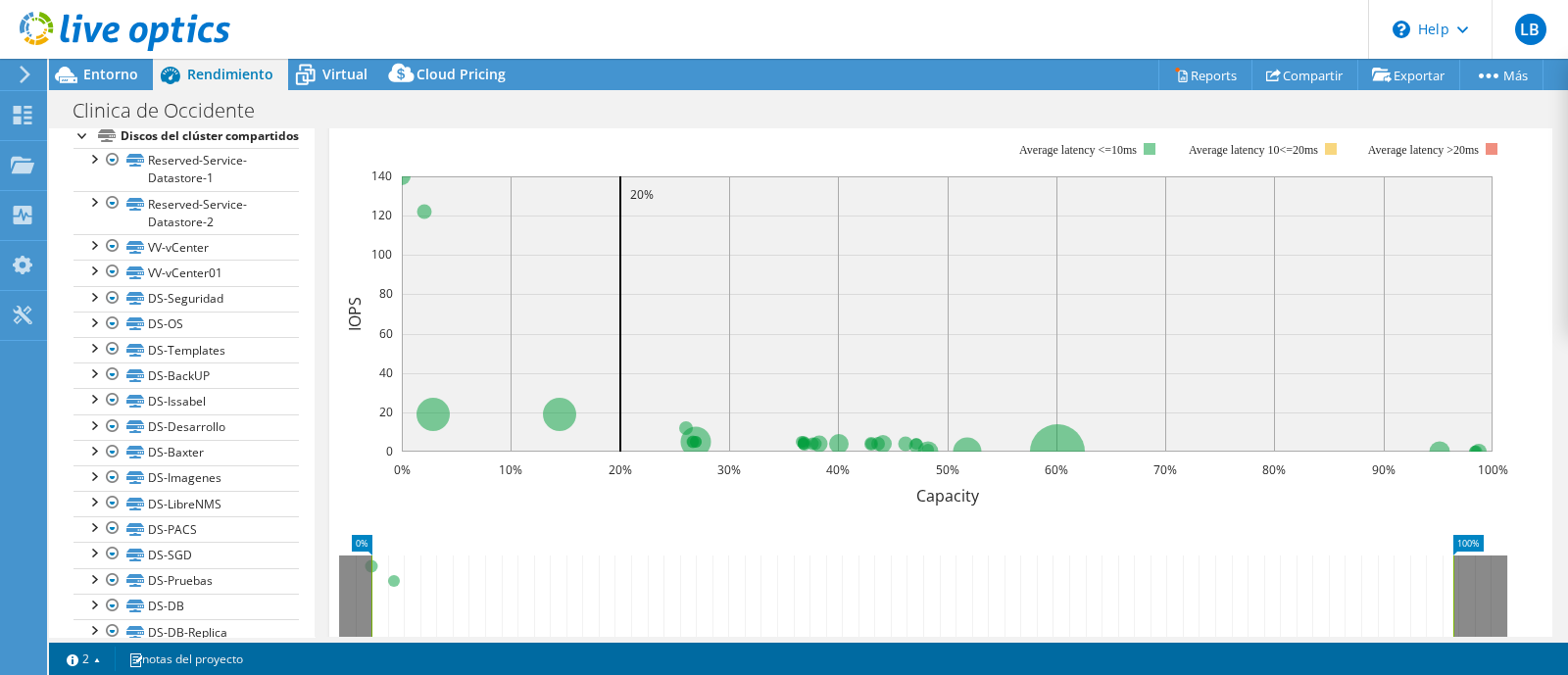 scroll, scrollTop: 778, scrollLeft: 0, axis: vertical 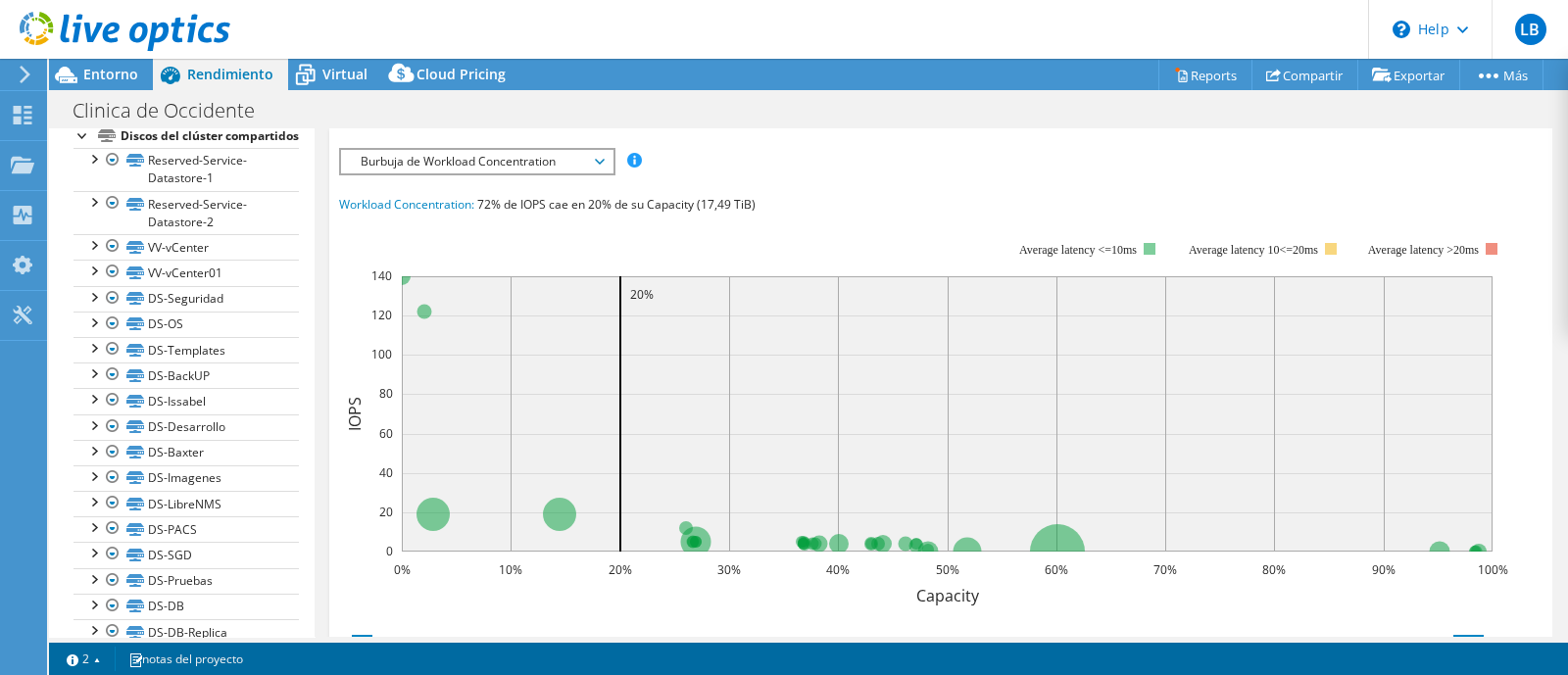 click on "Burbuja de Workload Concentration" at bounding box center [476, 162] 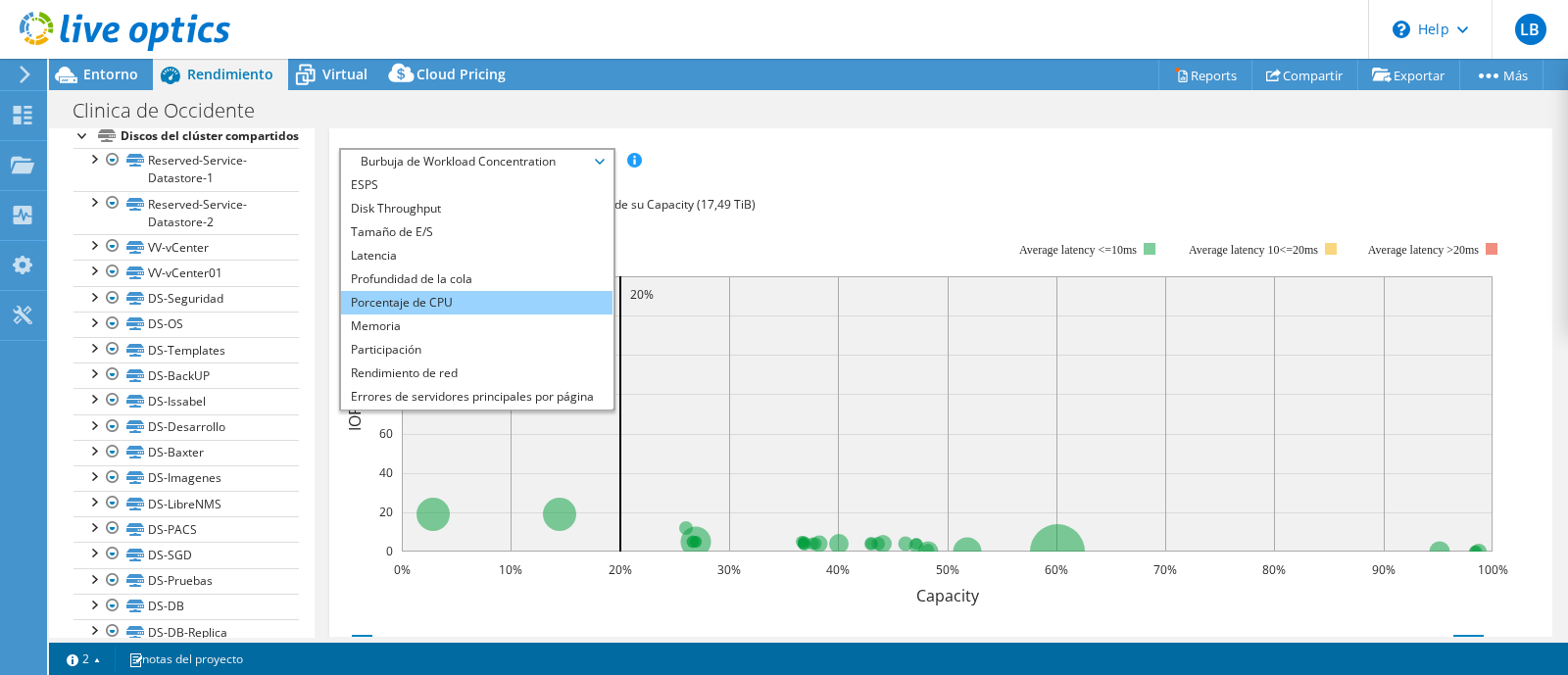click on "Porcentaje de CPU" at bounding box center [476, 303] 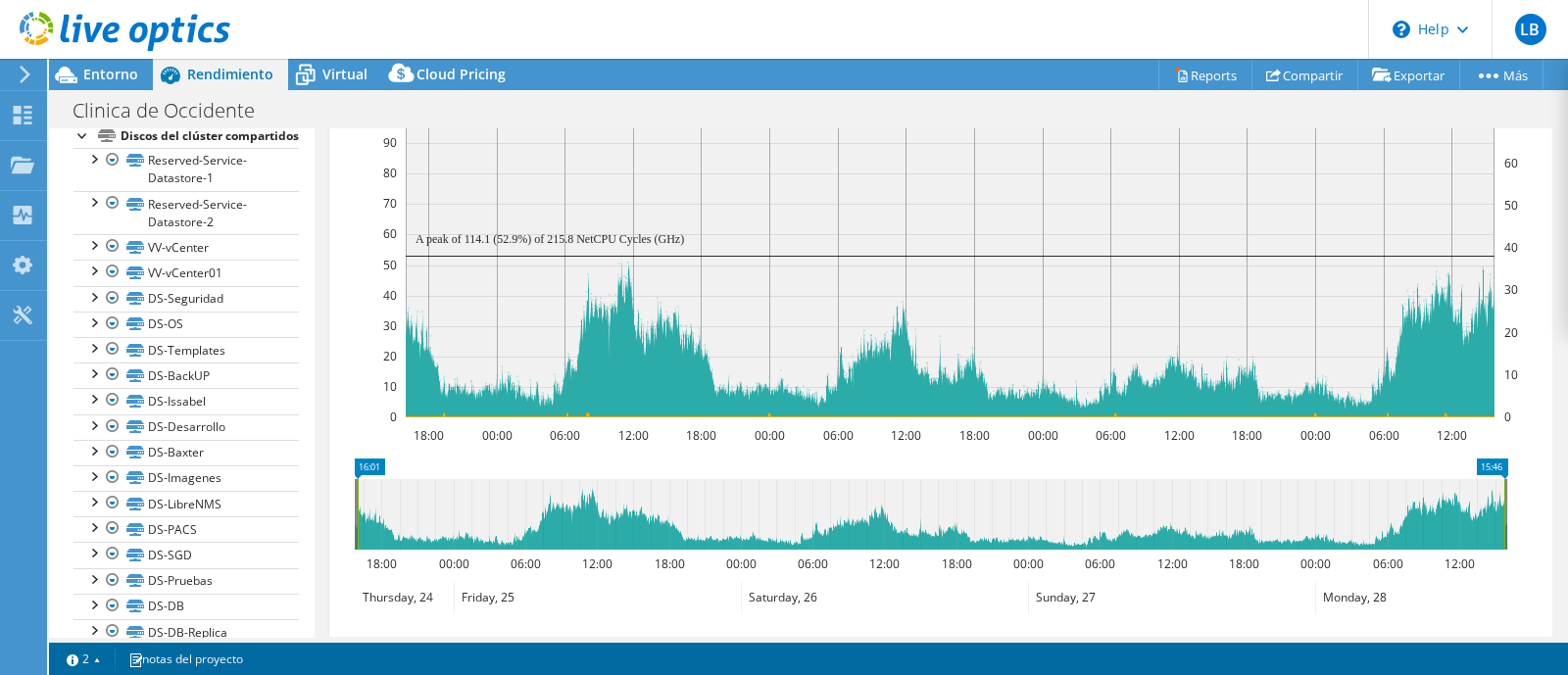 scroll, scrollTop: 1104, scrollLeft: 0, axis: vertical 